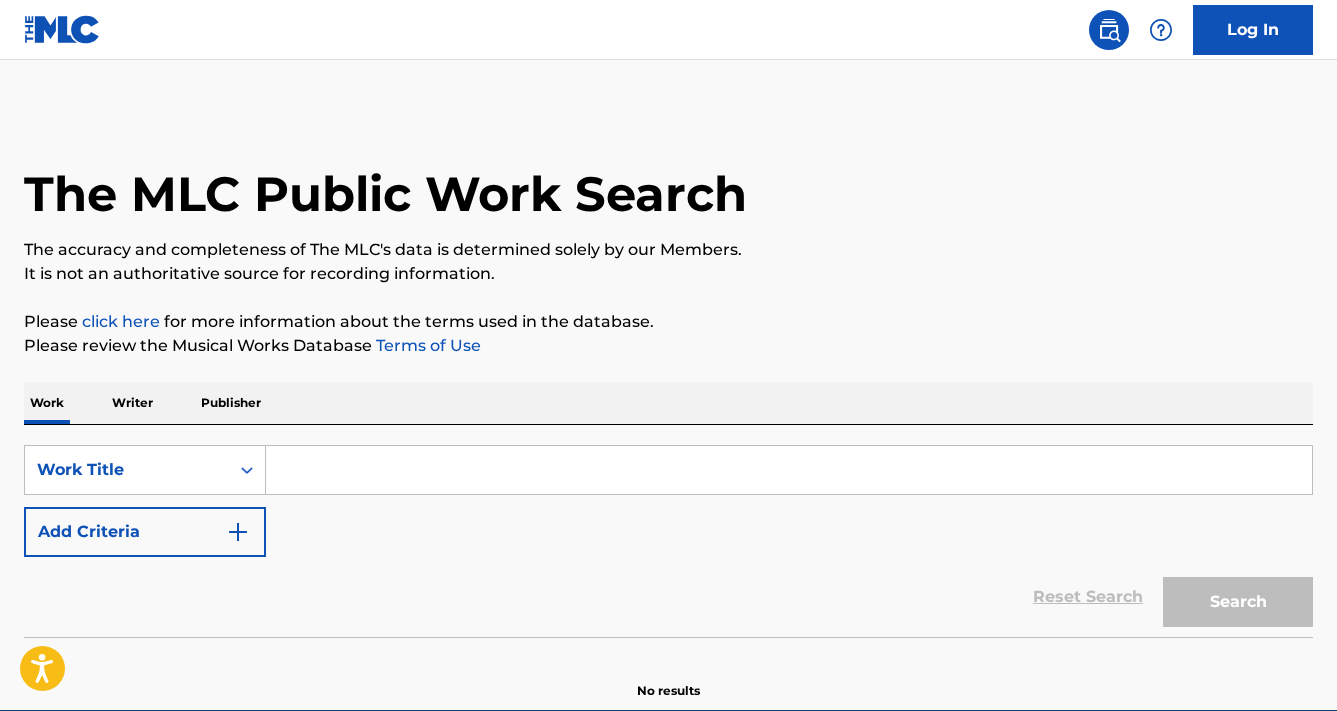 scroll, scrollTop: 0, scrollLeft: 0, axis: both 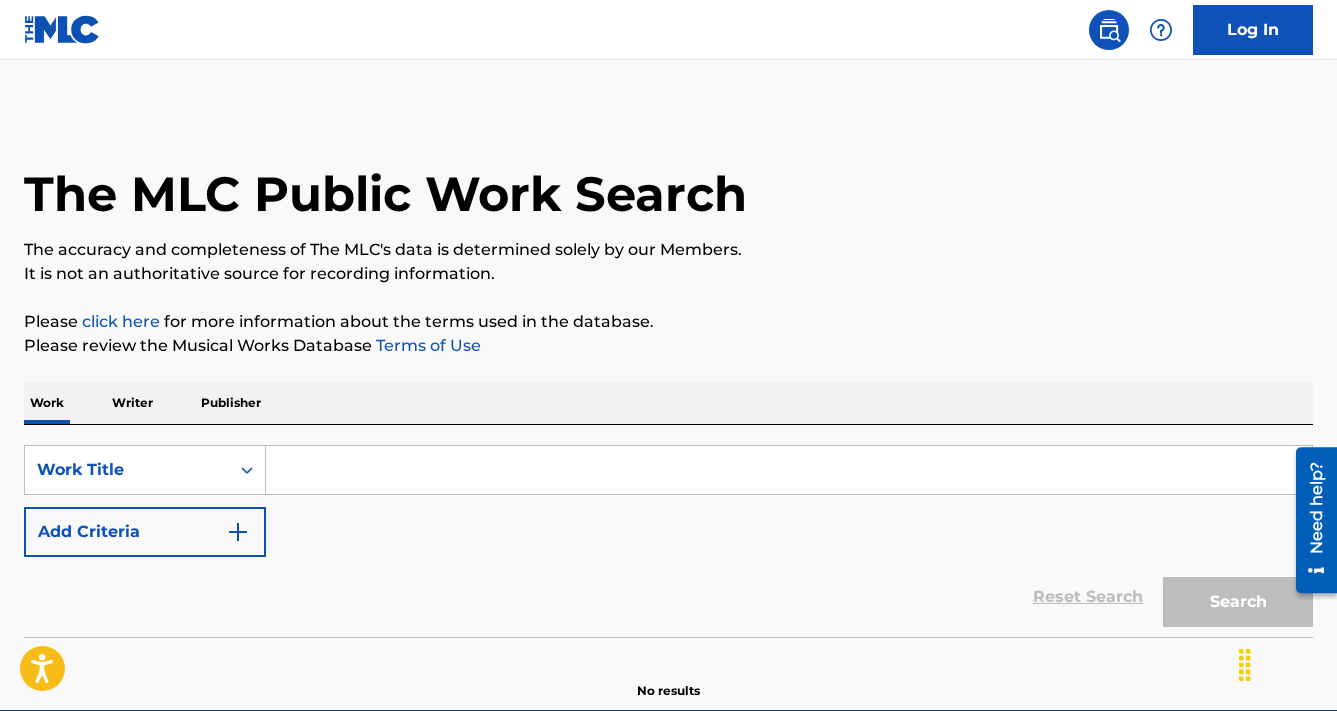 click at bounding box center (789, 470) 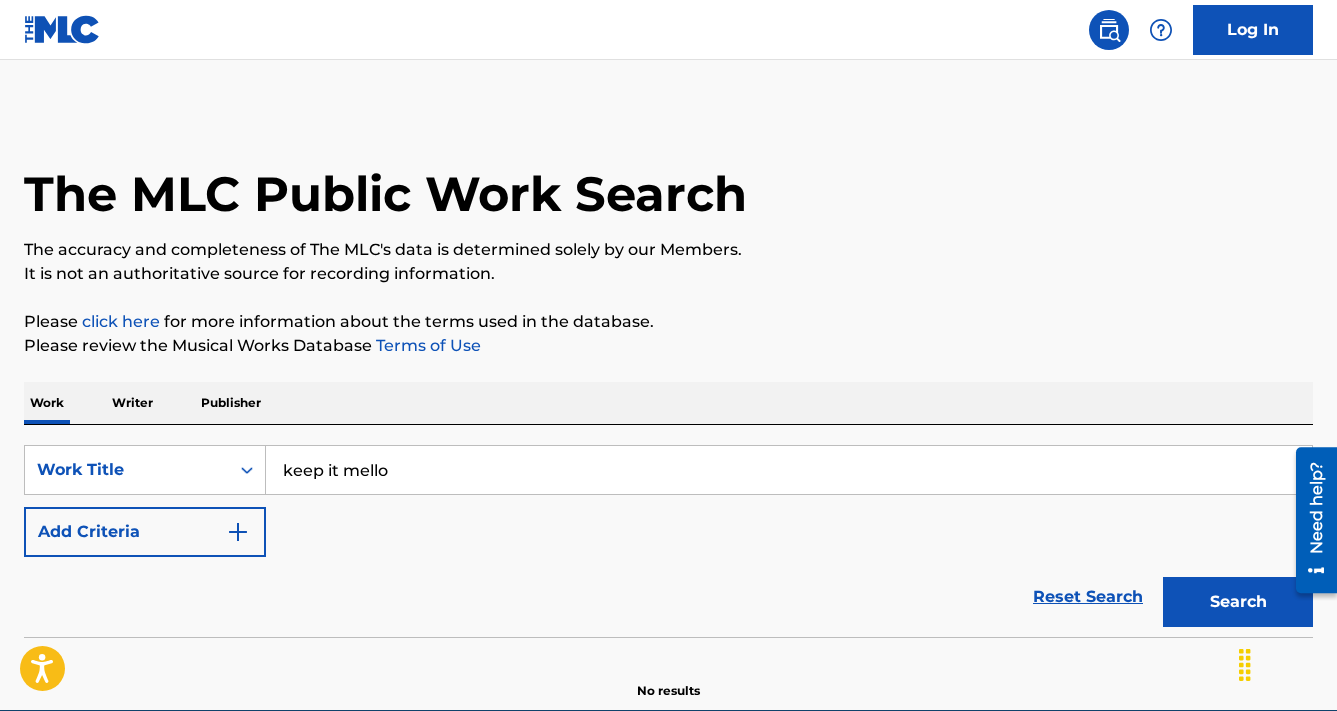 scroll, scrollTop: 95, scrollLeft: 0, axis: vertical 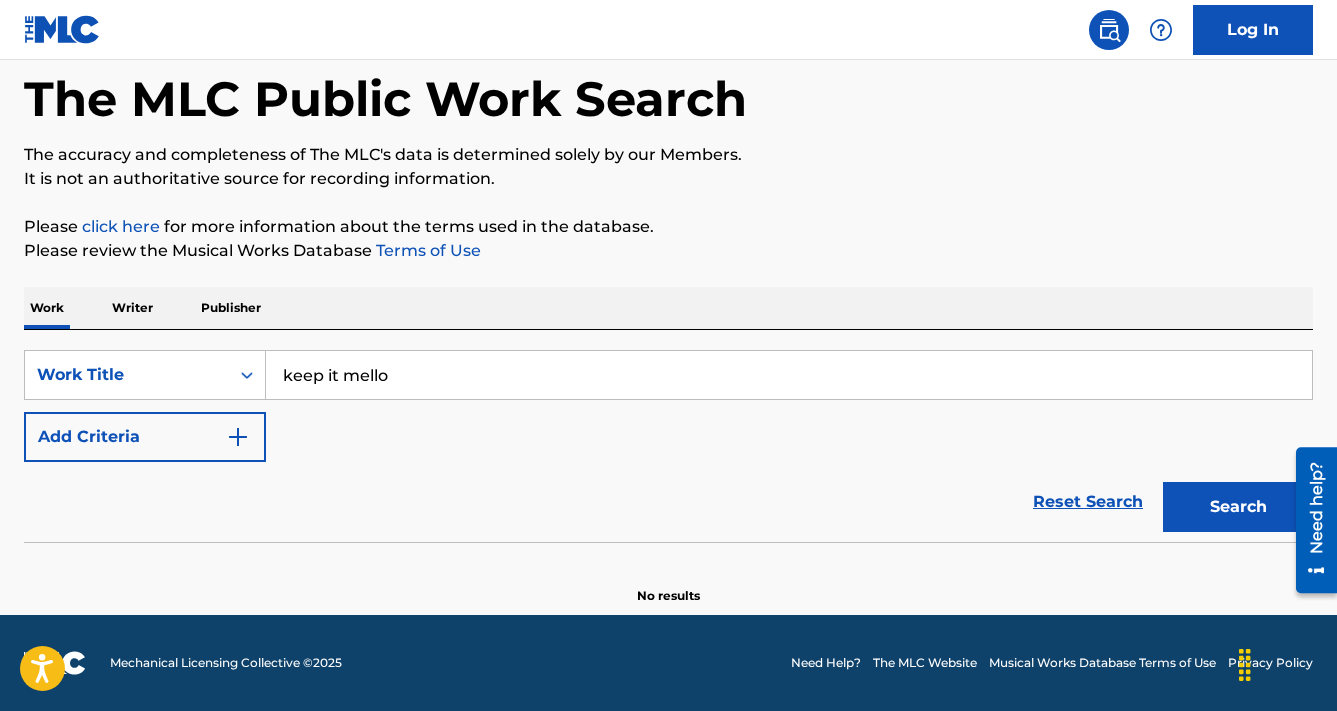 type on "keep it mello" 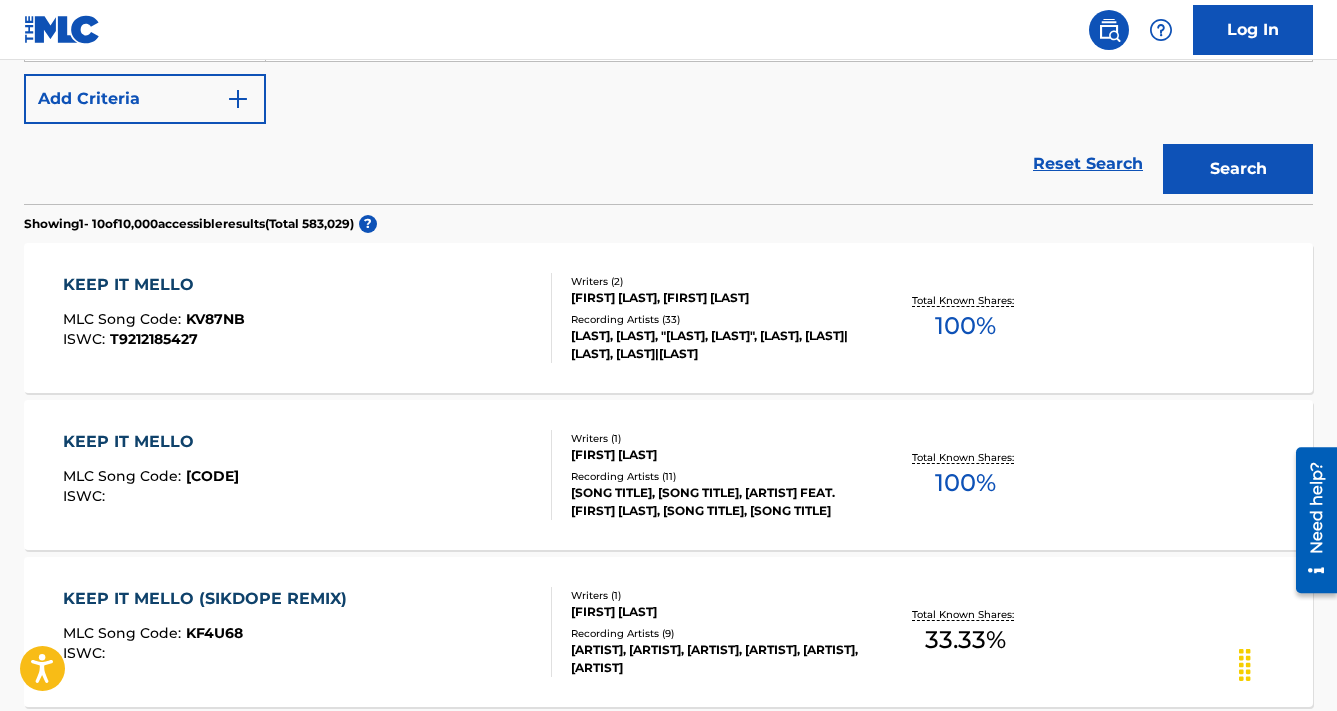 scroll, scrollTop: 444, scrollLeft: 0, axis: vertical 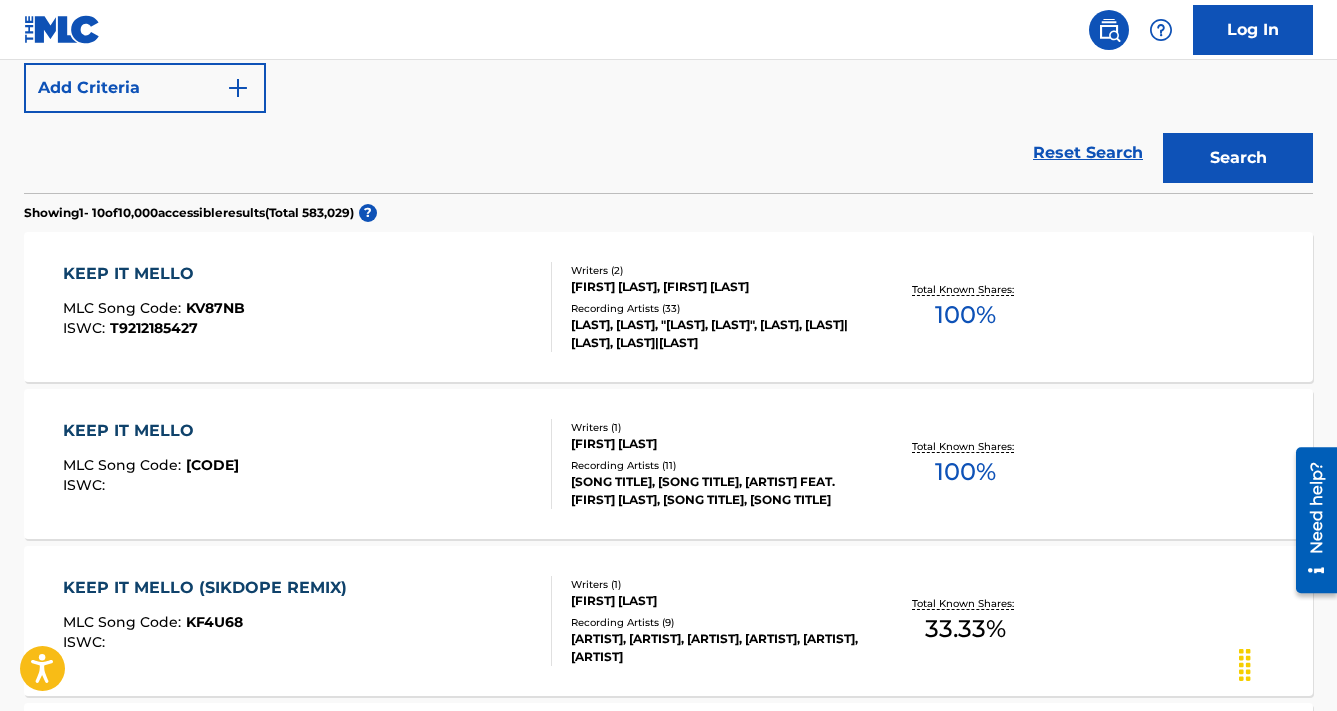 click on "KEEP IT MELLO MLC Song Code : KV87NB ISWC : T9212185427" at bounding box center [308, 307] 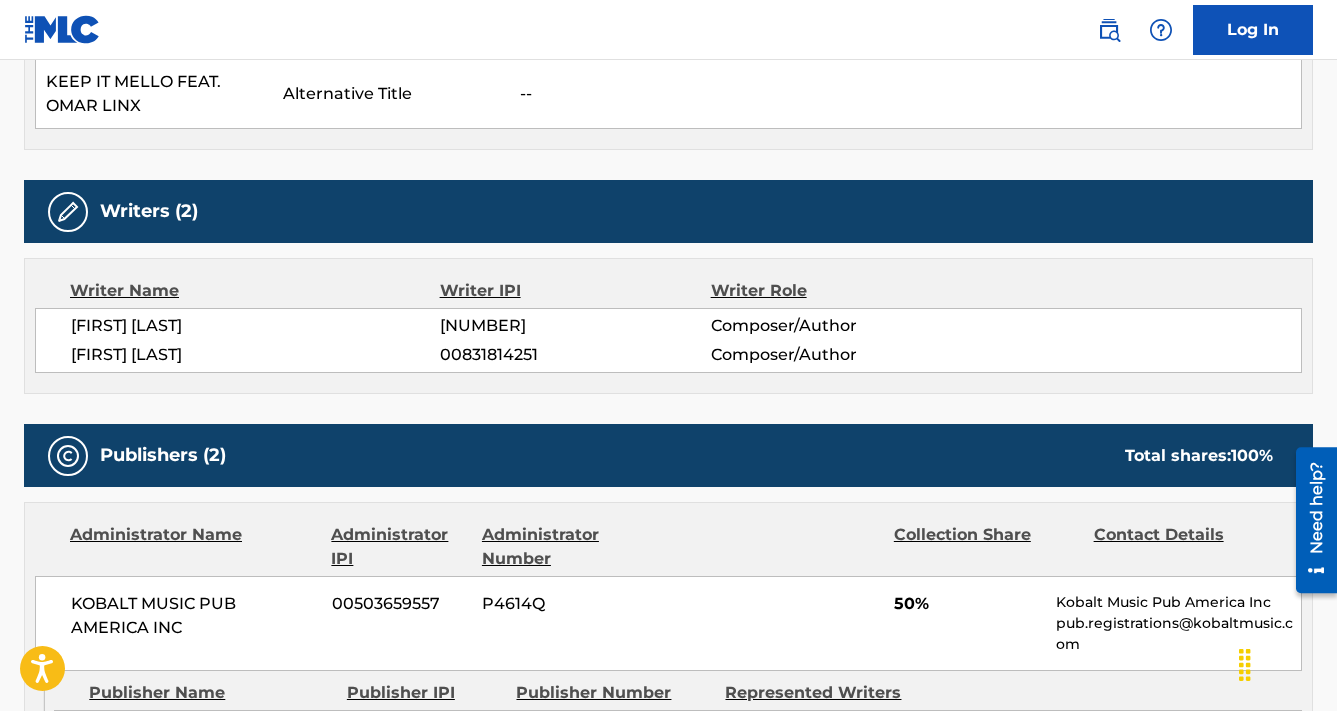 scroll, scrollTop: 632, scrollLeft: 0, axis: vertical 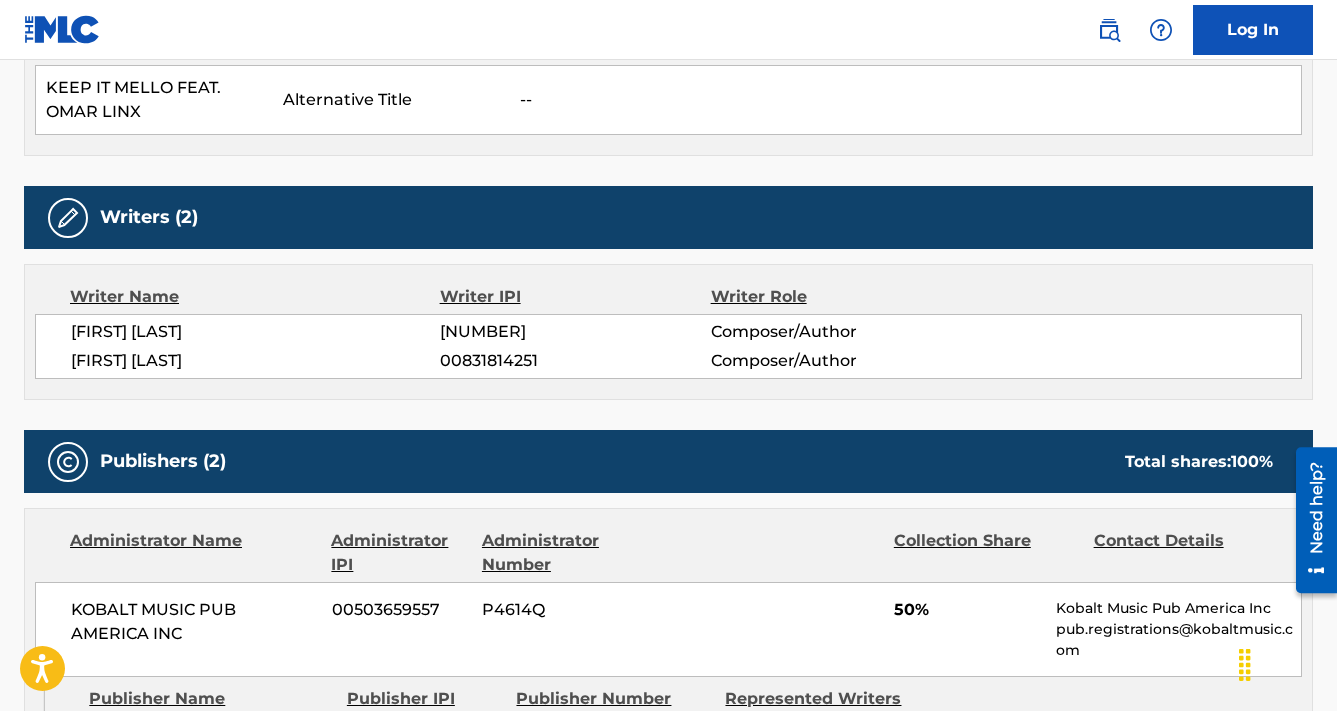 click on "[NUMBER]" at bounding box center (575, 332) 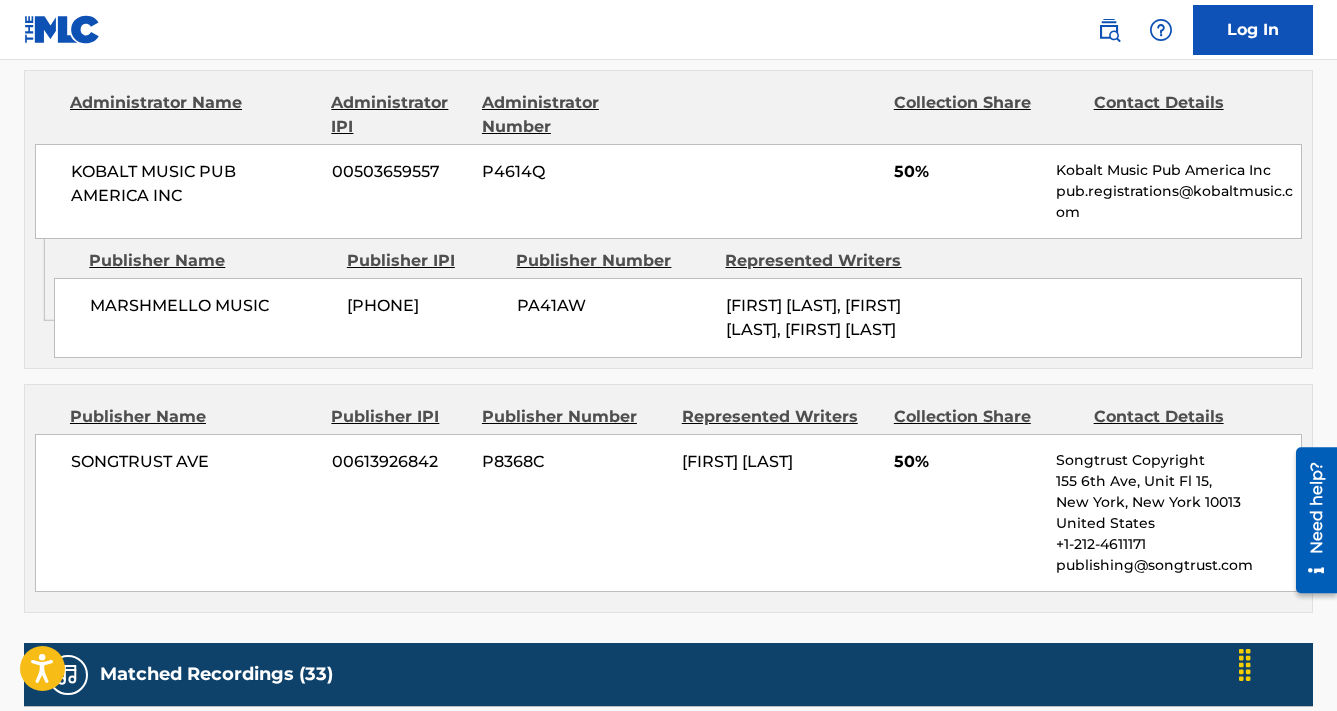 scroll, scrollTop: 1038, scrollLeft: 0, axis: vertical 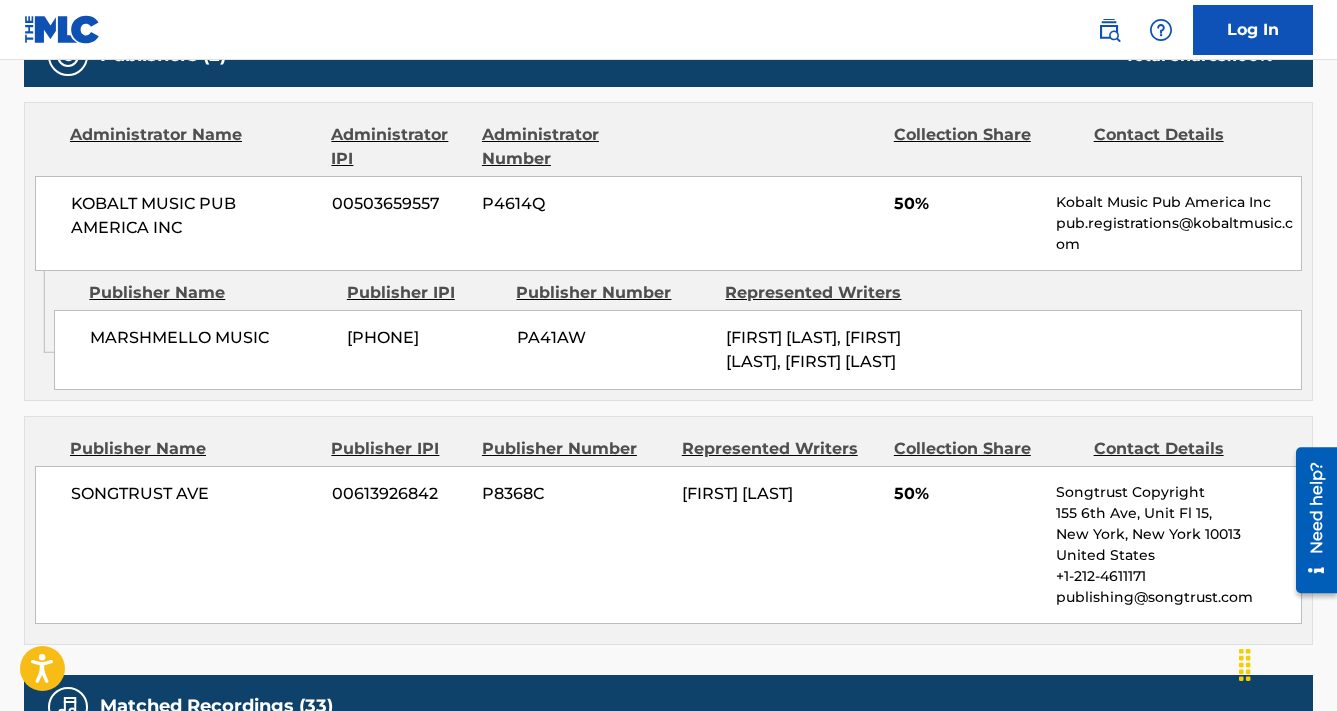 click on "[PHONE]" at bounding box center [424, 338] 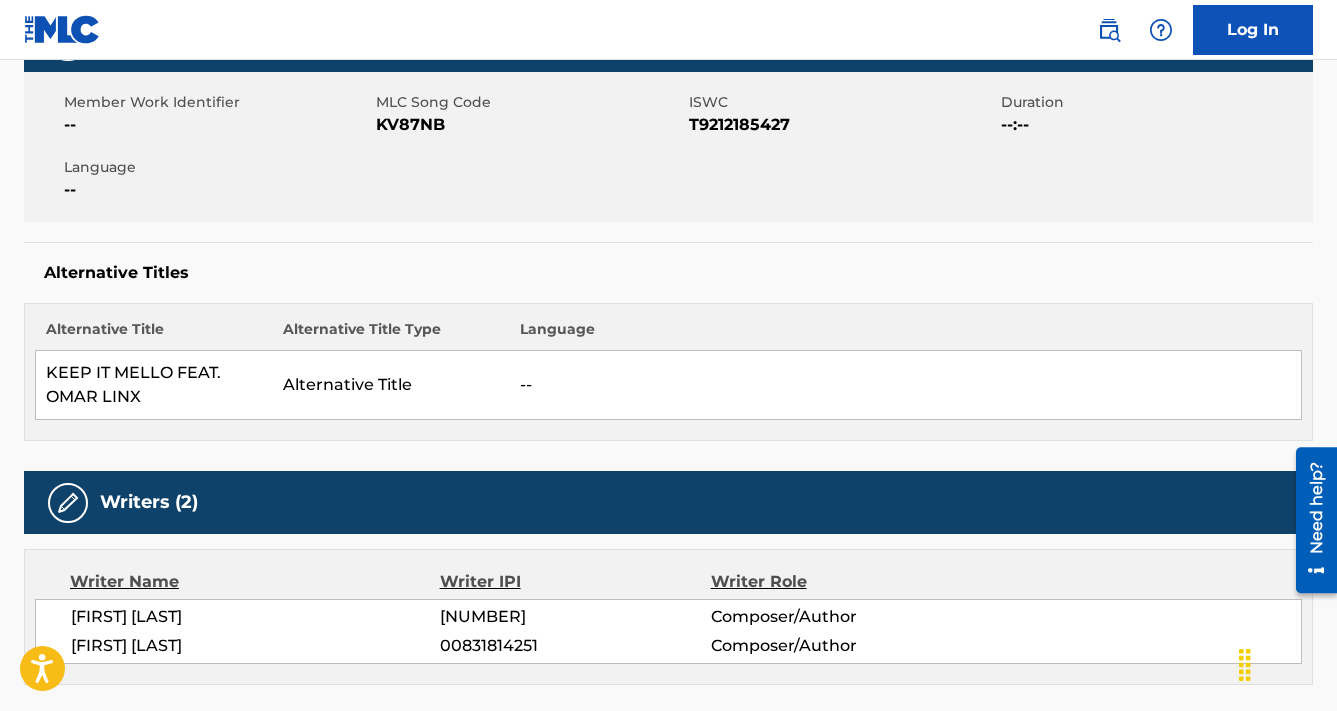 scroll, scrollTop: 0, scrollLeft: 0, axis: both 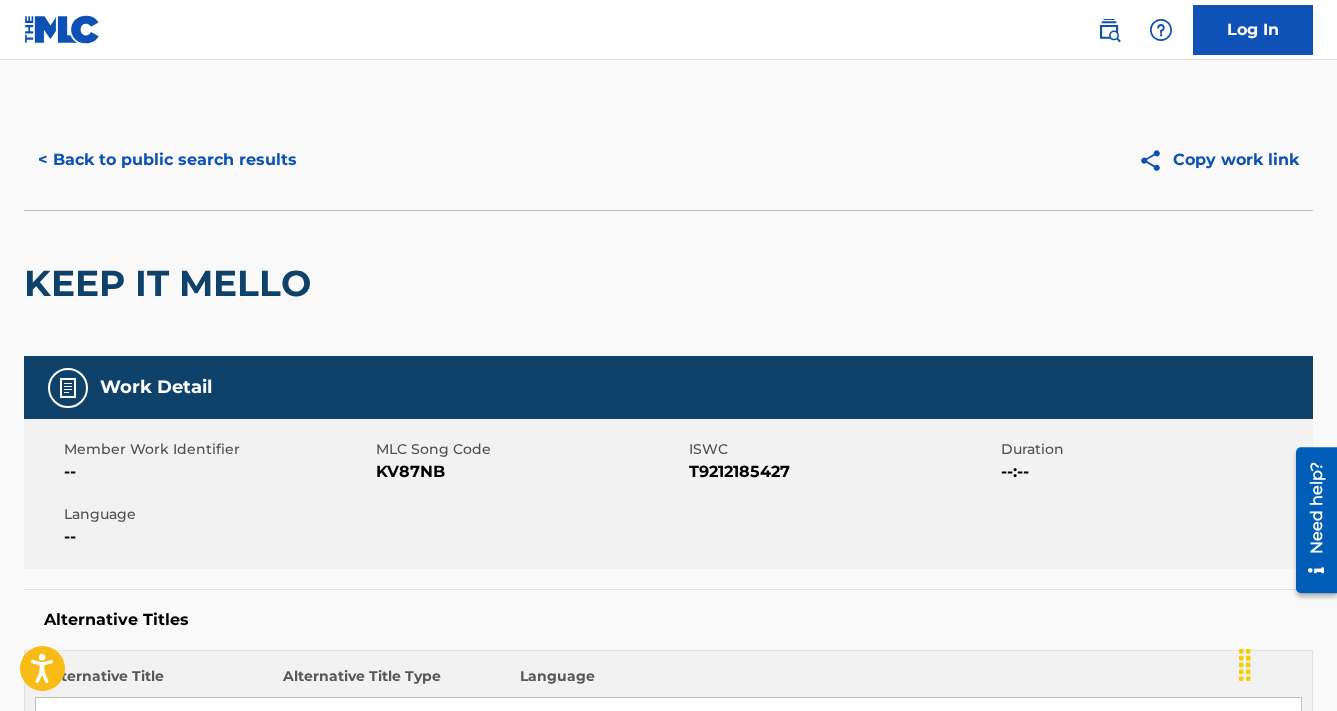 click on "< Back to public search results" at bounding box center (167, 160) 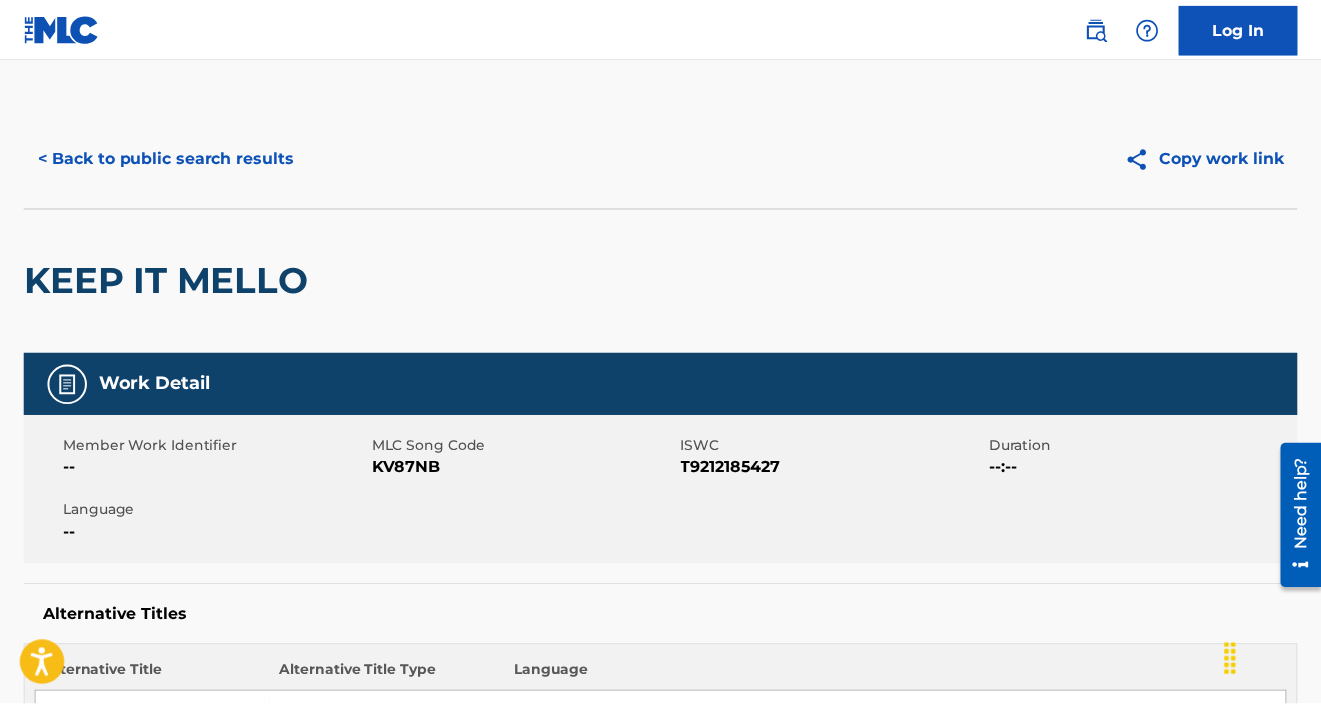 scroll, scrollTop: 444, scrollLeft: 0, axis: vertical 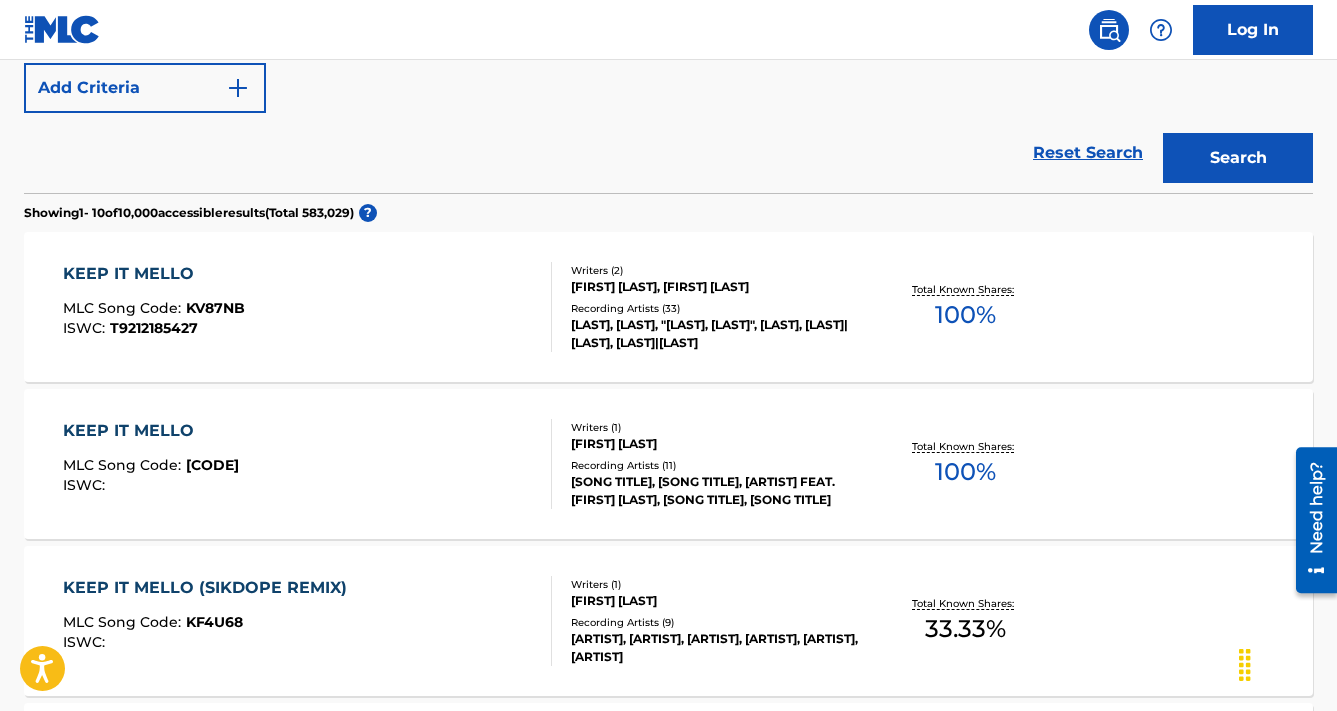 drag, startPoint x: 612, startPoint y: 32, endPoint x: 341, endPoint y: 1, distance: 272.7673 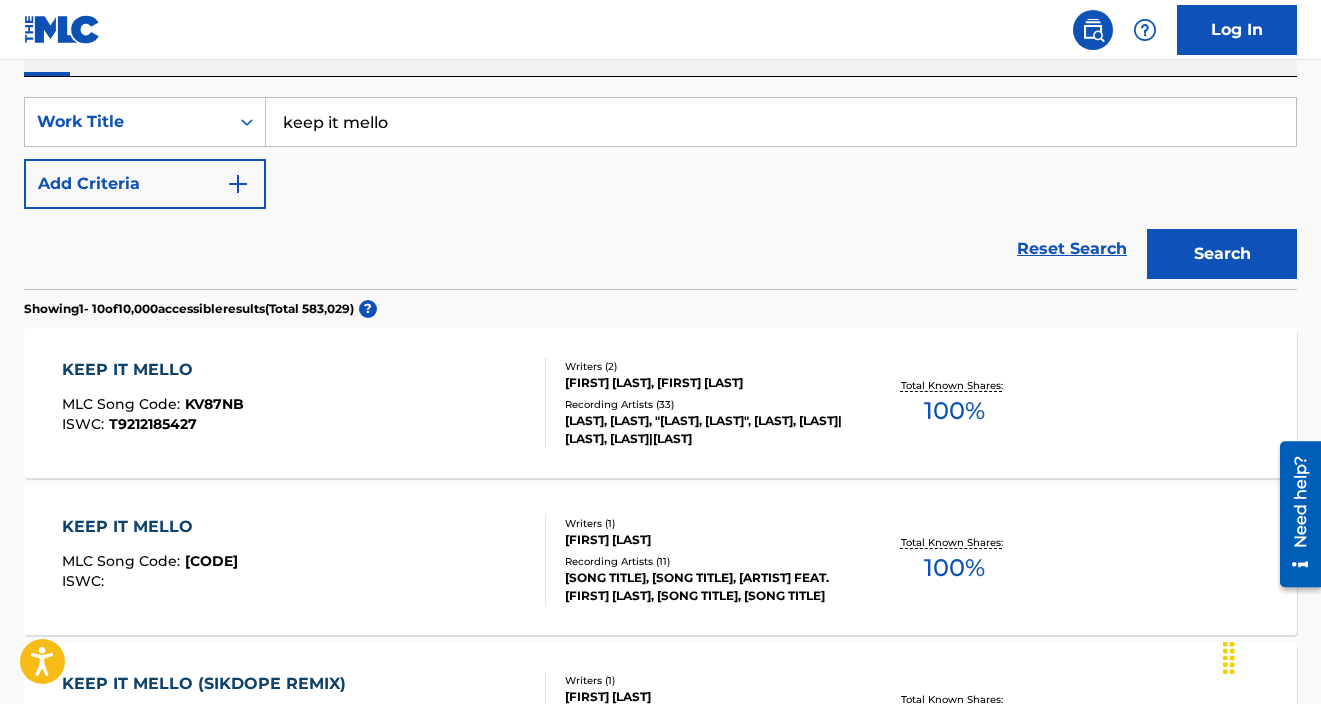 scroll, scrollTop: 332, scrollLeft: 0, axis: vertical 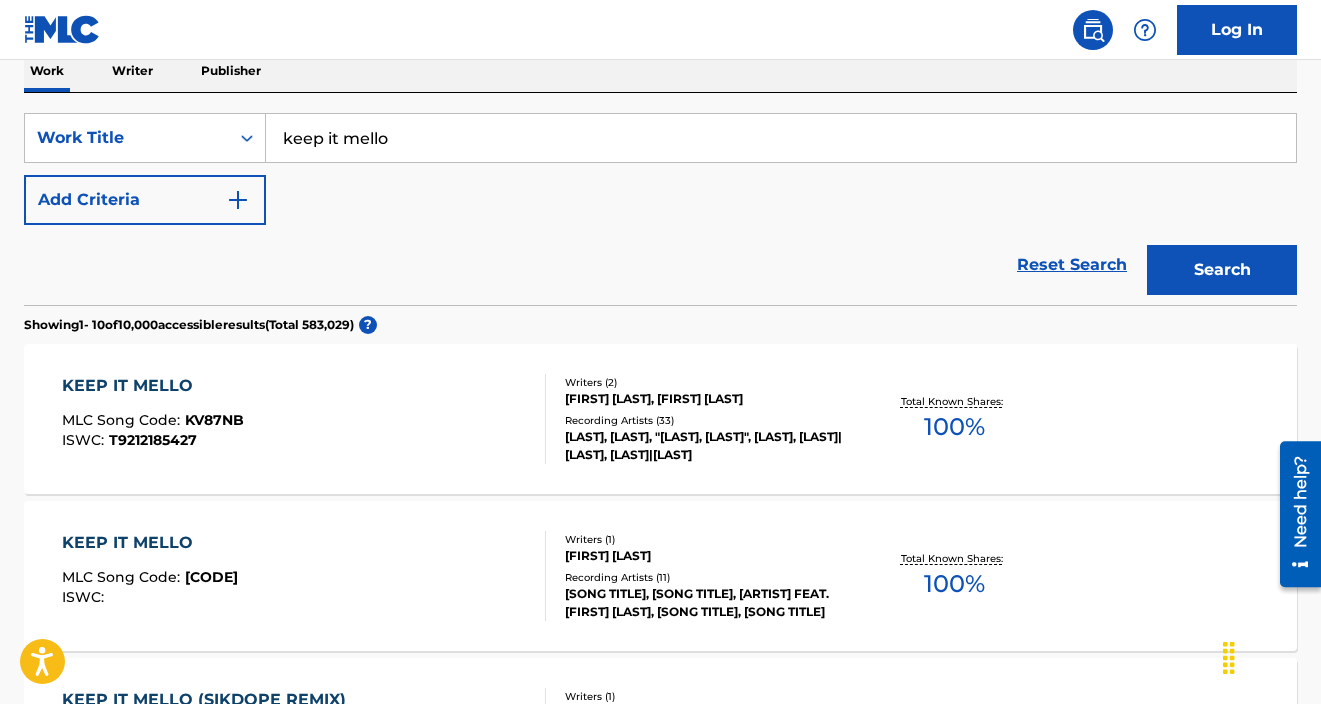 click on "KEEP IT MELLO" at bounding box center (153, 386) 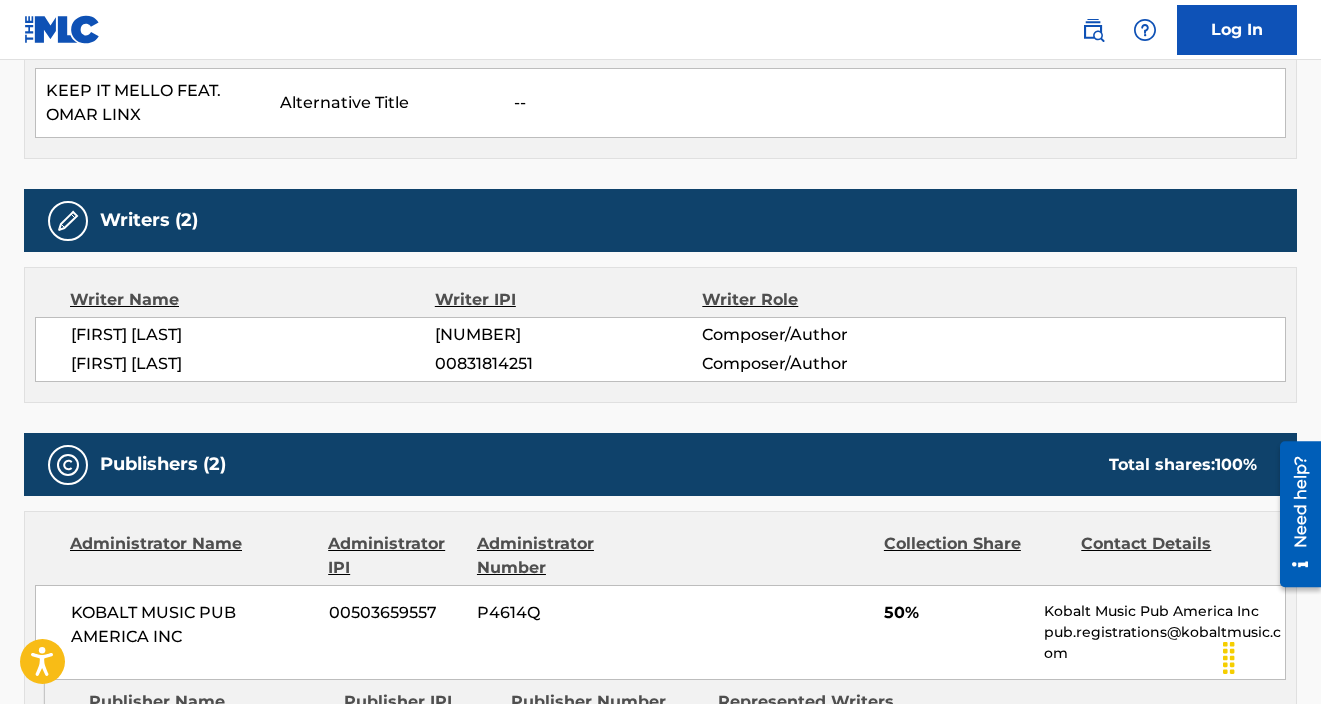 scroll, scrollTop: 632, scrollLeft: 0, axis: vertical 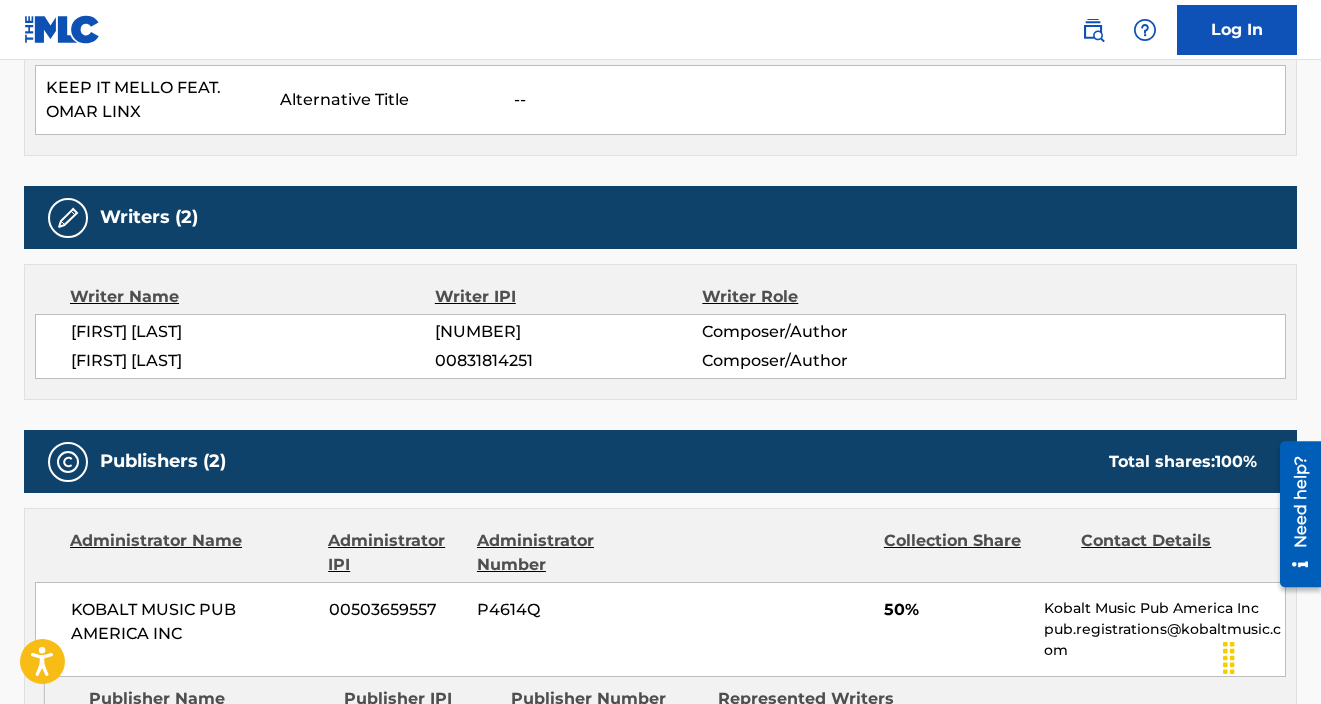 click on "00831814251" at bounding box center [568, 361] 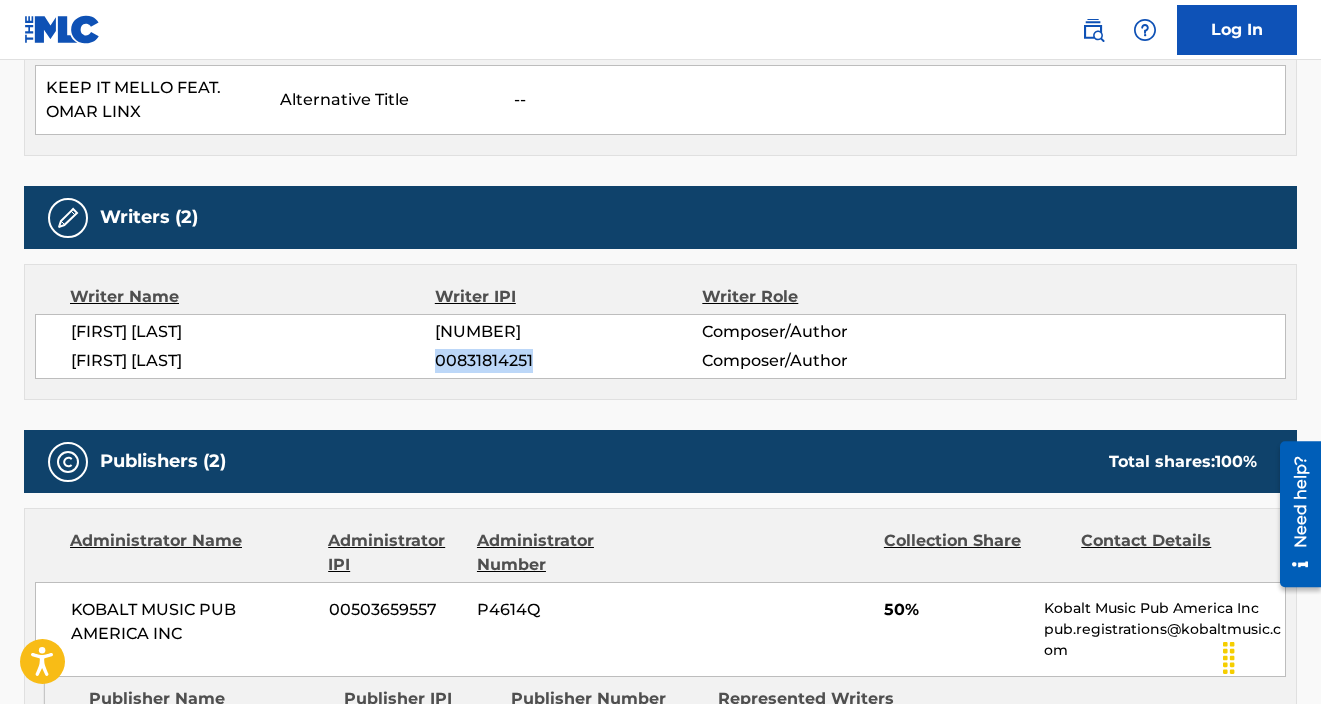 click on "00831814251" at bounding box center (568, 361) 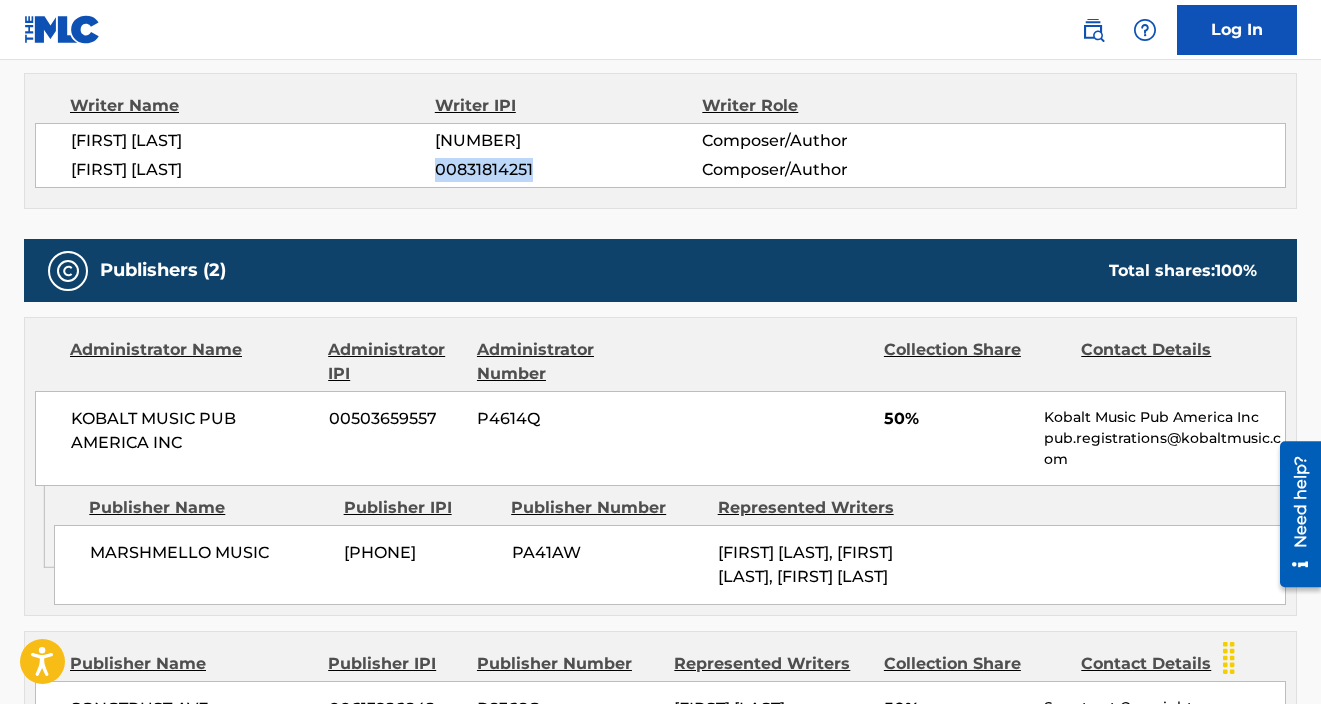 scroll, scrollTop: 831, scrollLeft: 0, axis: vertical 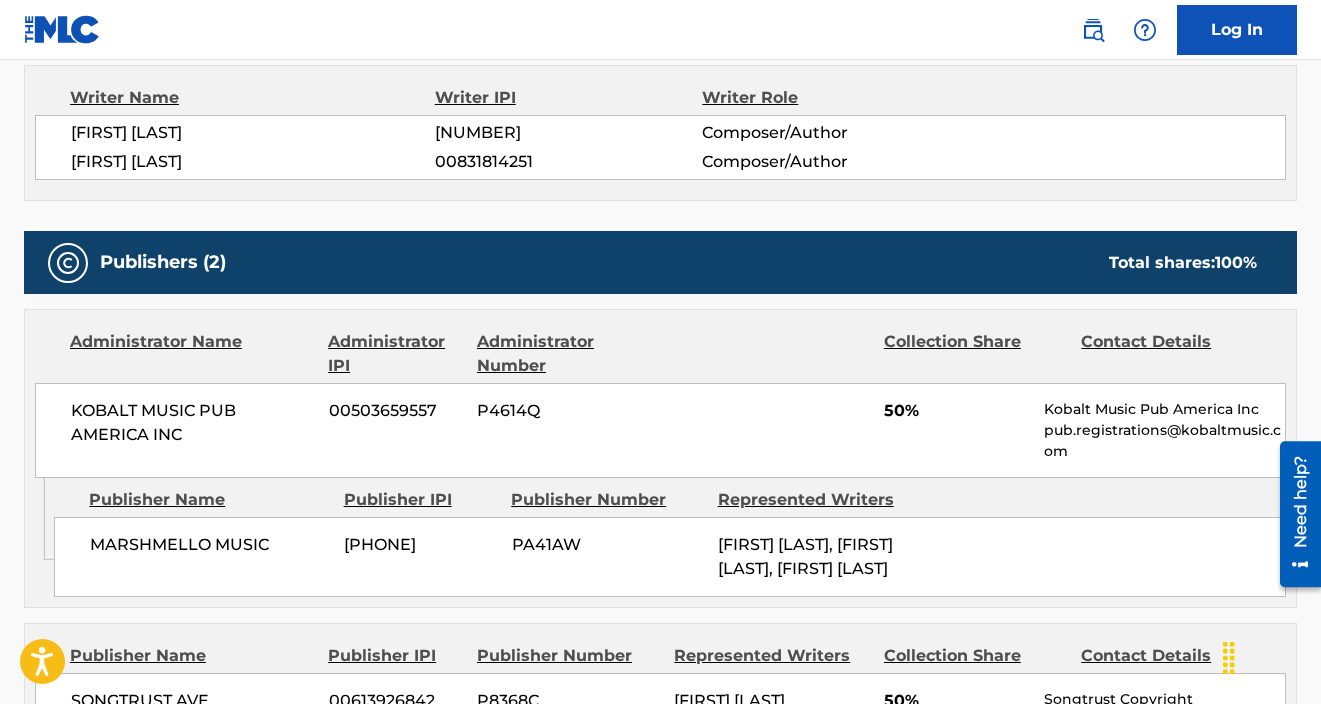 click on "[PHONE]" at bounding box center (420, 545) 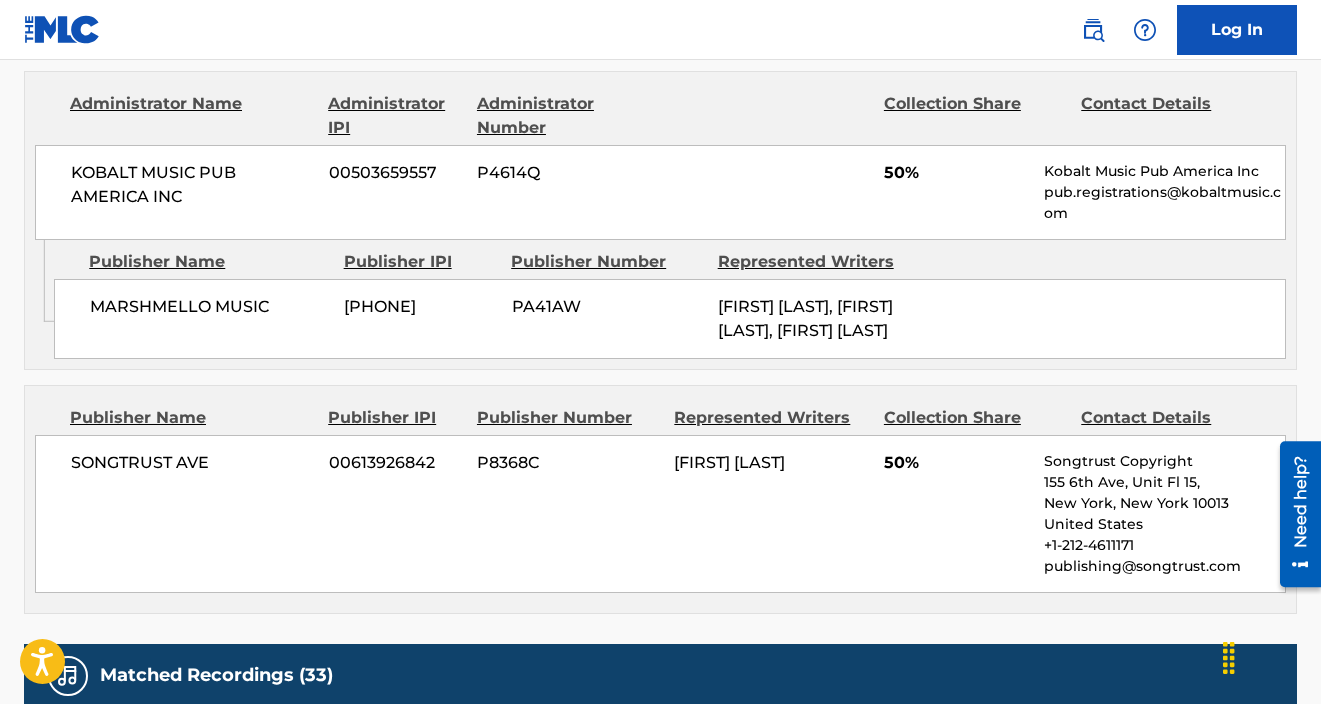 scroll, scrollTop: 1060, scrollLeft: 0, axis: vertical 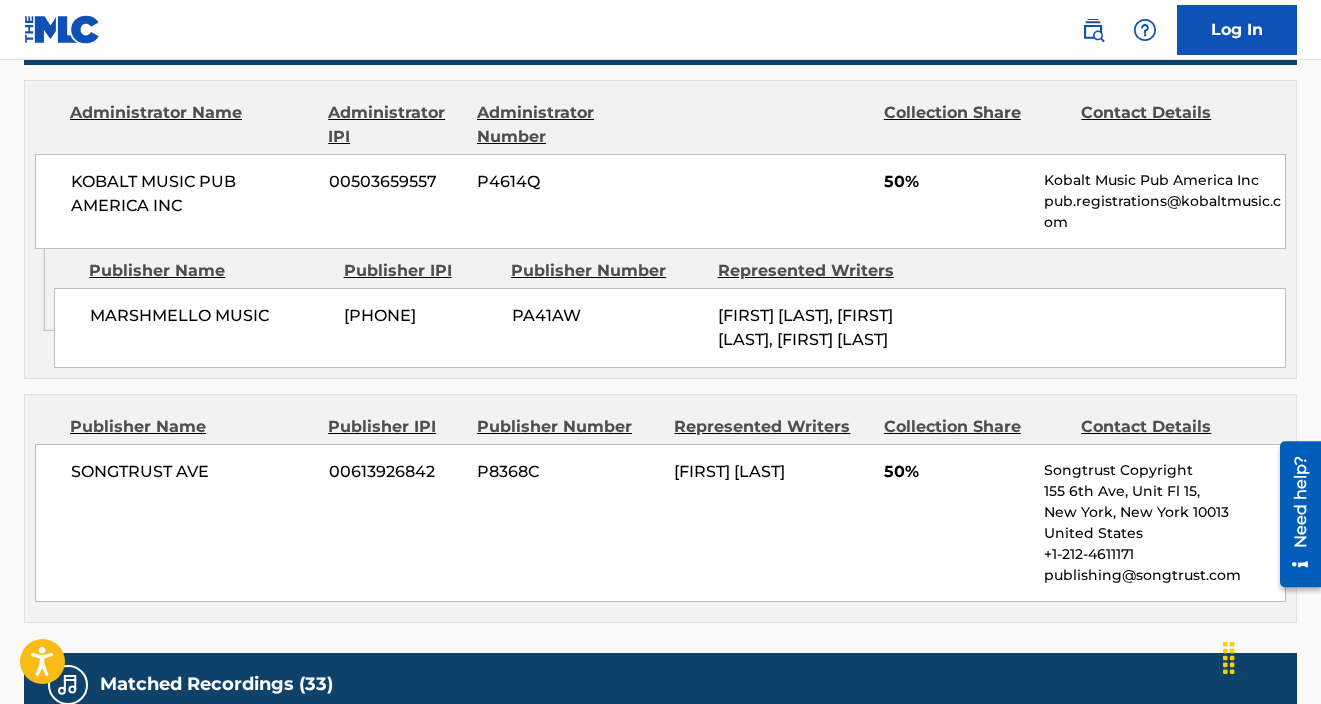 click on "00503659557" at bounding box center (396, 182) 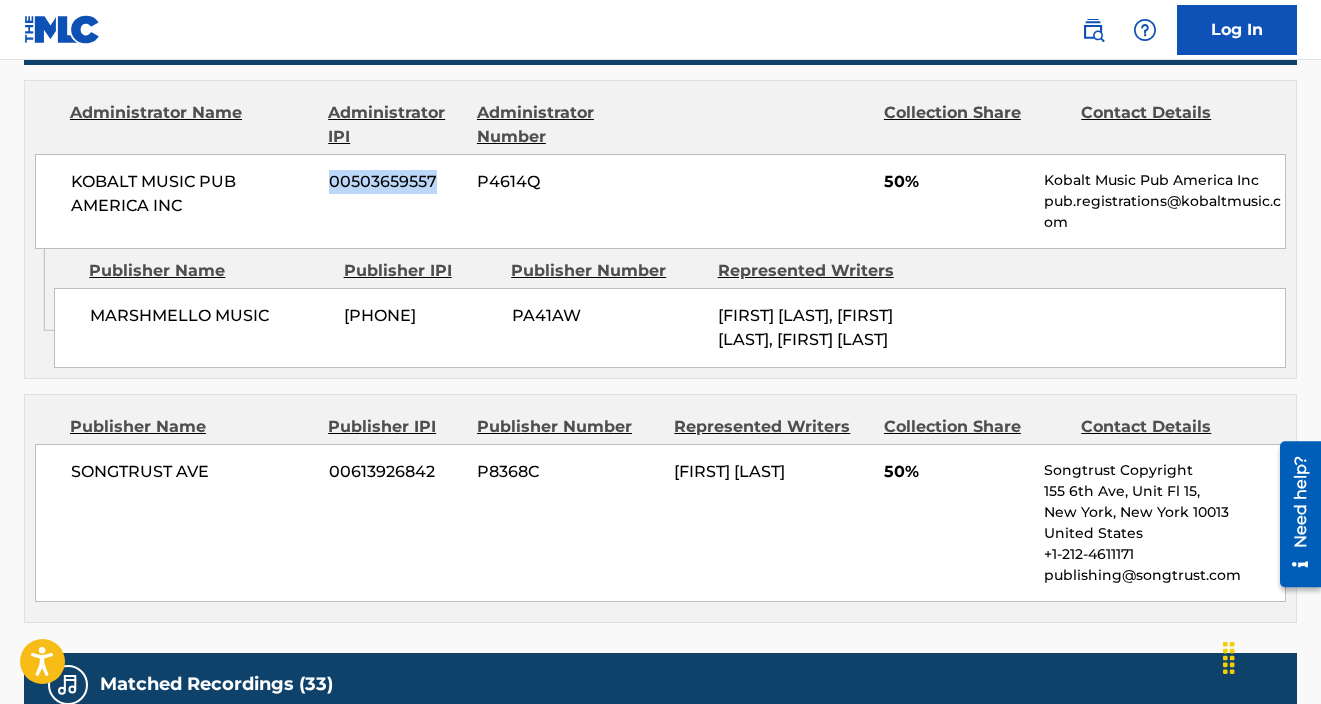 click on "00503659557" at bounding box center [396, 182] 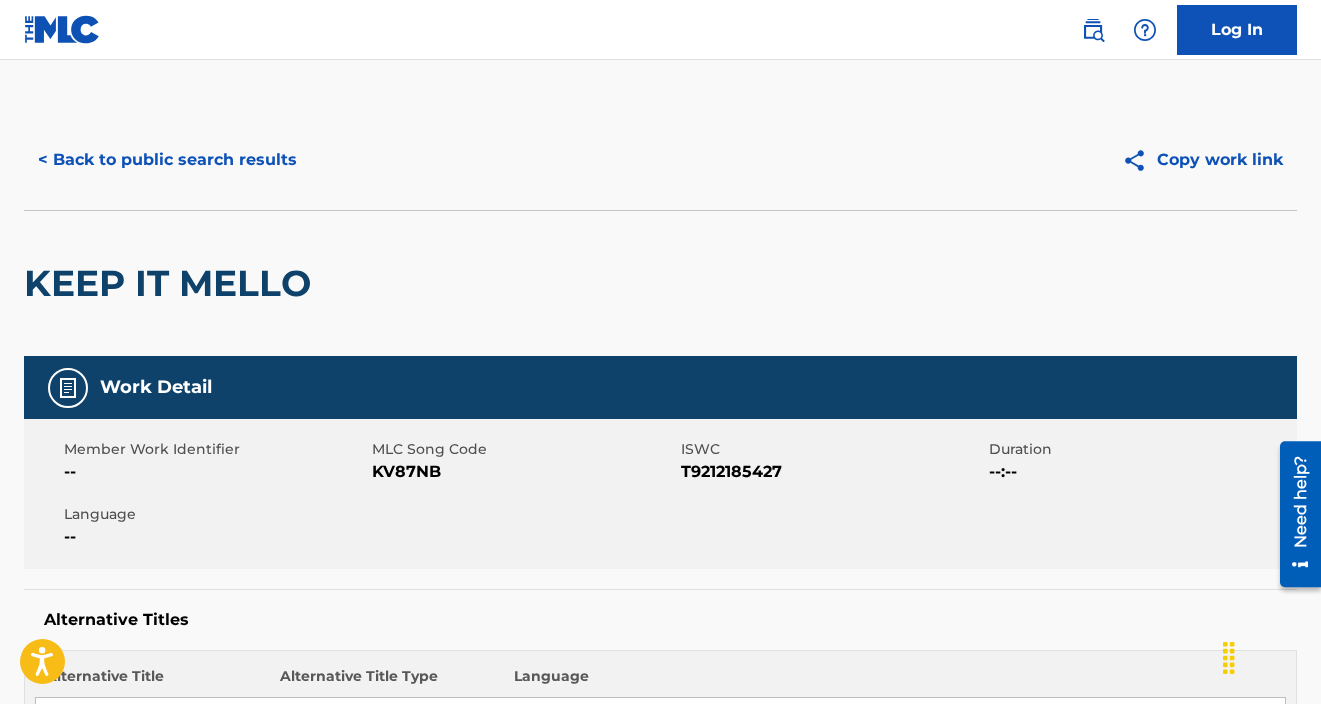 click on "< Back to public search results" at bounding box center (167, 160) 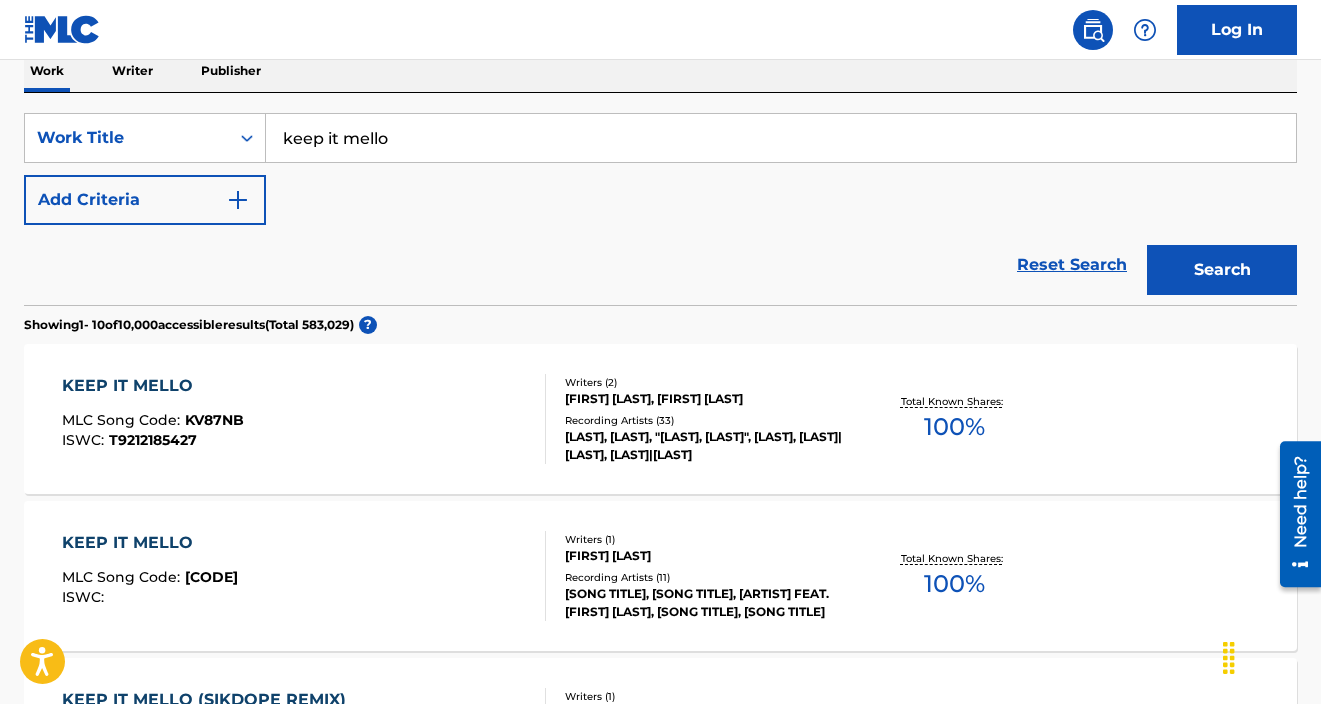 click on "keep it mello" at bounding box center (781, 138) 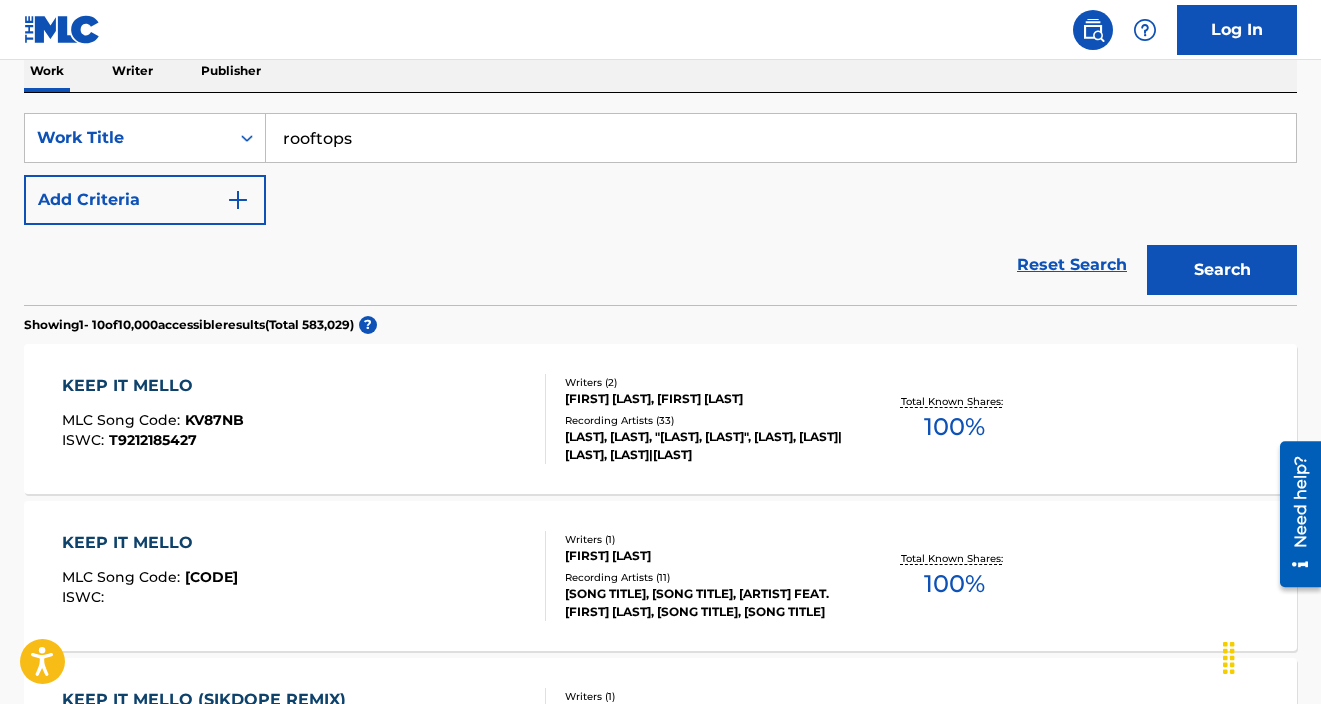 type on "rooftops" 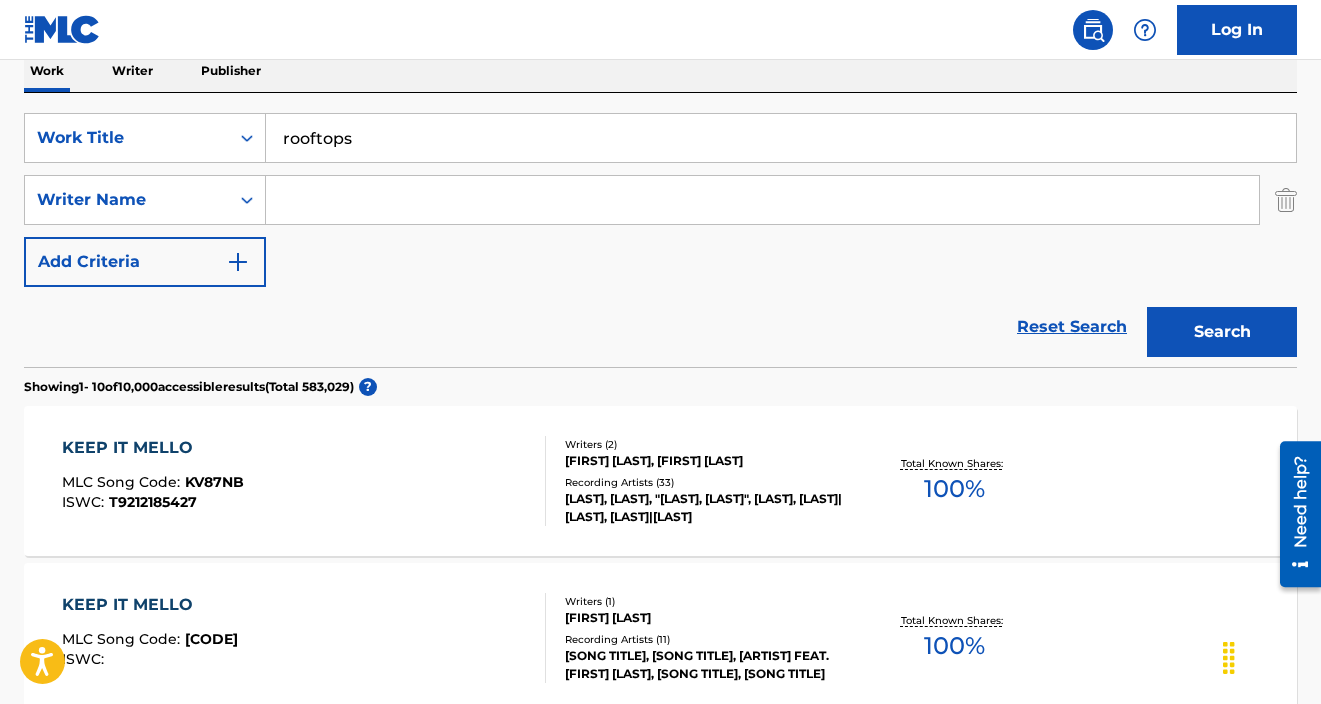 click at bounding box center (762, 200) 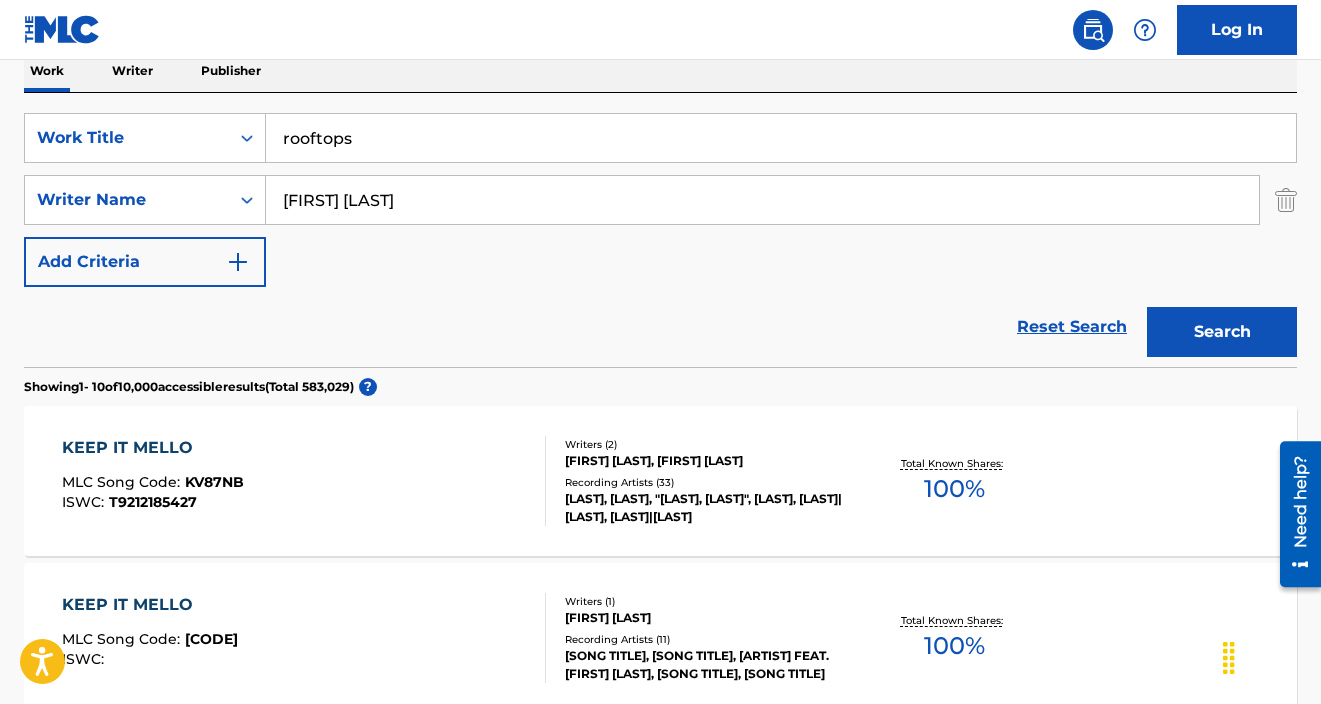 click on "Search" at bounding box center [1222, 332] 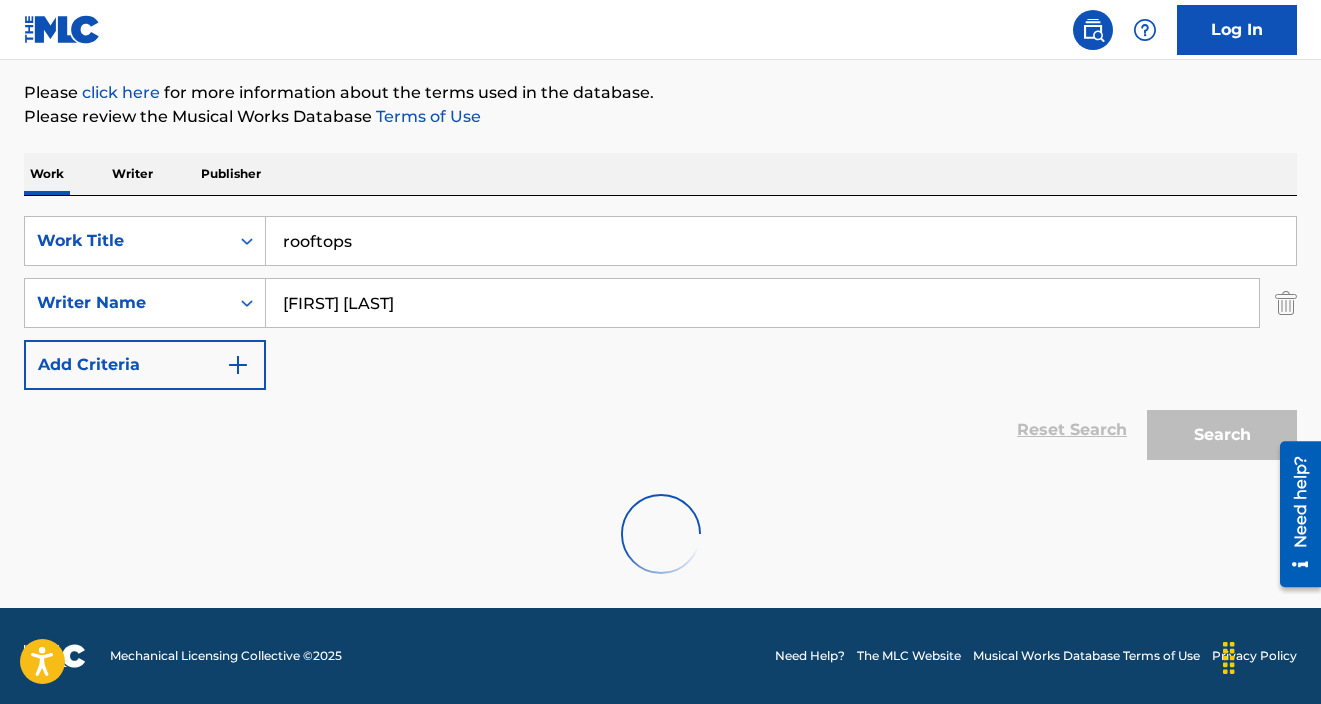 scroll, scrollTop: 164, scrollLeft: 0, axis: vertical 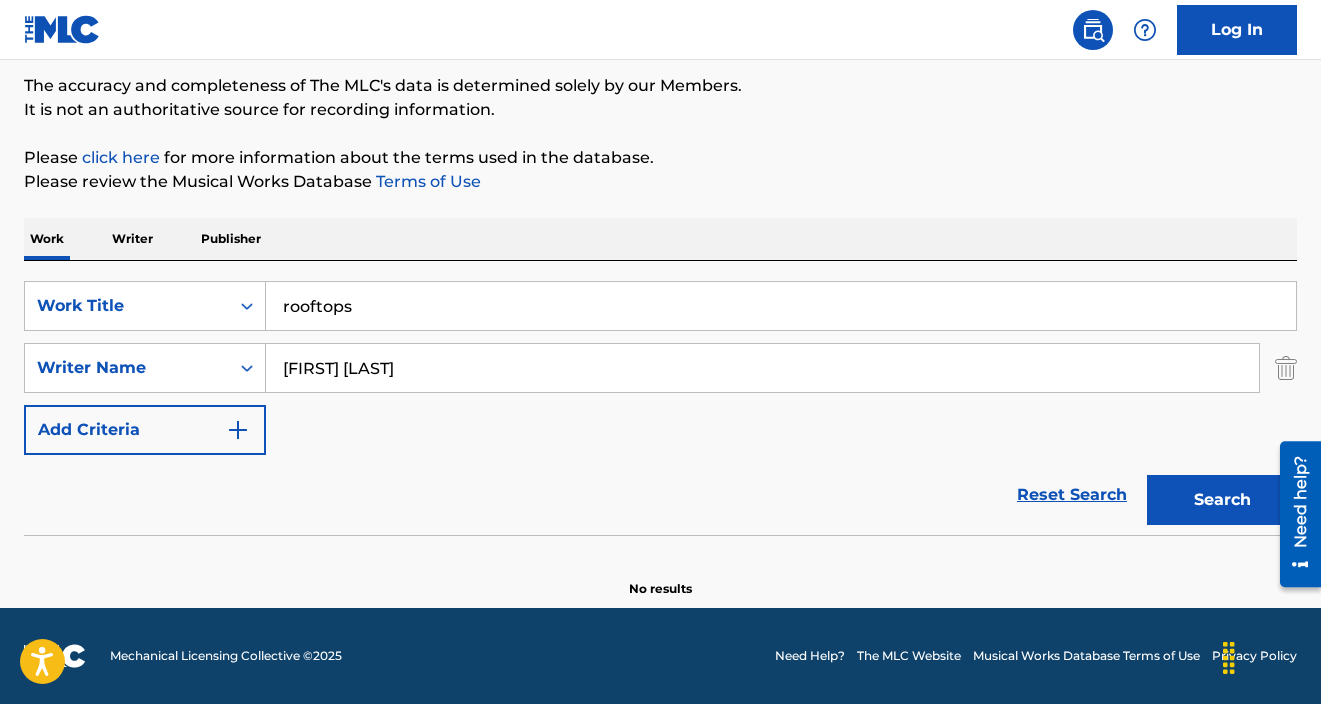 click on "[FIRST] [LAST]" at bounding box center [762, 368] 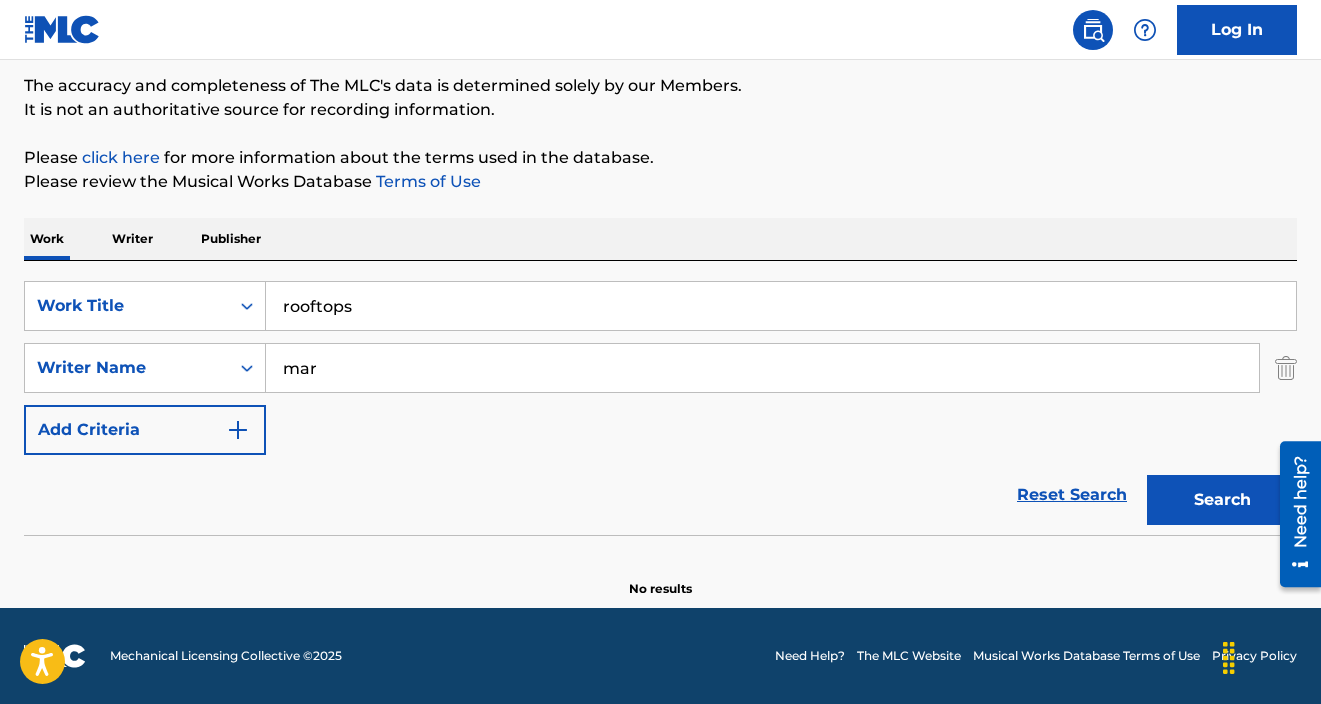type on "[FIRST]" 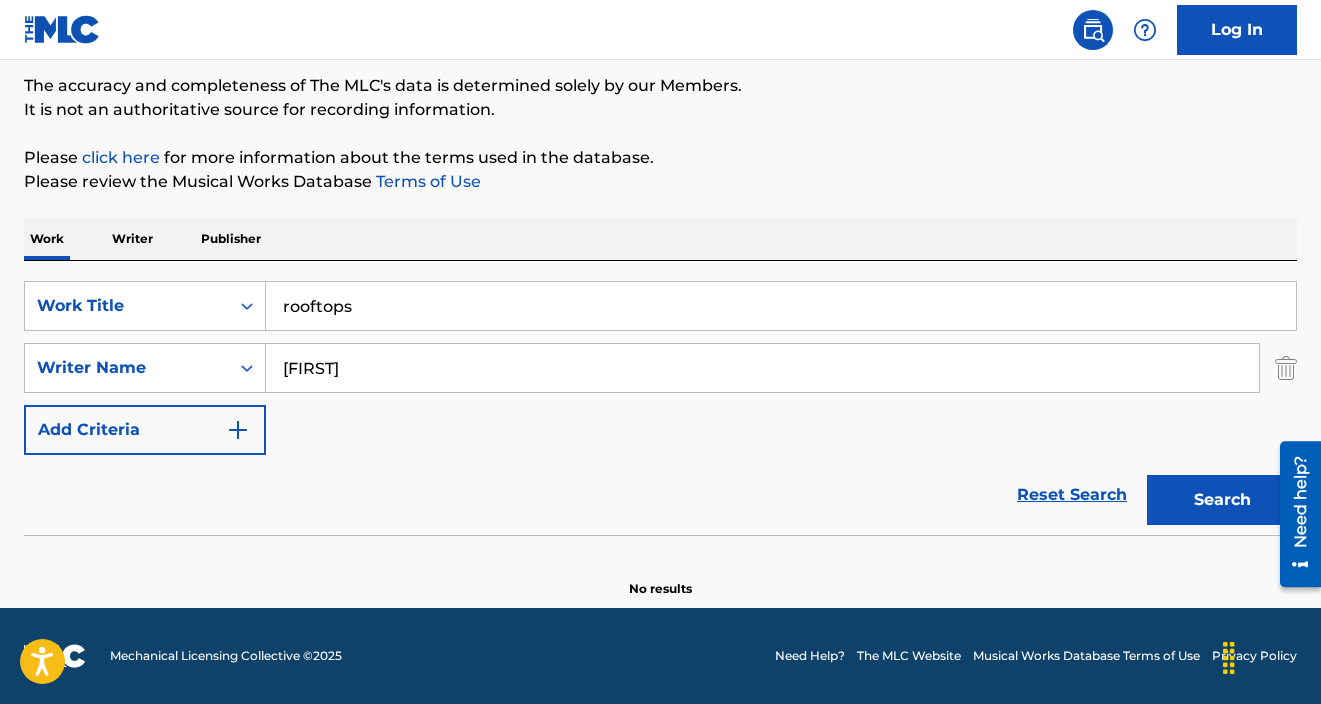 click on "Search" at bounding box center (1222, 500) 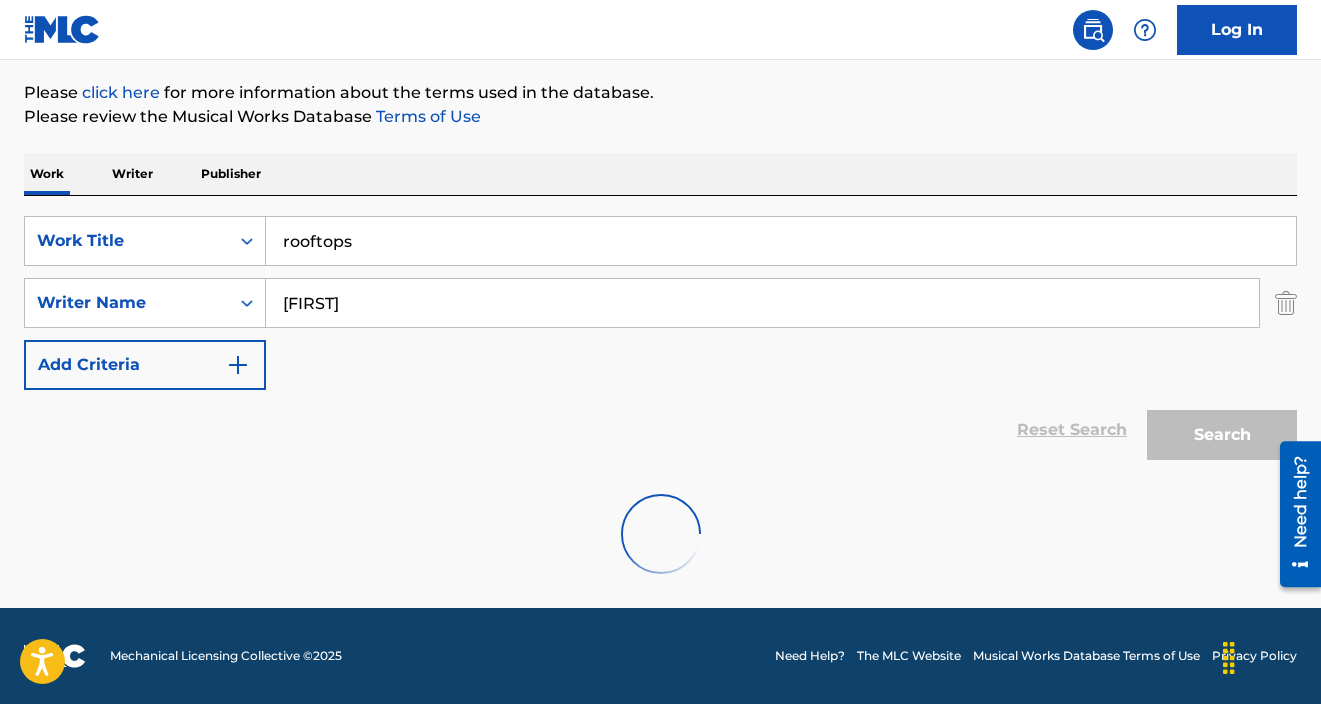 scroll, scrollTop: 164, scrollLeft: 0, axis: vertical 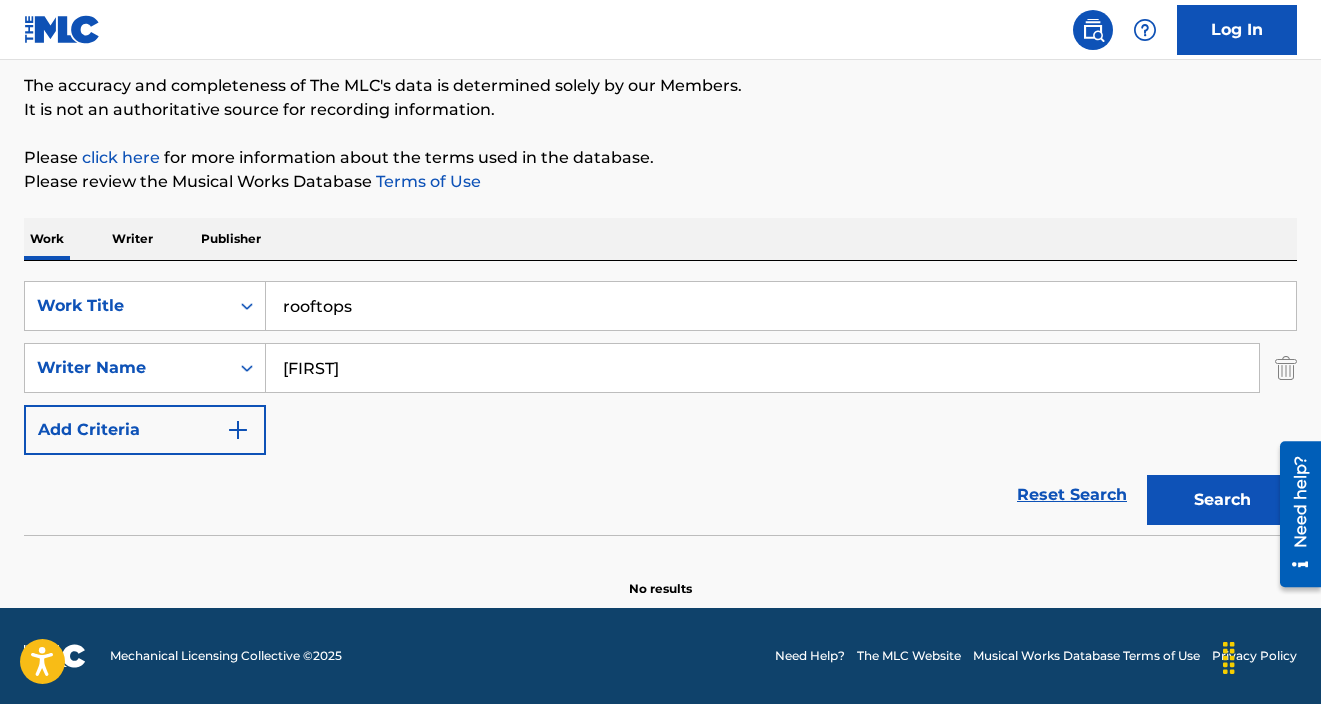 click on "rooftops" at bounding box center [781, 306] 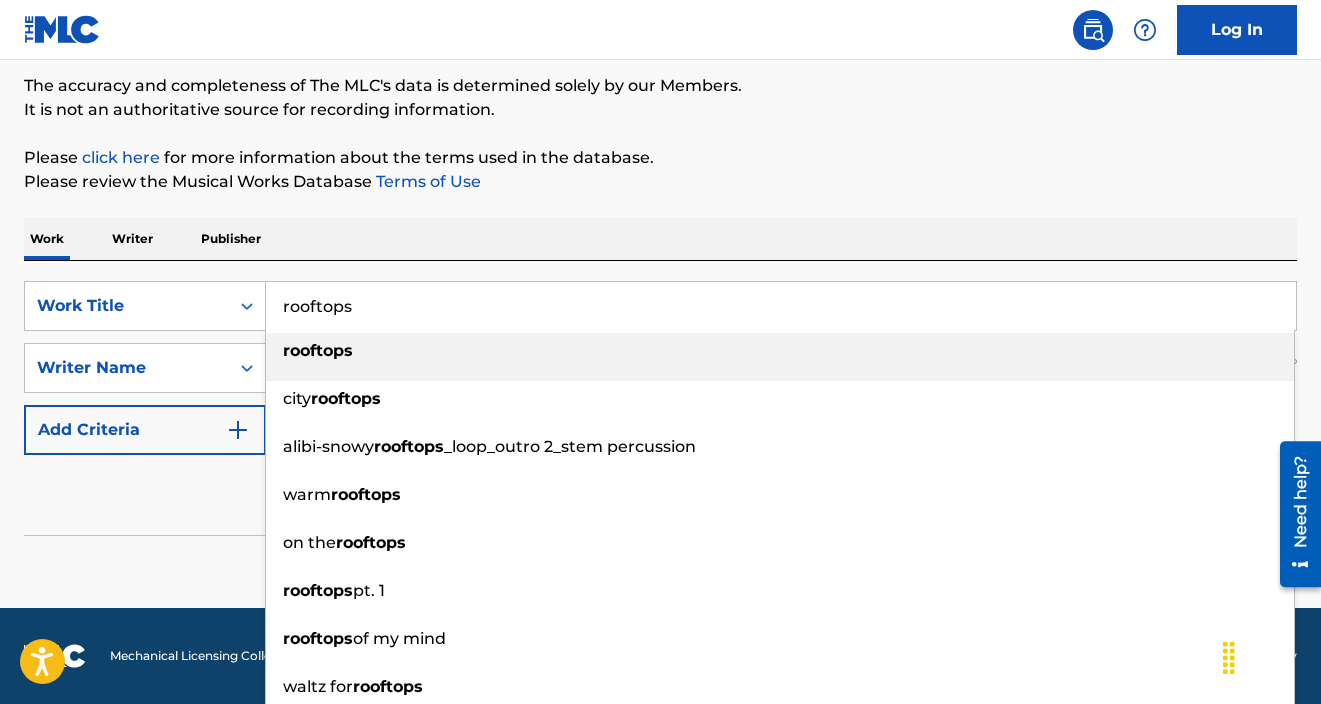 click on "rooftops" at bounding box center [780, 351] 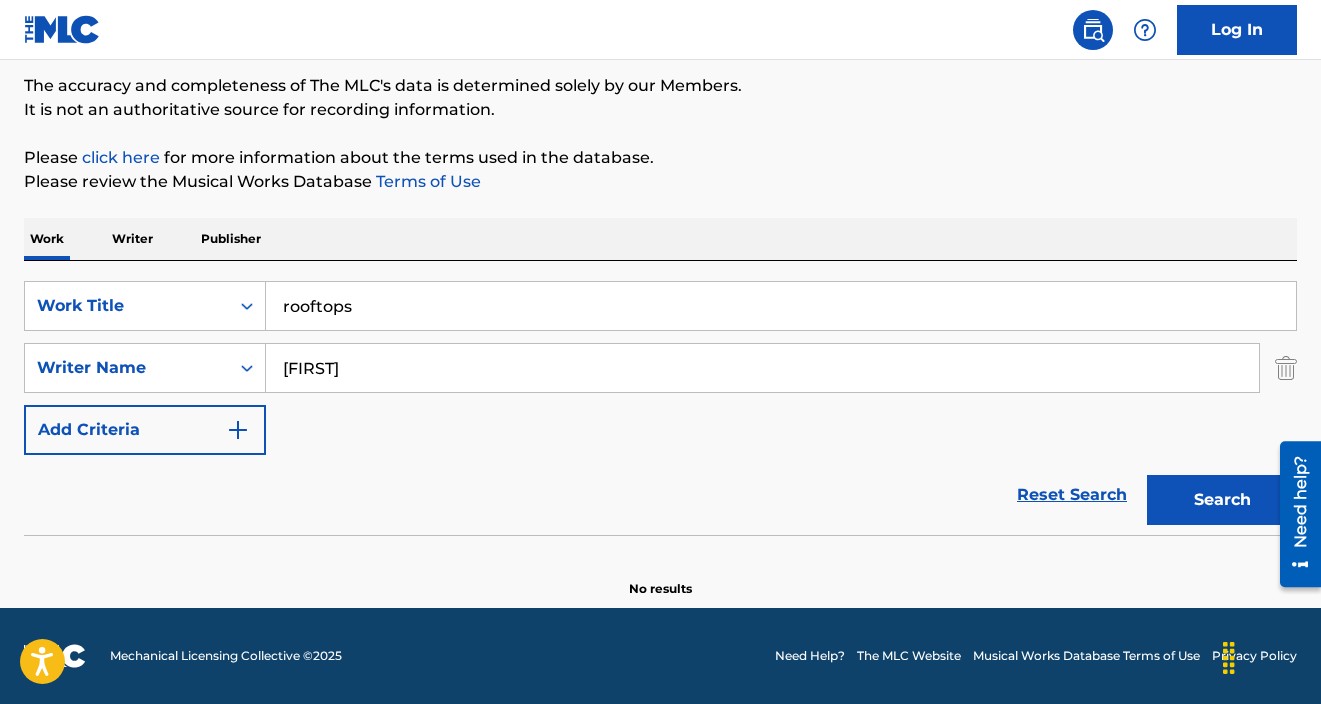 click on "[FIRST]" at bounding box center [762, 368] 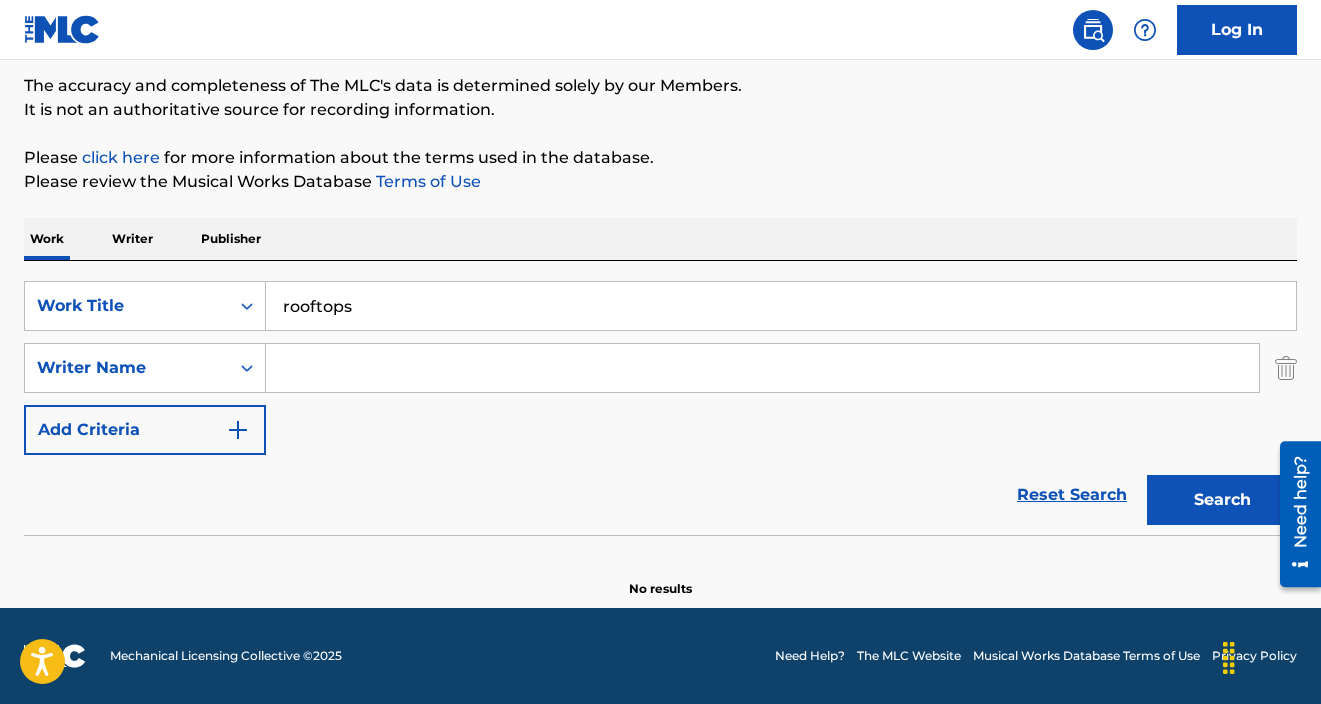 type 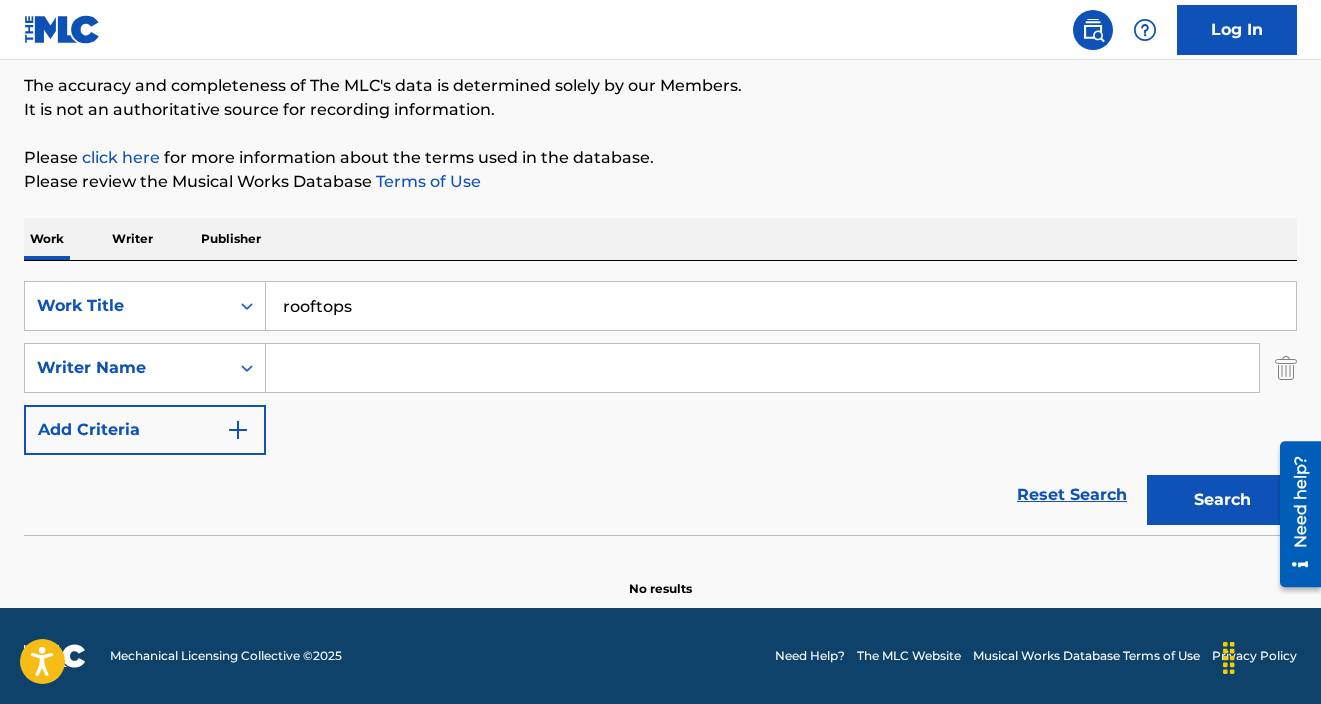 click on "Writer" at bounding box center (132, 239) 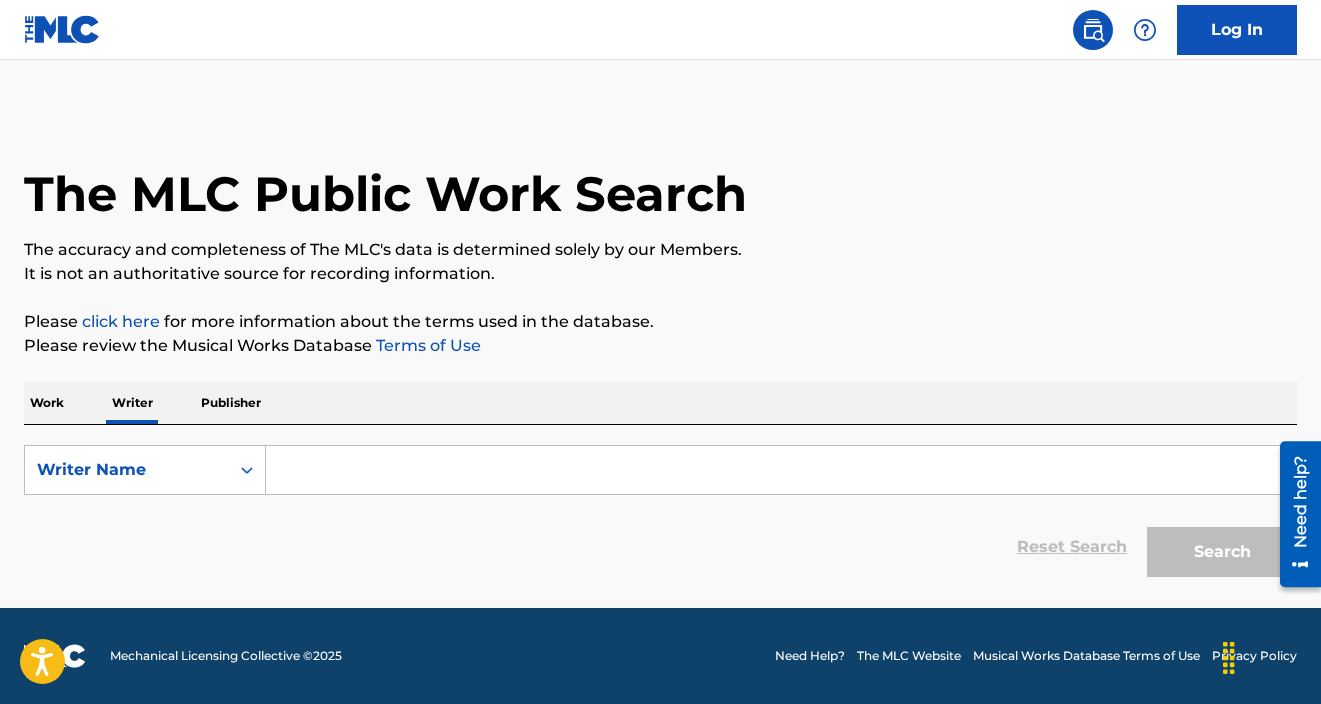 click at bounding box center (781, 470) 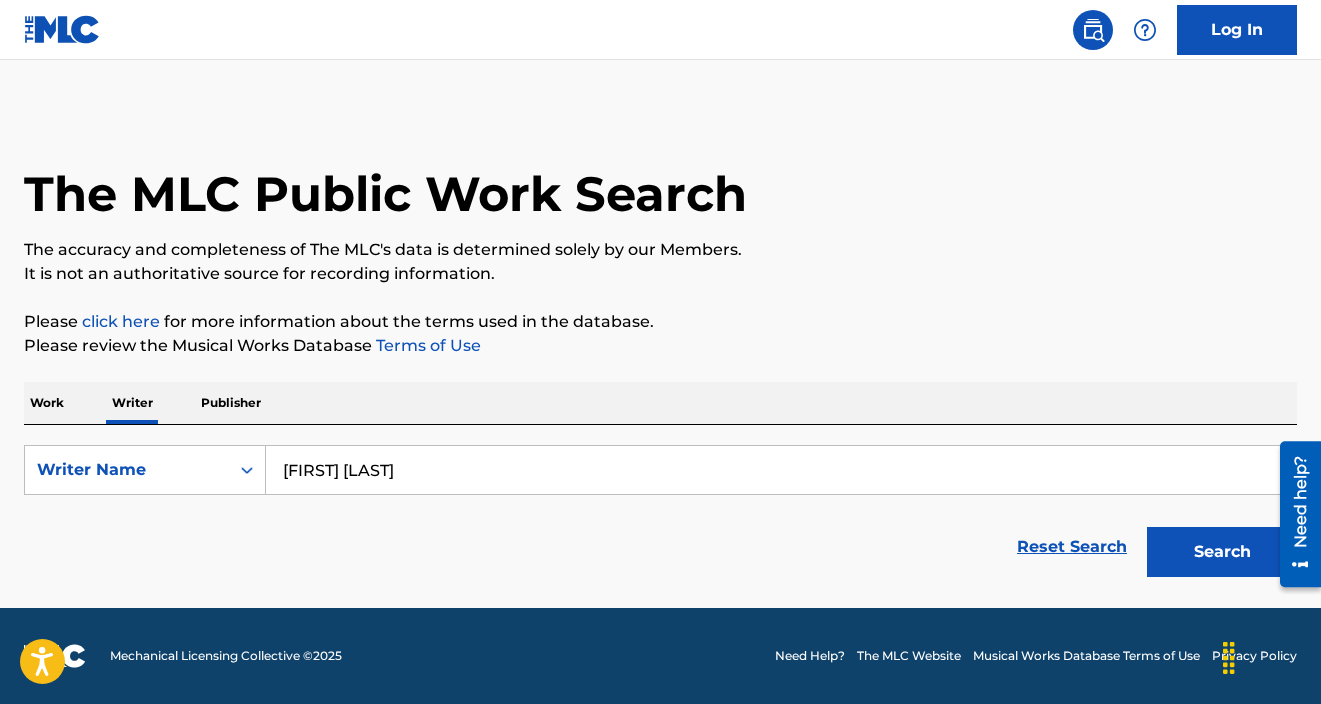 click on "[FIRST] [LAST]" at bounding box center (781, 470) 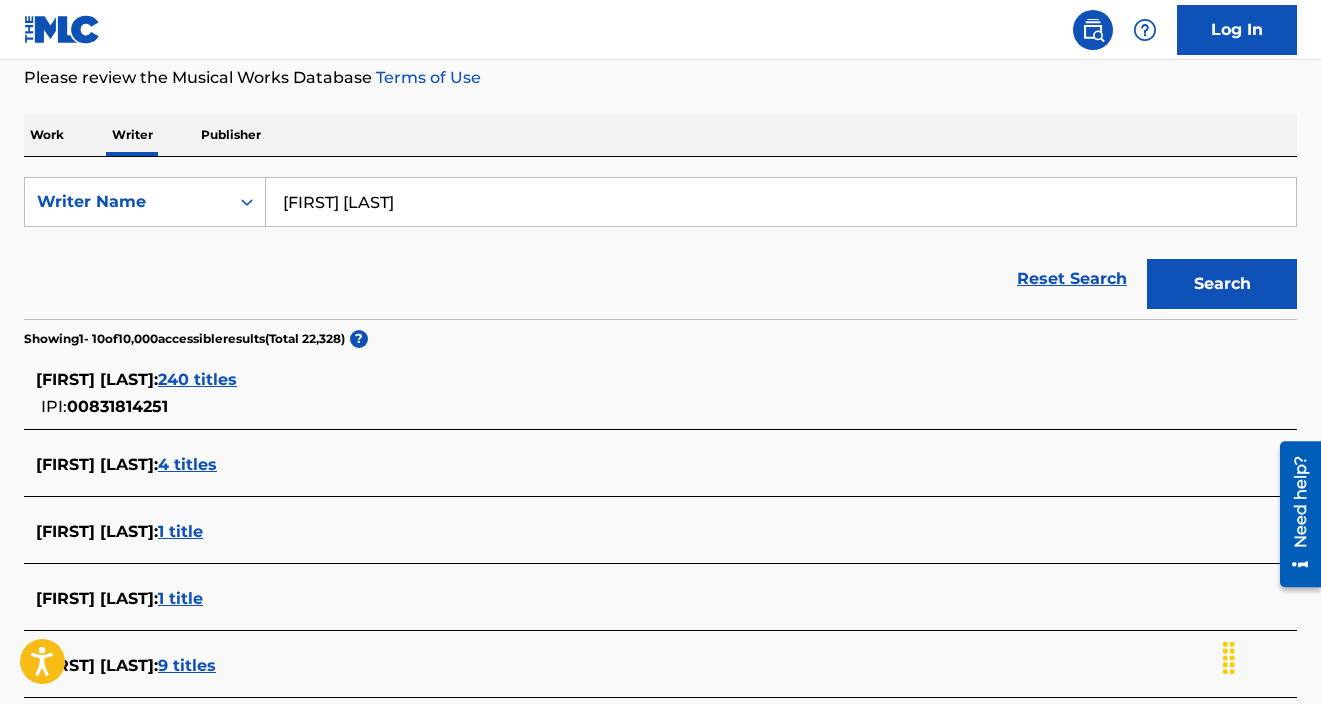 scroll, scrollTop: 385, scrollLeft: 0, axis: vertical 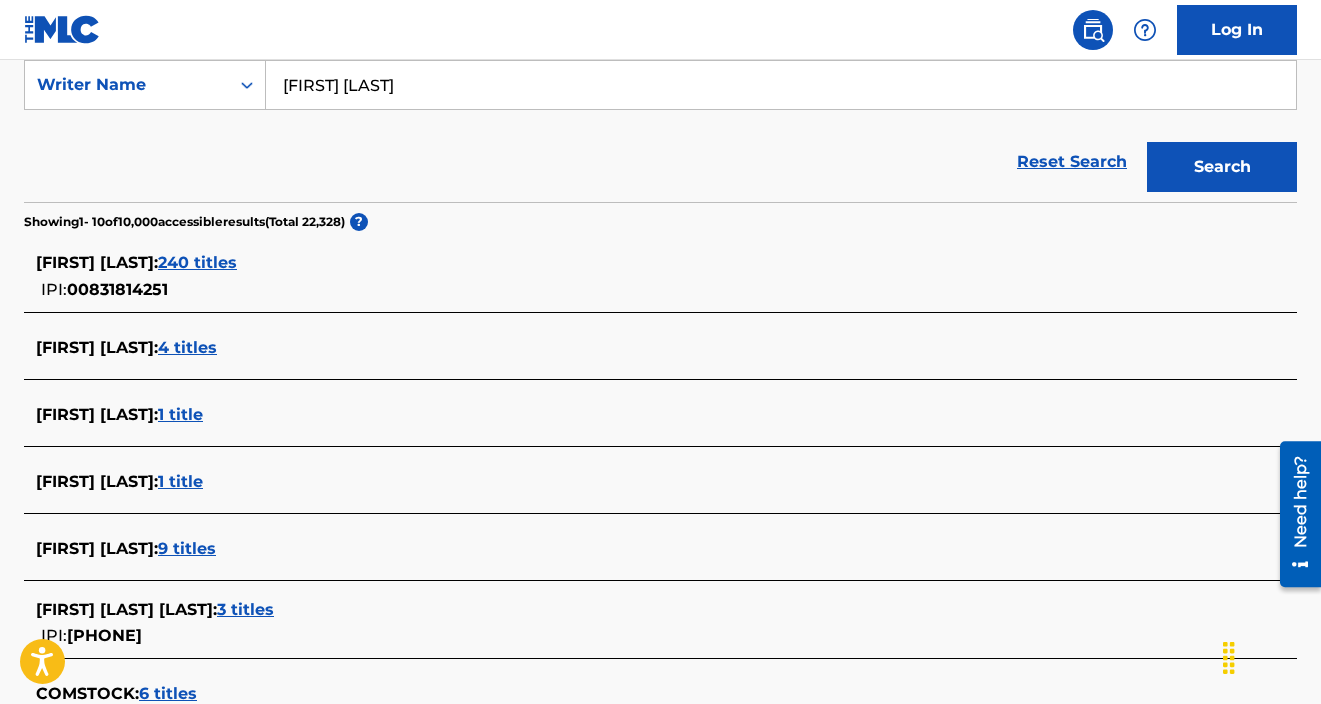 click on "240 titles" at bounding box center [197, 262] 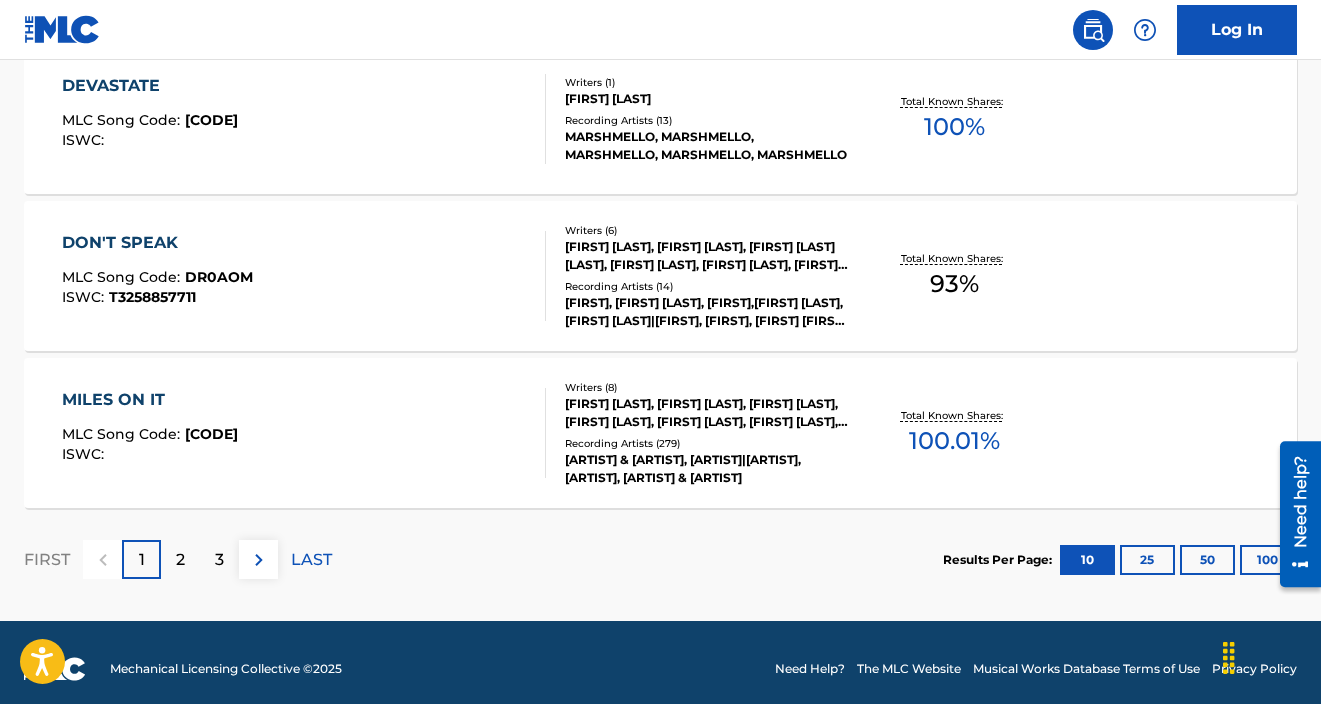 scroll, scrollTop: 1744, scrollLeft: 0, axis: vertical 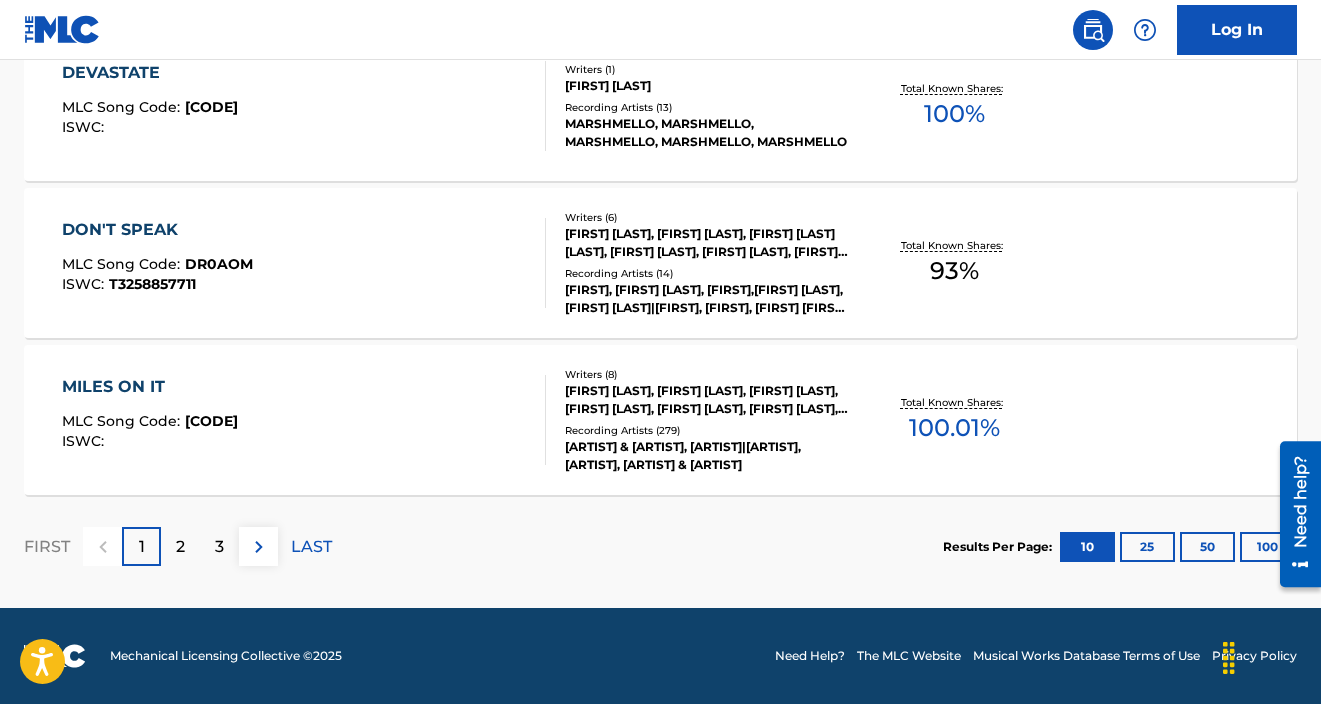 click on "100" at bounding box center [1267, 547] 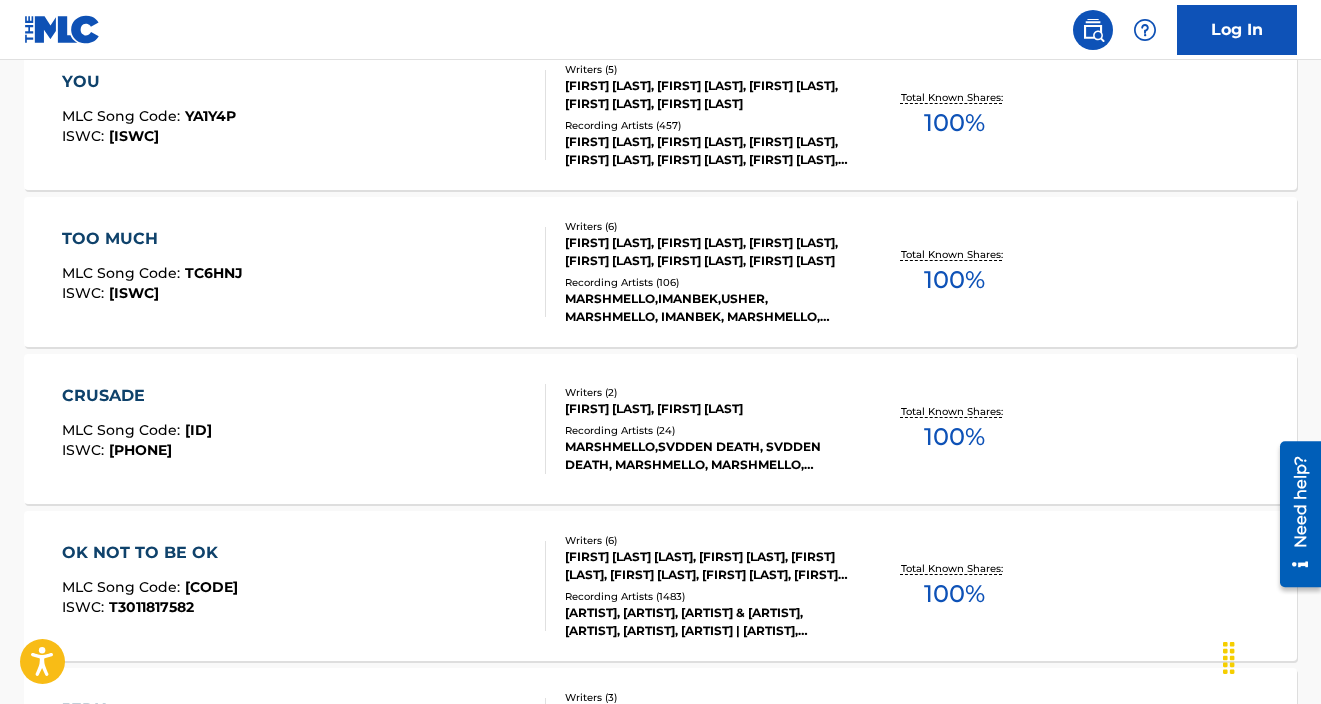 scroll, scrollTop: 15874, scrollLeft: 0, axis: vertical 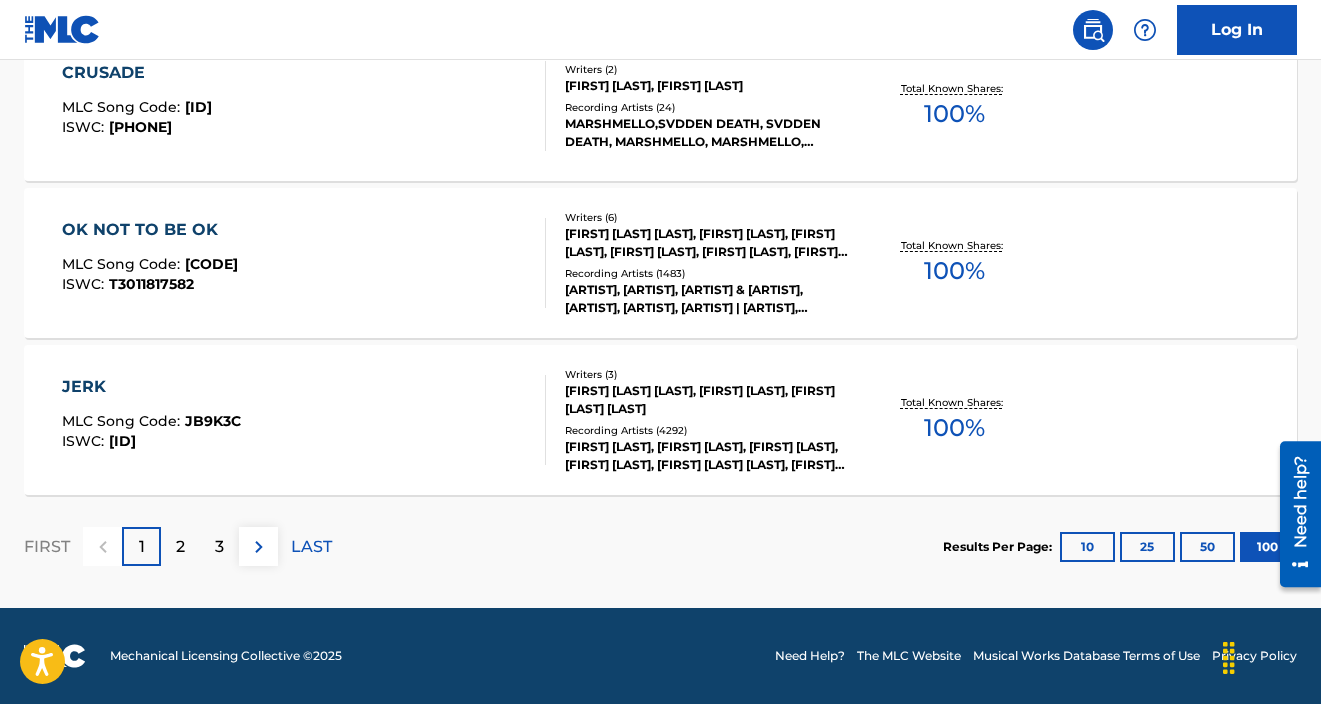 click on "2" at bounding box center [180, 546] 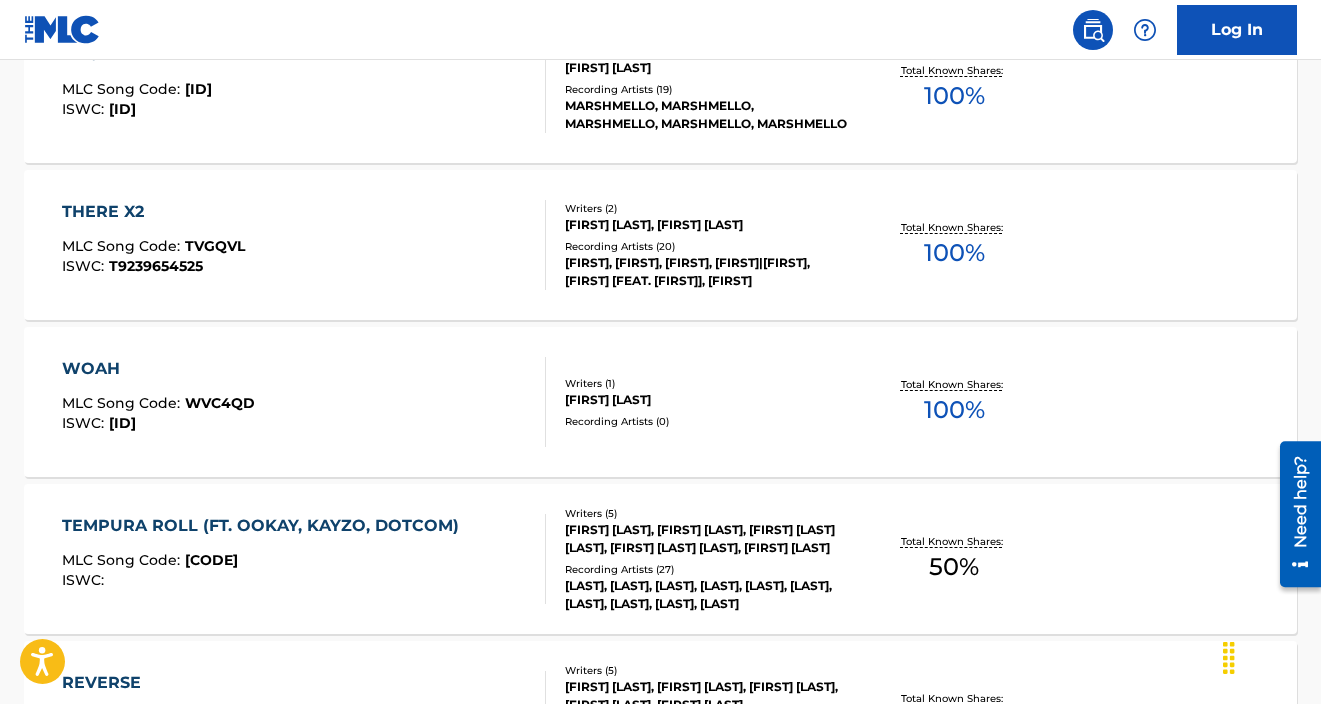 scroll, scrollTop: 12425, scrollLeft: 0, axis: vertical 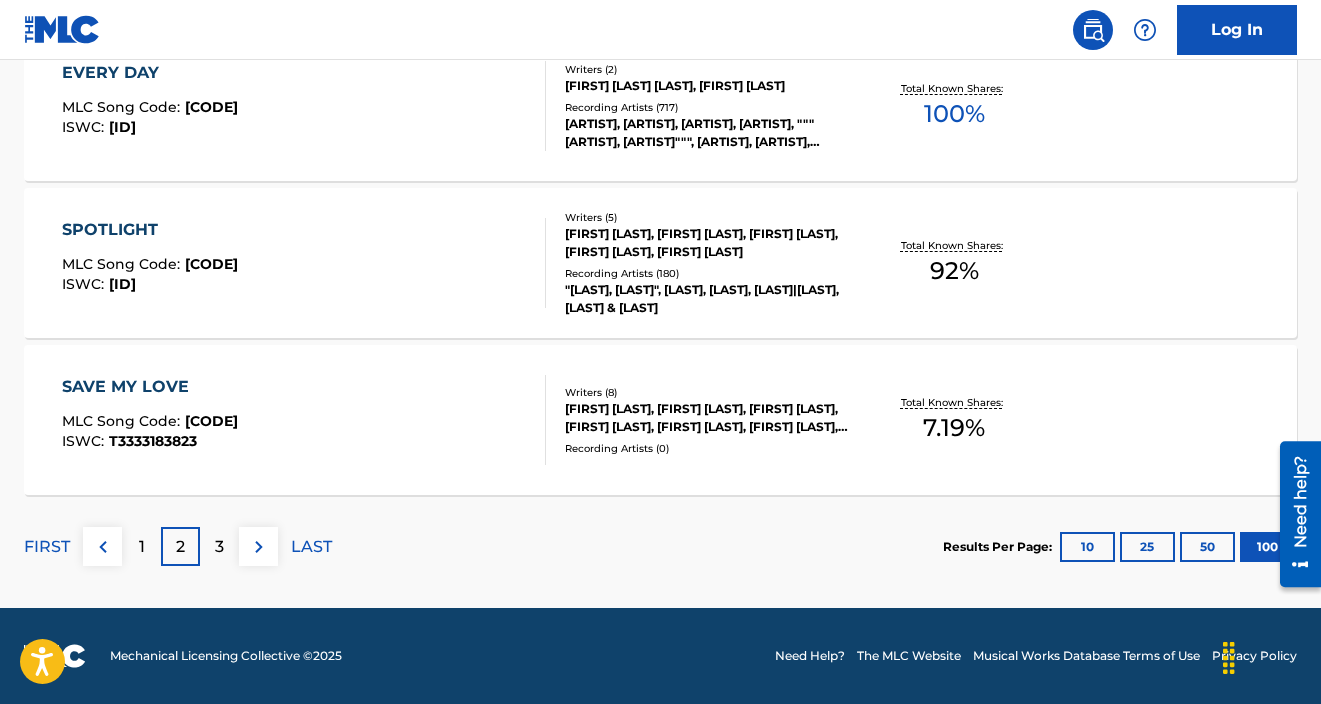 click on "3" at bounding box center [219, 546] 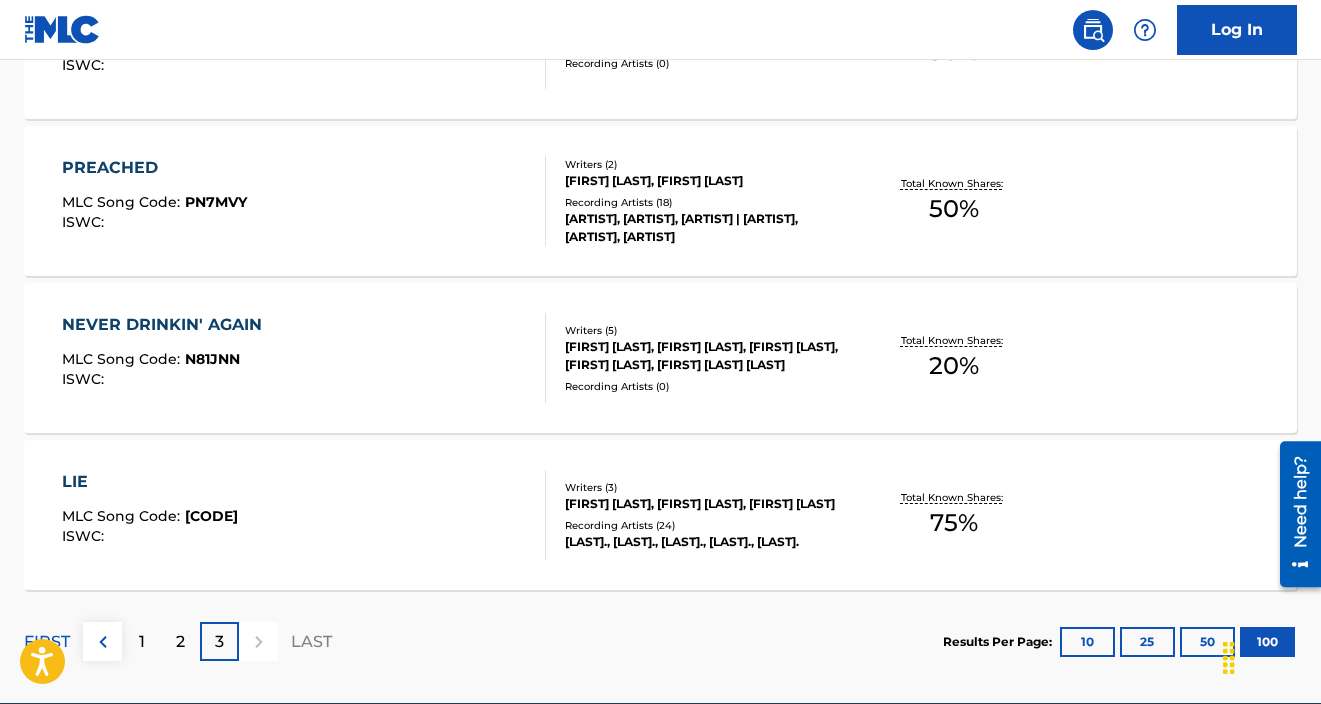 scroll, scrollTop: 6454, scrollLeft: 0, axis: vertical 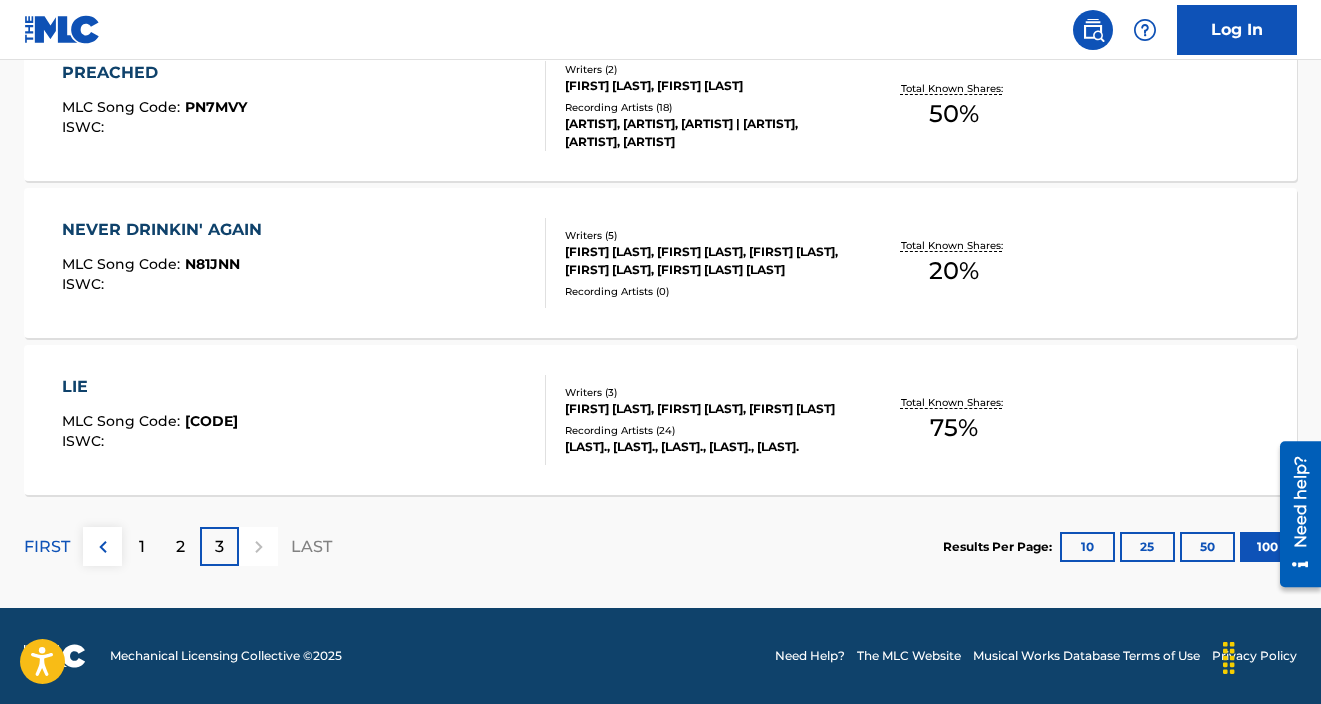 click on "2" at bounding box center [180, 546] 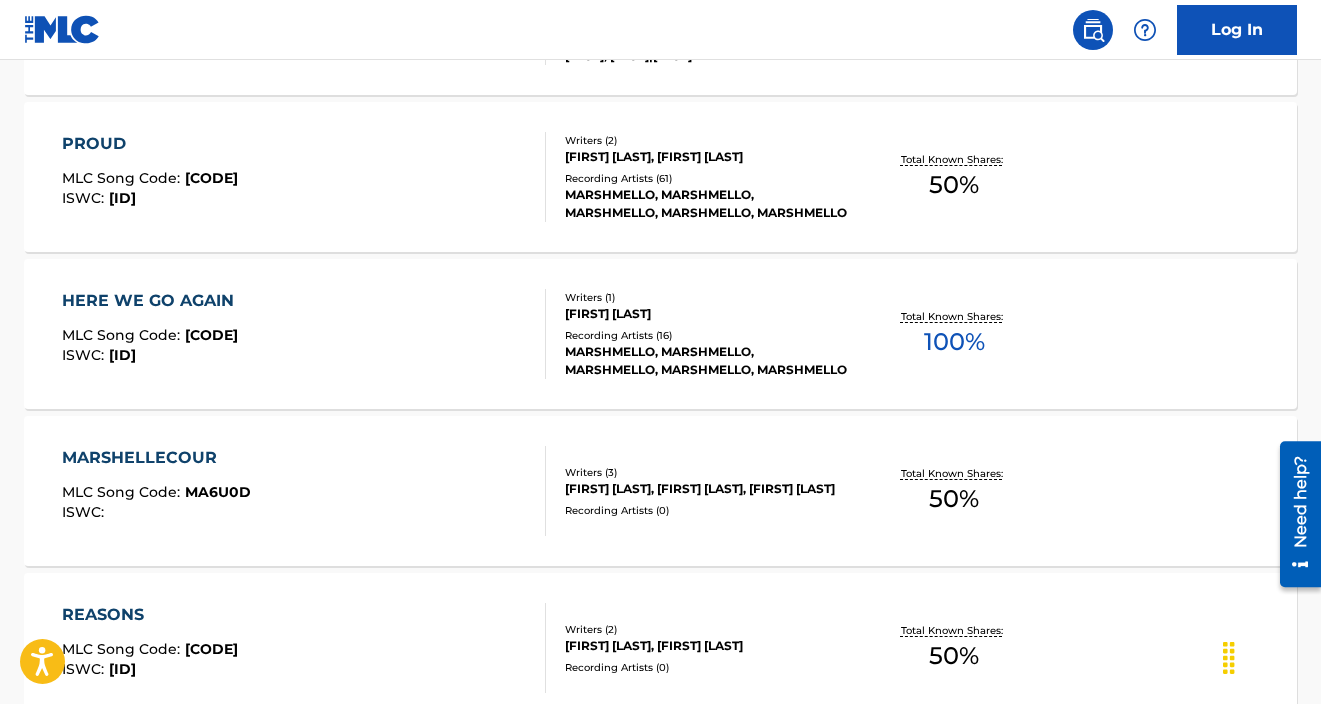 scroll, scrollTop: 5081, scrollLeft: 0, axis: vertical 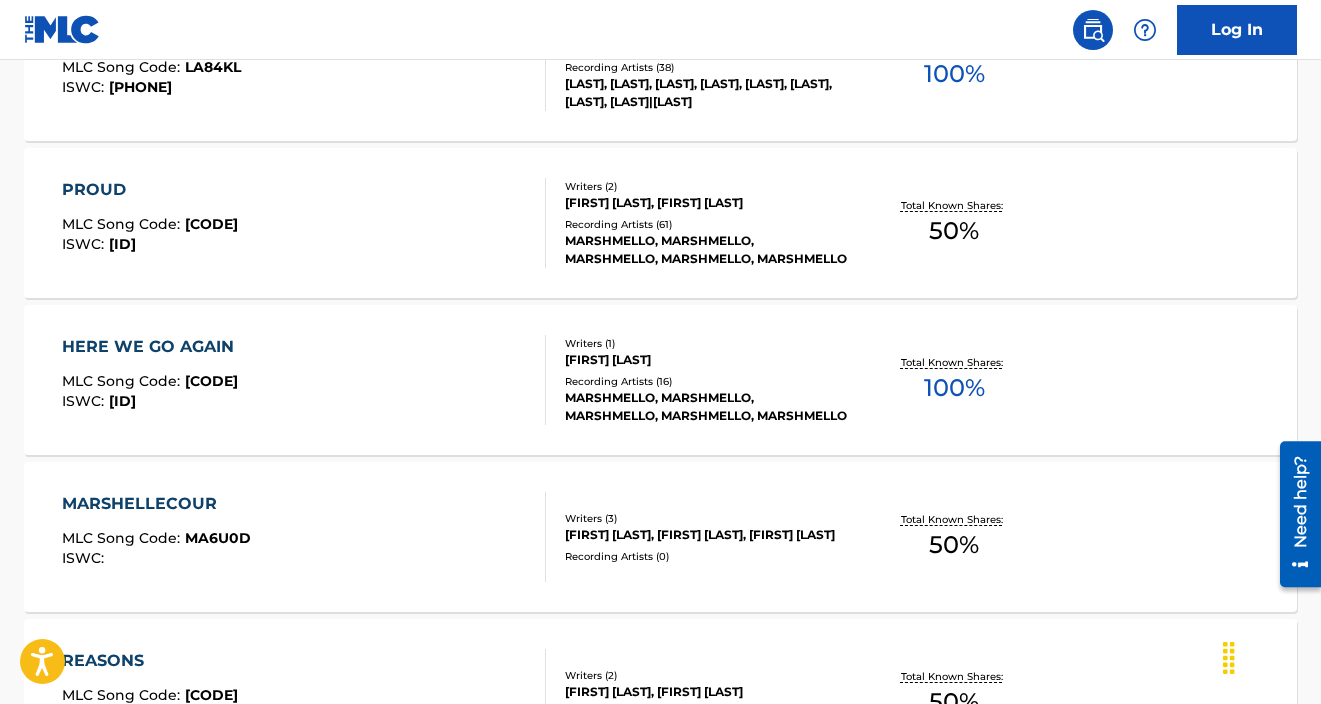 click on "[FIRST] MLC Song Code : [ID] ISWC :" at bounding box center (304, 537) 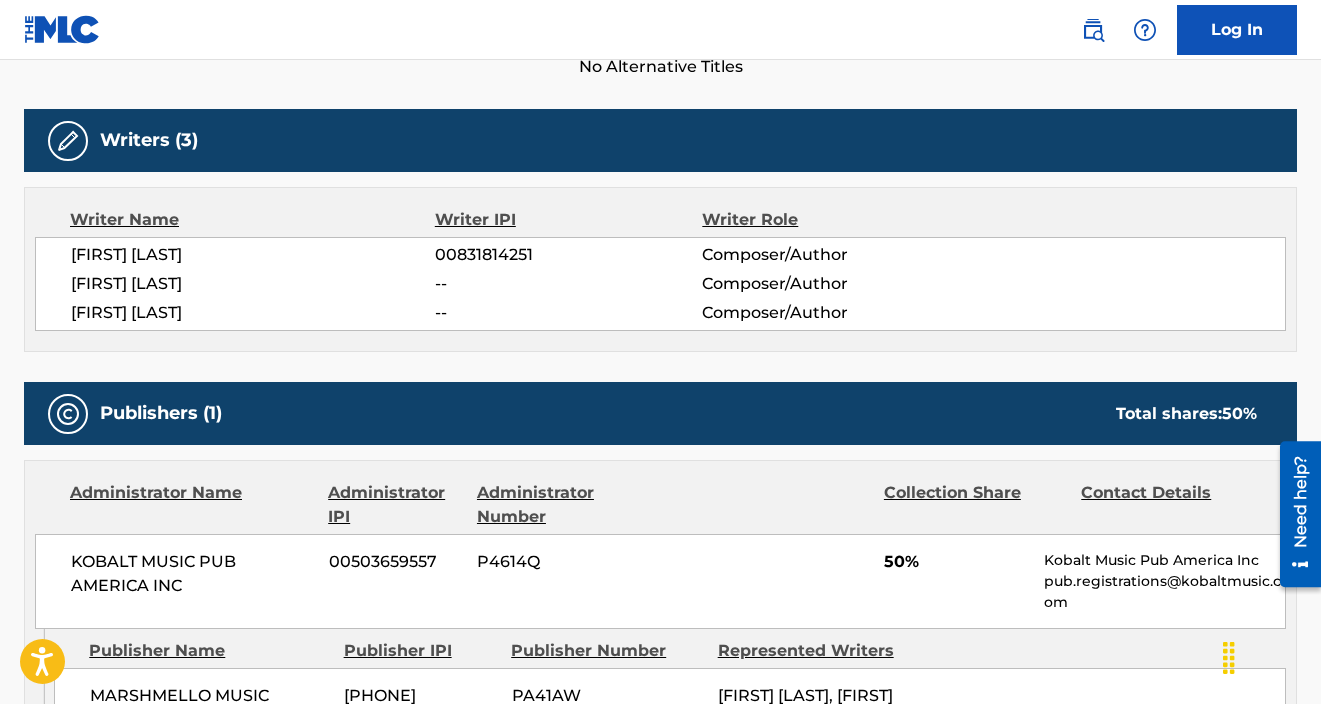 scroll, scrollTop: 606, scrollLeft: 0, axis: vertical 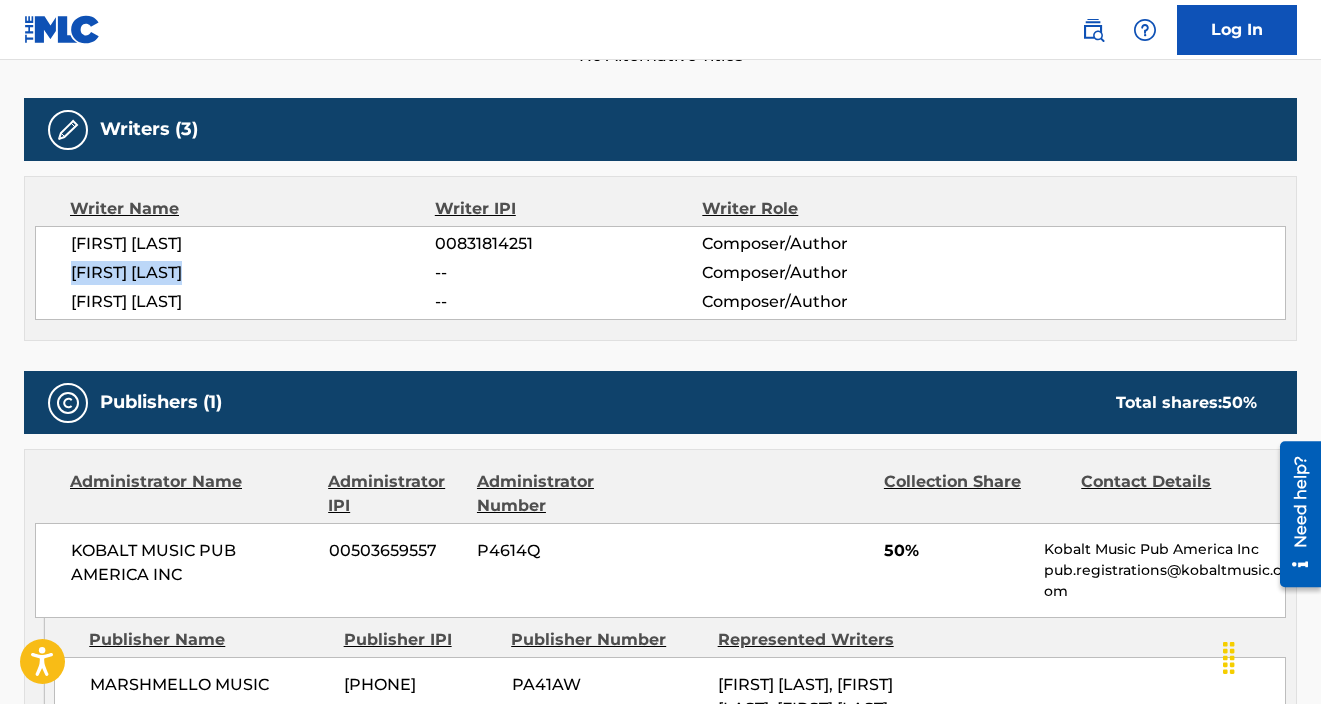 drag, startPoint x: 232, startPoint y: 269, endPoint x: 65, endPoint y: 269, distance: 167 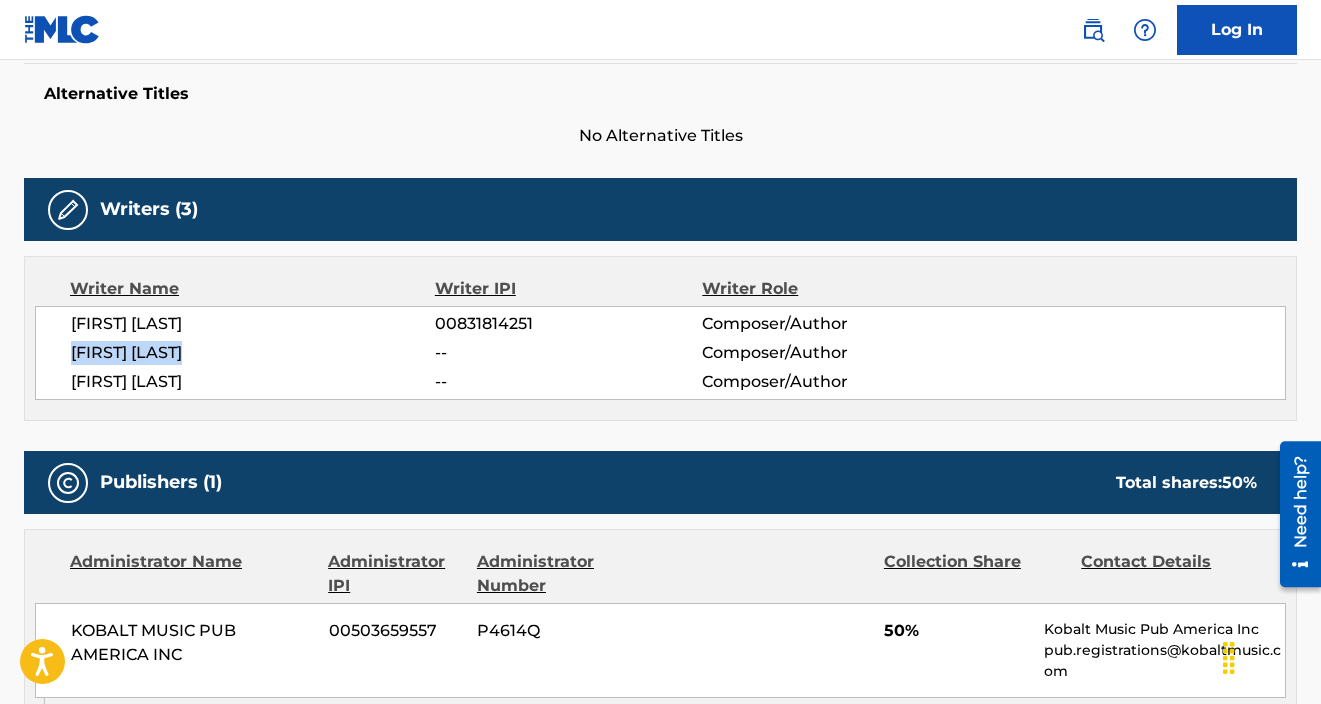 scroll, scrollTop: 475, scrollLeft: 0, axis: vertical 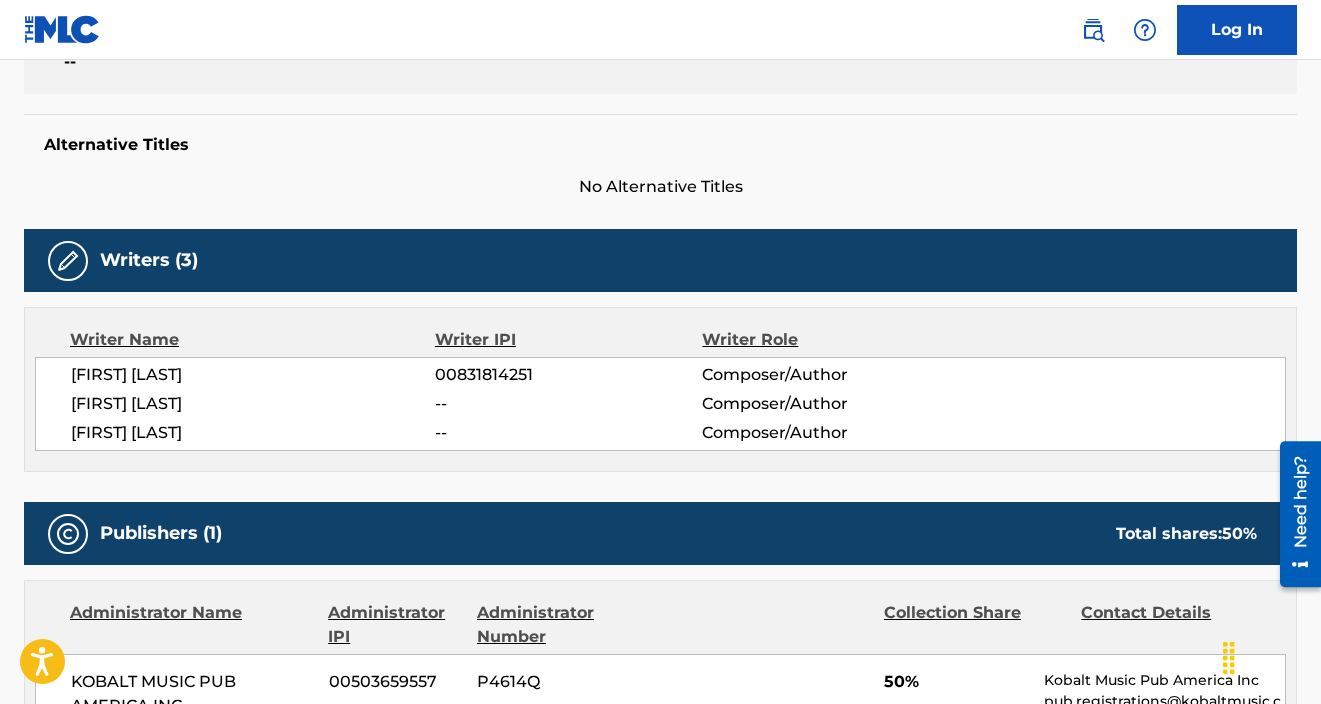 click on "No Alternative Titles" at bounding box center (660, 187) 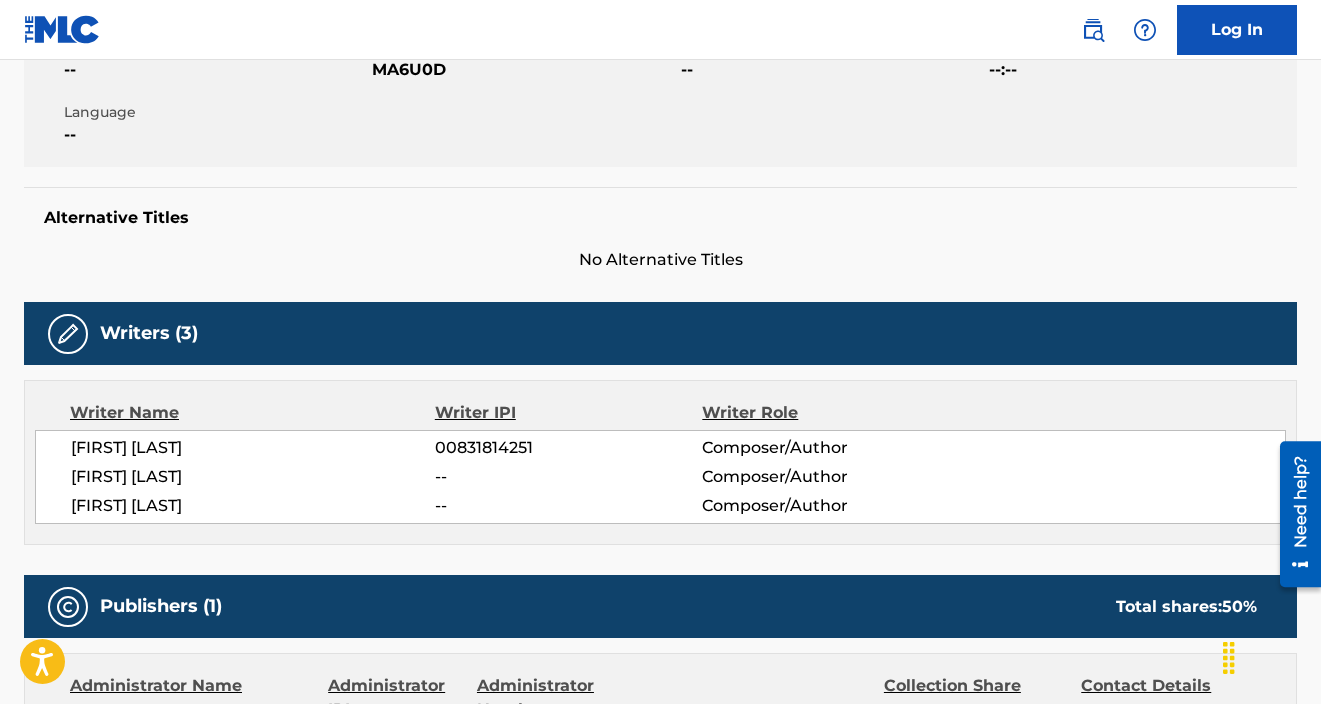 scroll, scrollTop: 0, scrollLeft: 0, axis: both 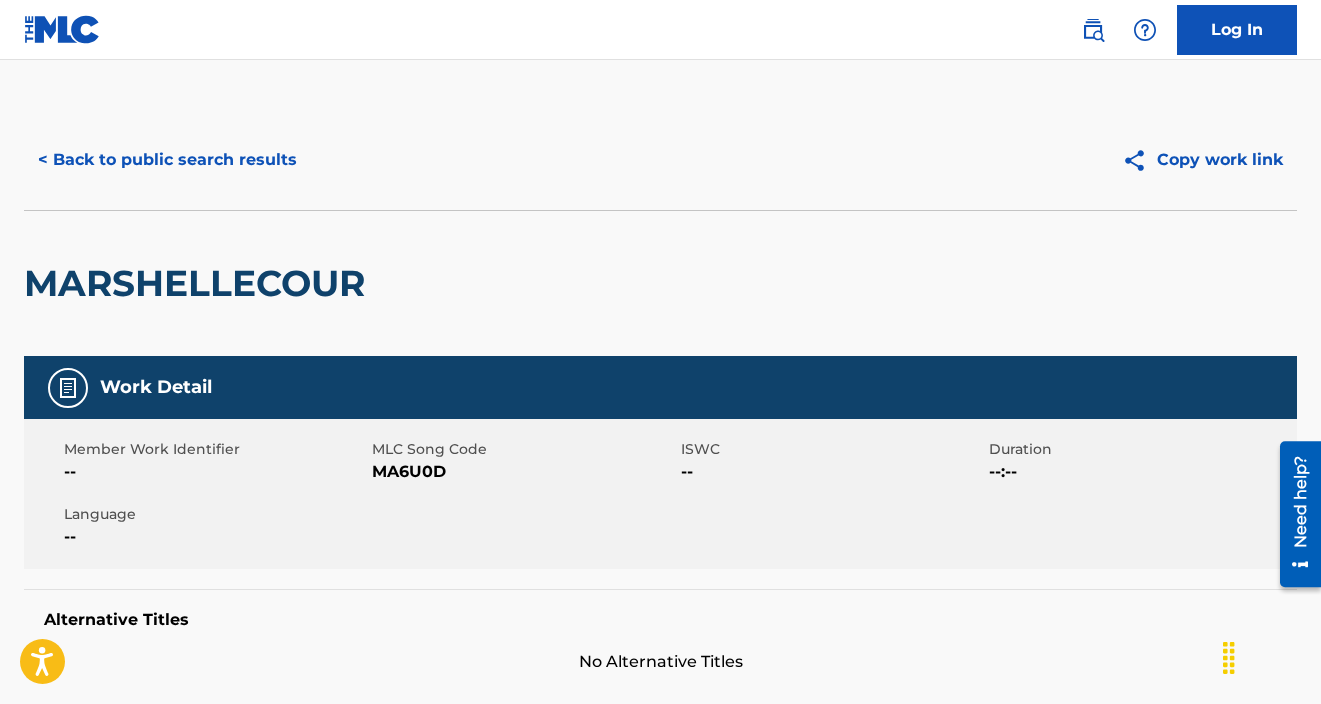 click on "< Back to public search results" at bounding box center (167, 160) 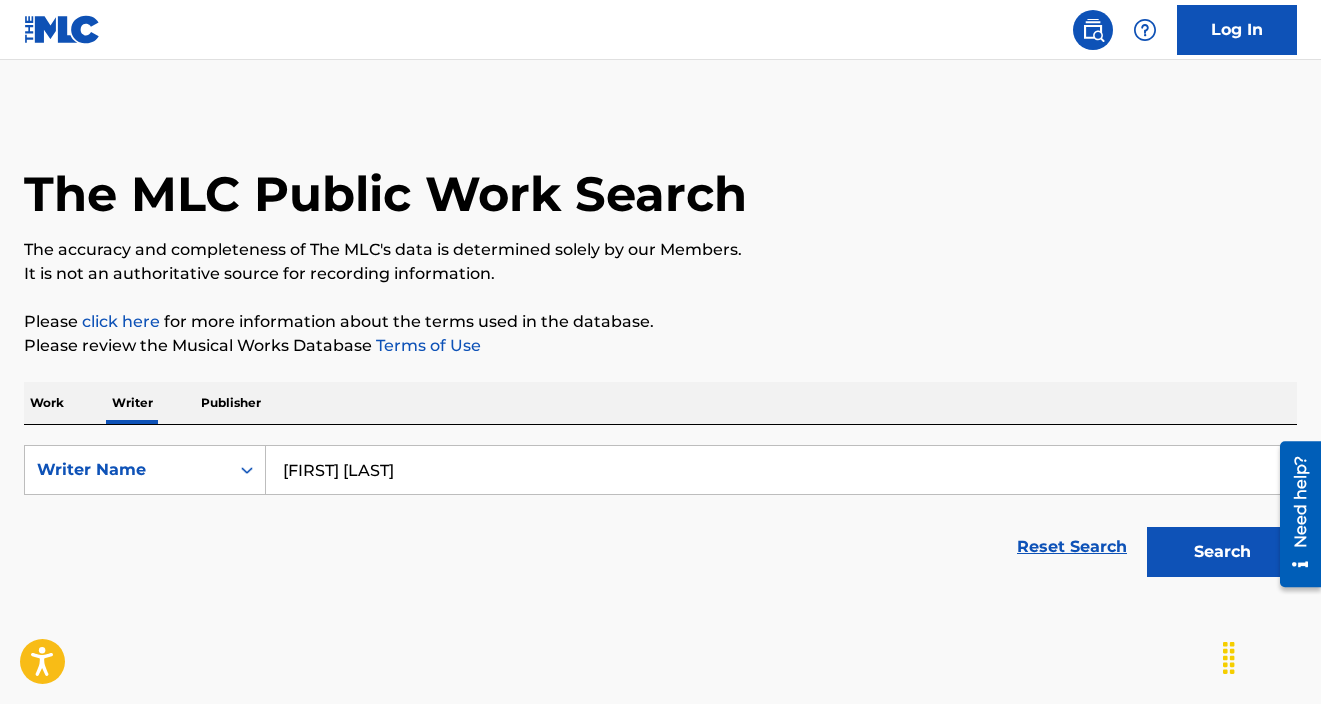scroll, scrollTop: 50, scrollLeft: 0, axis: vertical 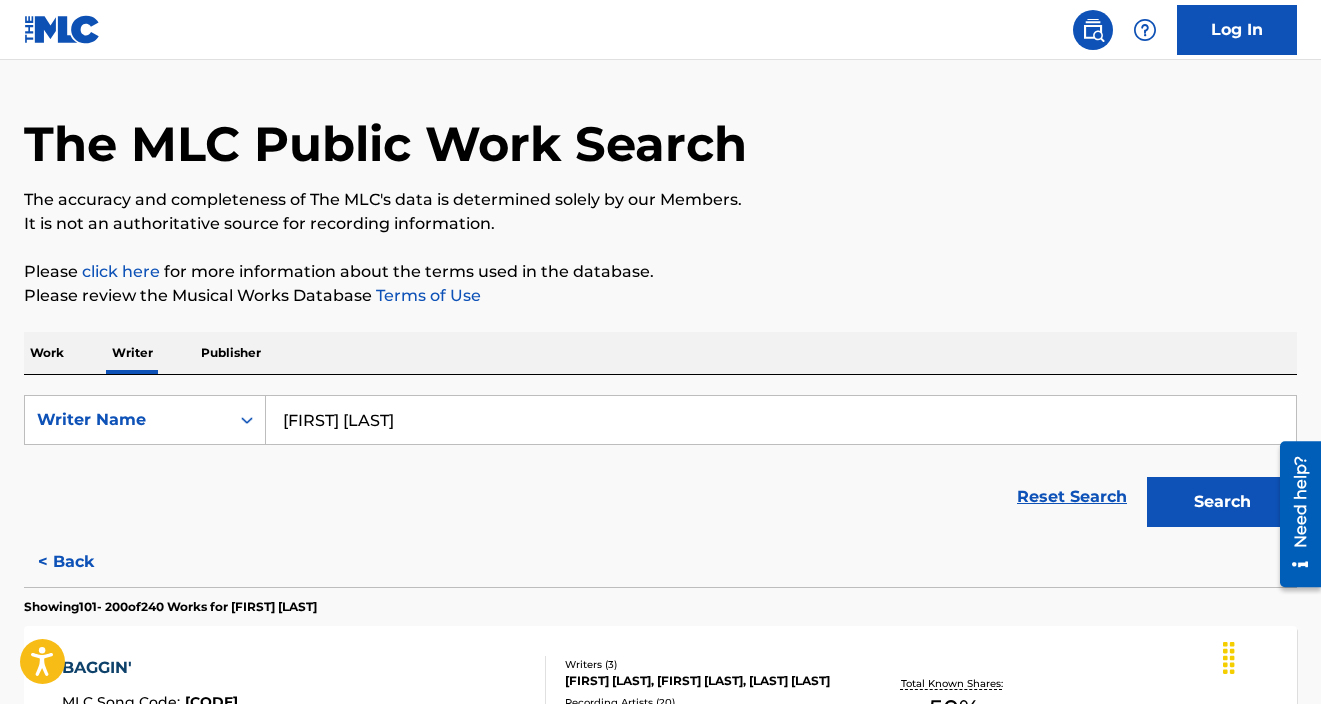 click on "[FIRST] [LAST]" at bounding box center [781, 420] 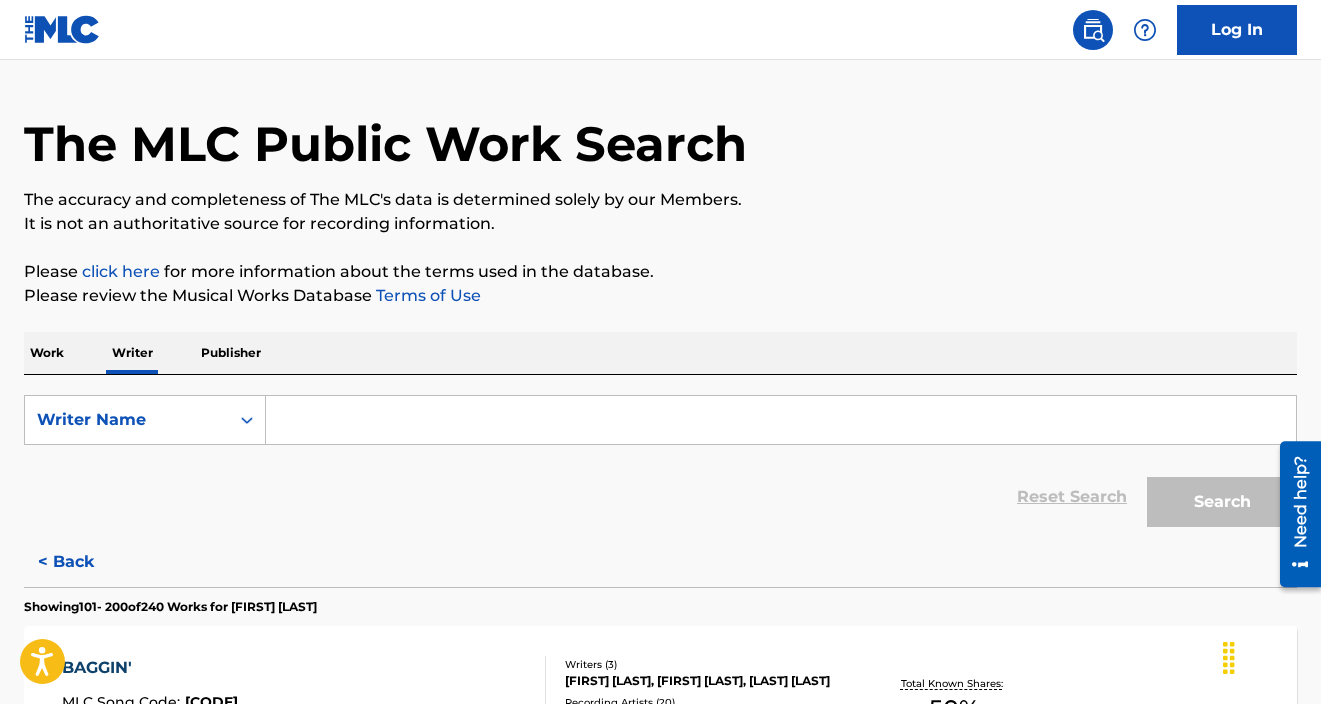 type 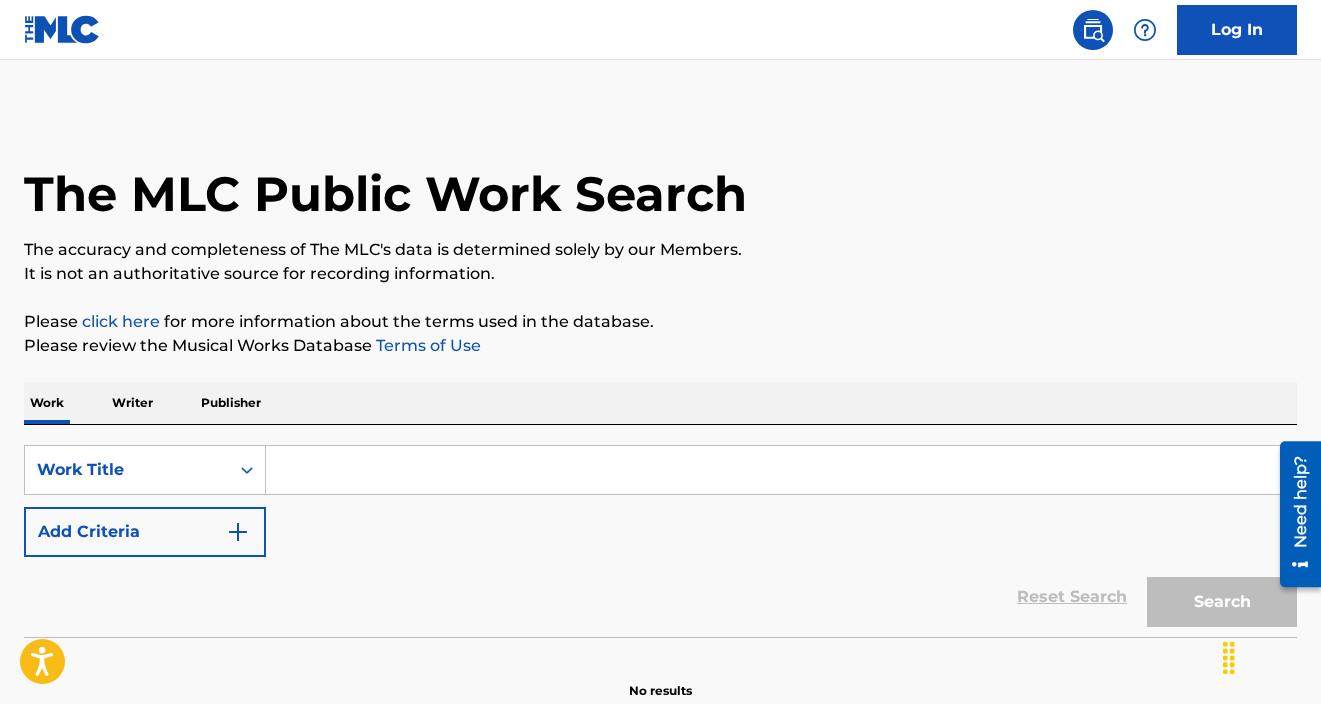 click at bounding box center (781, 470) 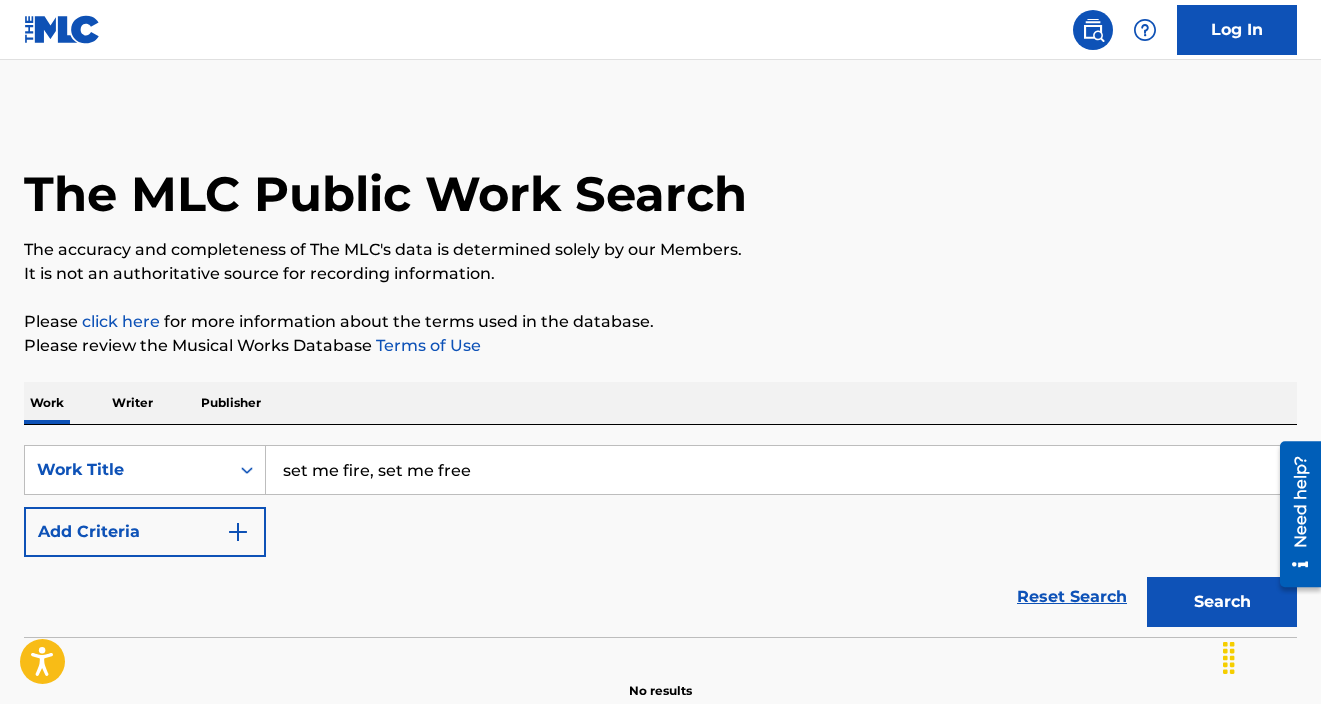 drag, startPoint x: 350, startPoint y: 469, endPoint x: 509, endPoint y: 468, distance: 159.00314 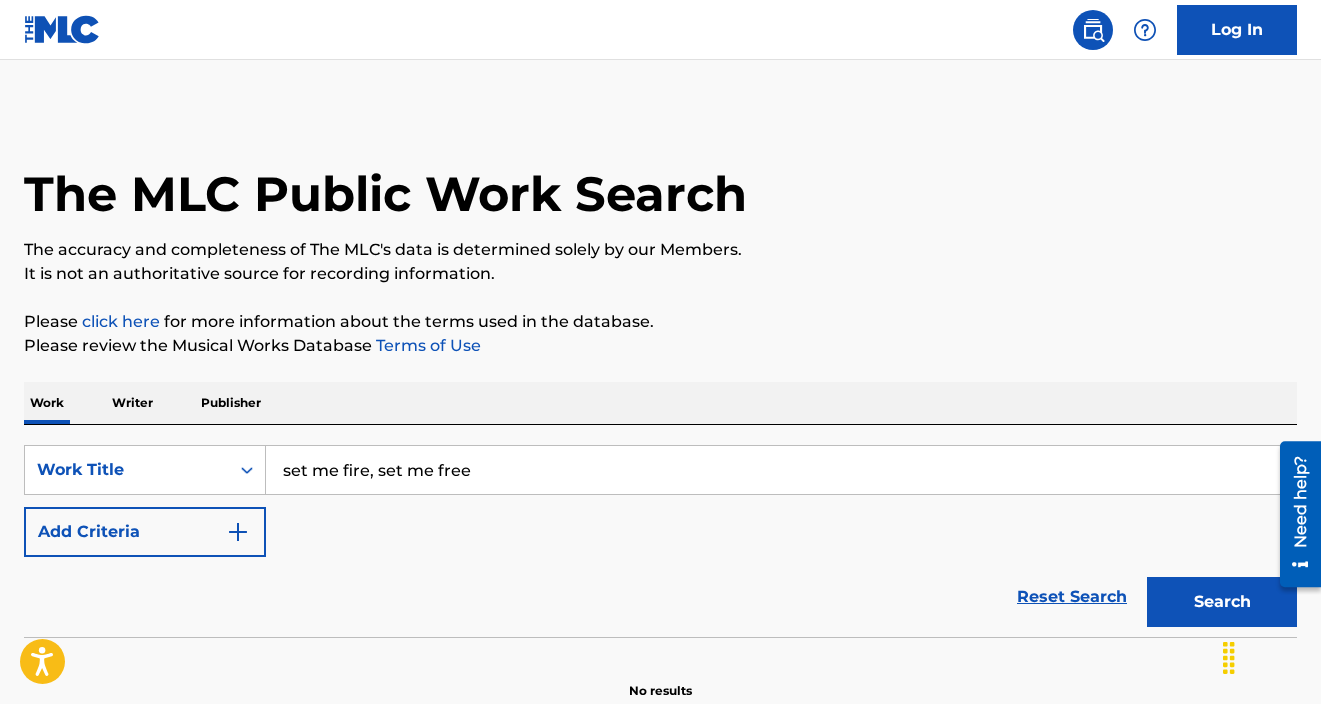 drag, startPoint x: 522, startPoint y: 480, endPoint x: 359, endPoint y: 475, distance: 163.07668 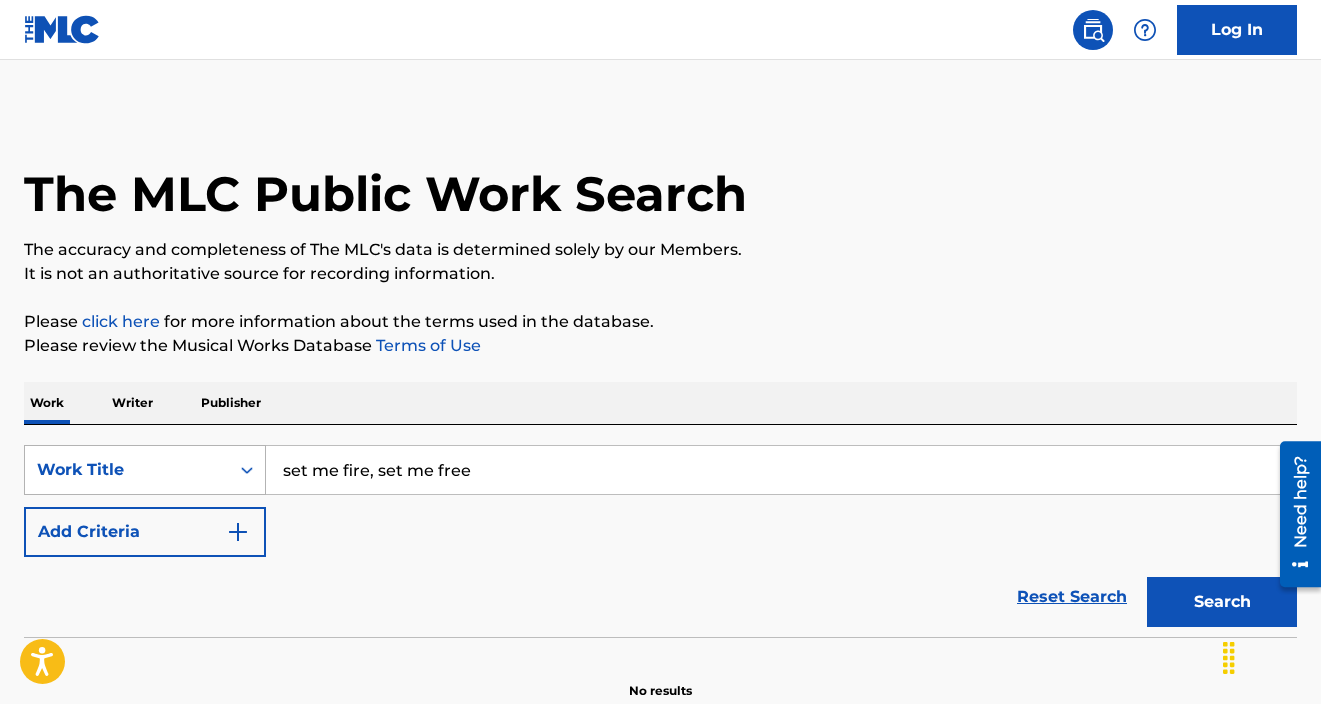 drag, startPoint x: 377, startPoint y: 469, endPoint x: 238, endPoint y: 462, distance: 139.17615 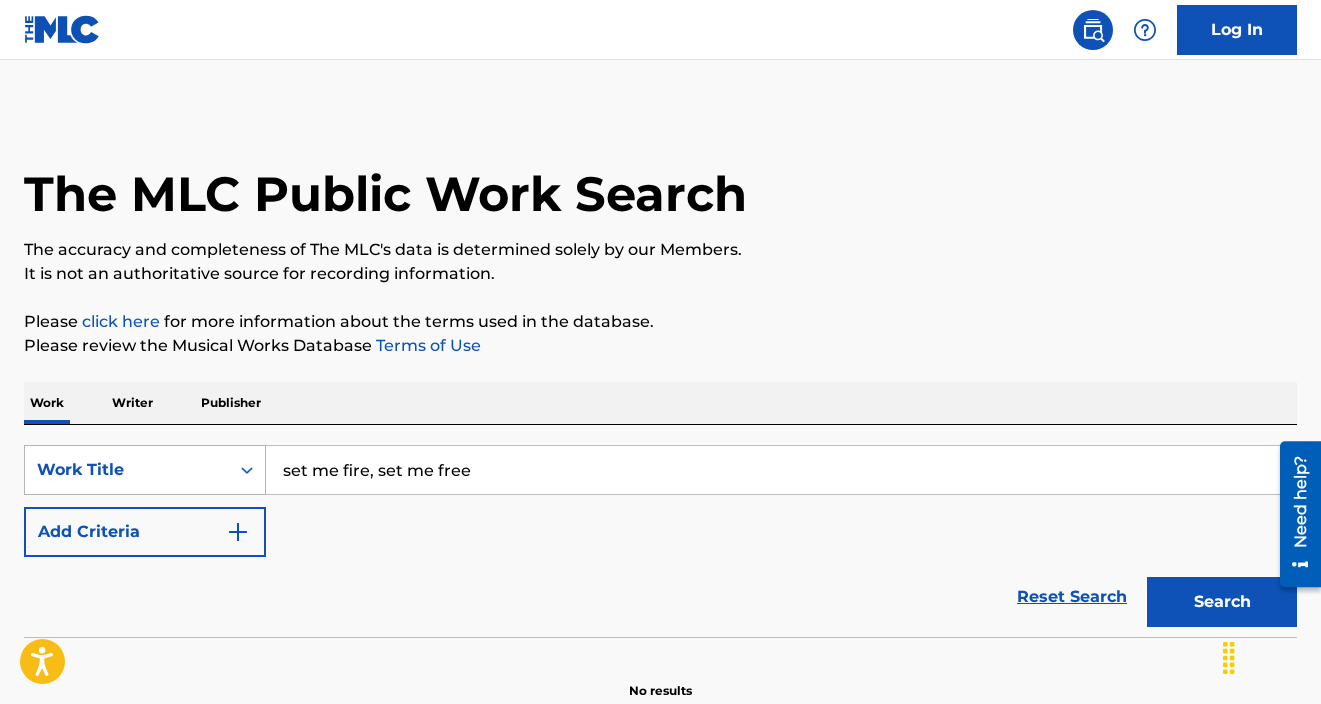 drag, startPoint x: 378, startPoint y: 475, endPoint x: 262, endPoint y: 467, distance: 116.275536 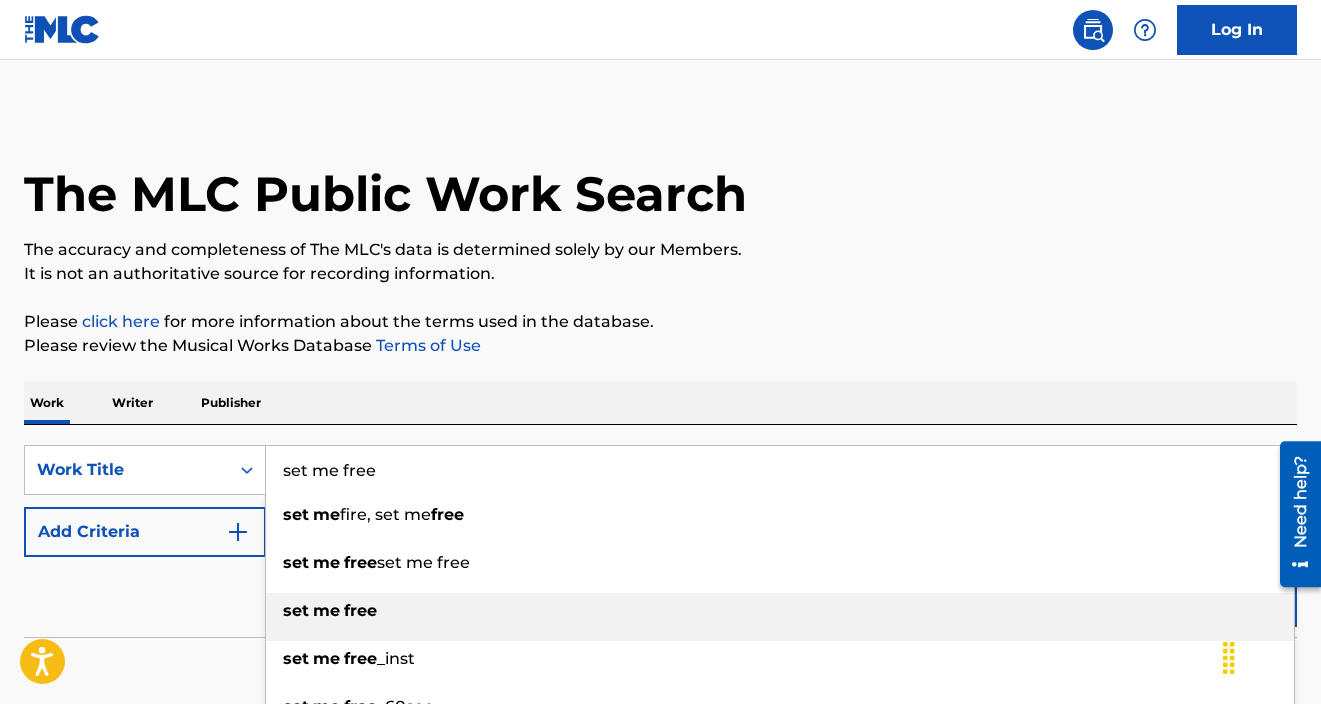 type on "set me free" 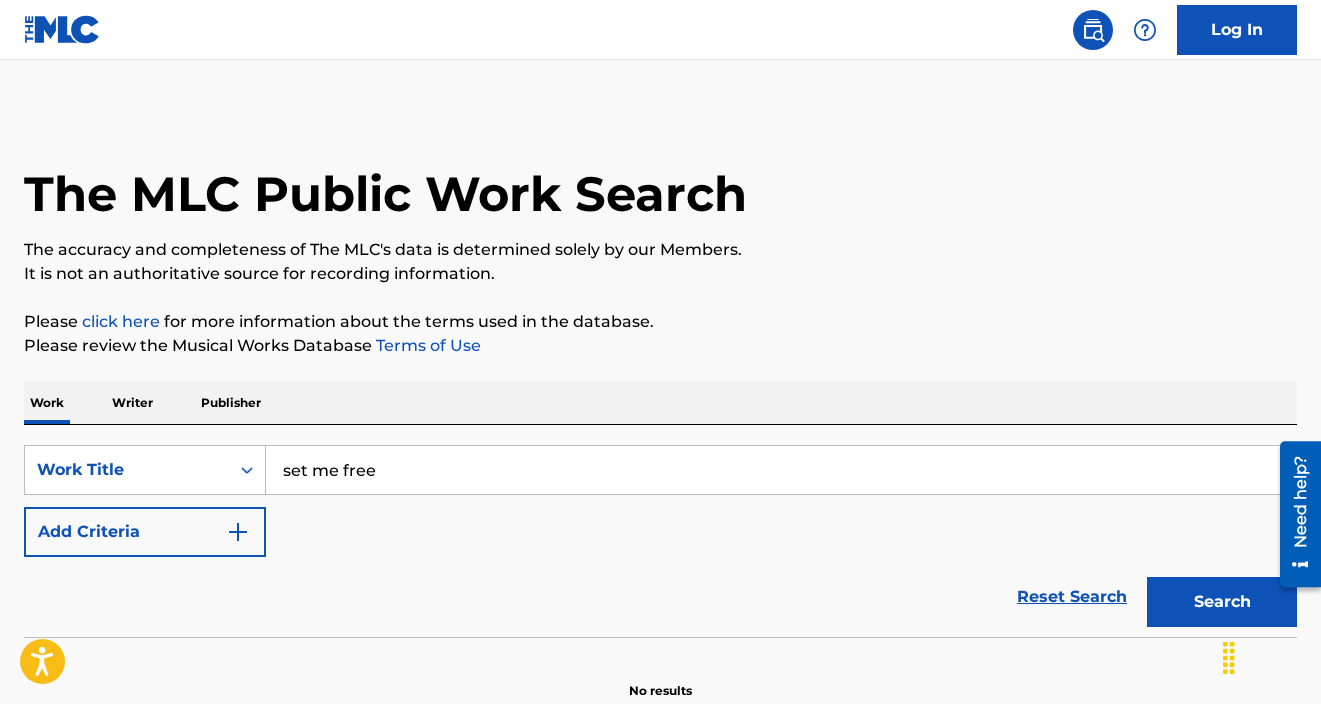 click on "Add Criteria" at bounding box center [145, 532] 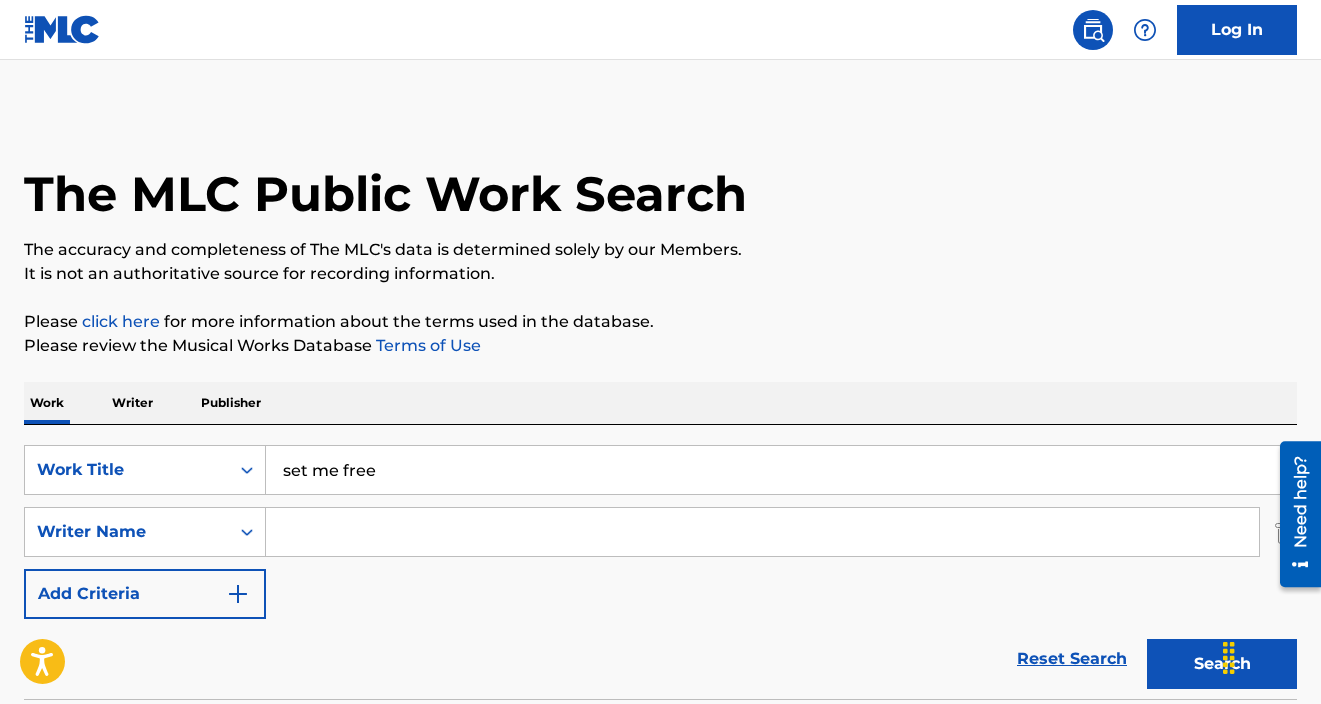 click at bounding box center (762, 532) 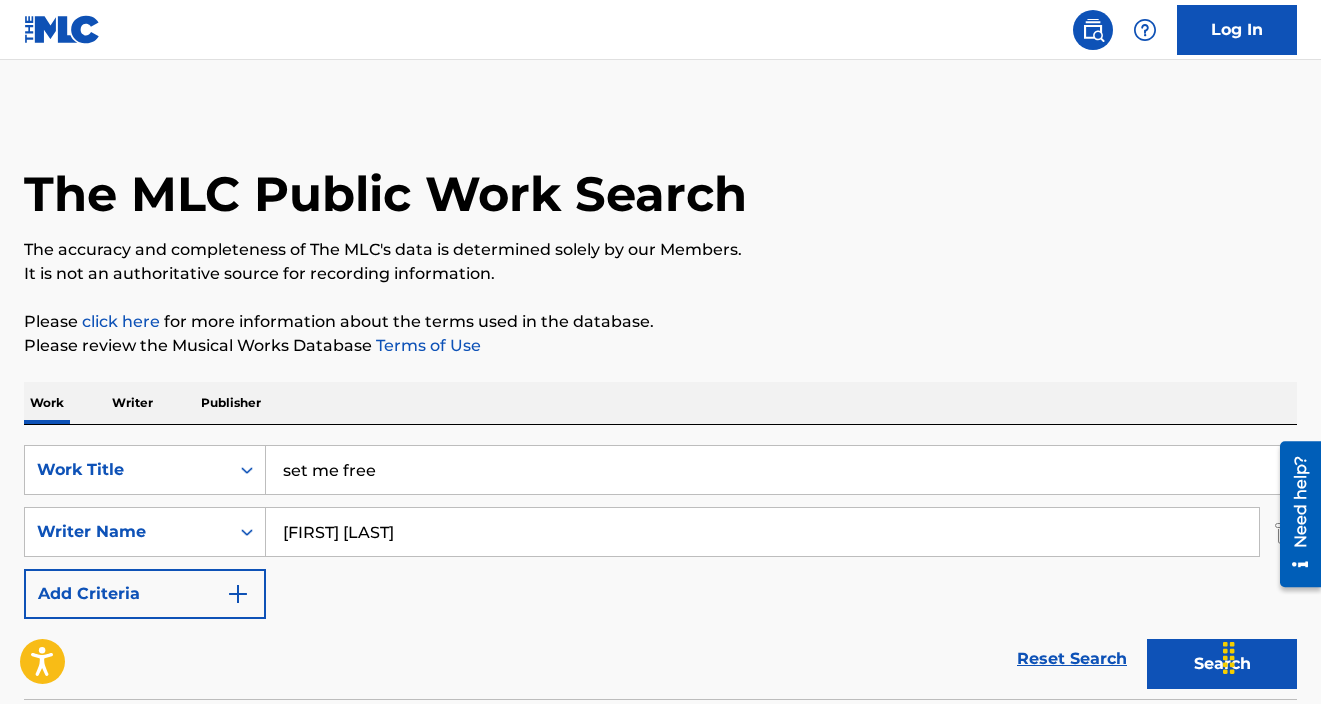type on "[FIRST] [LAST]" 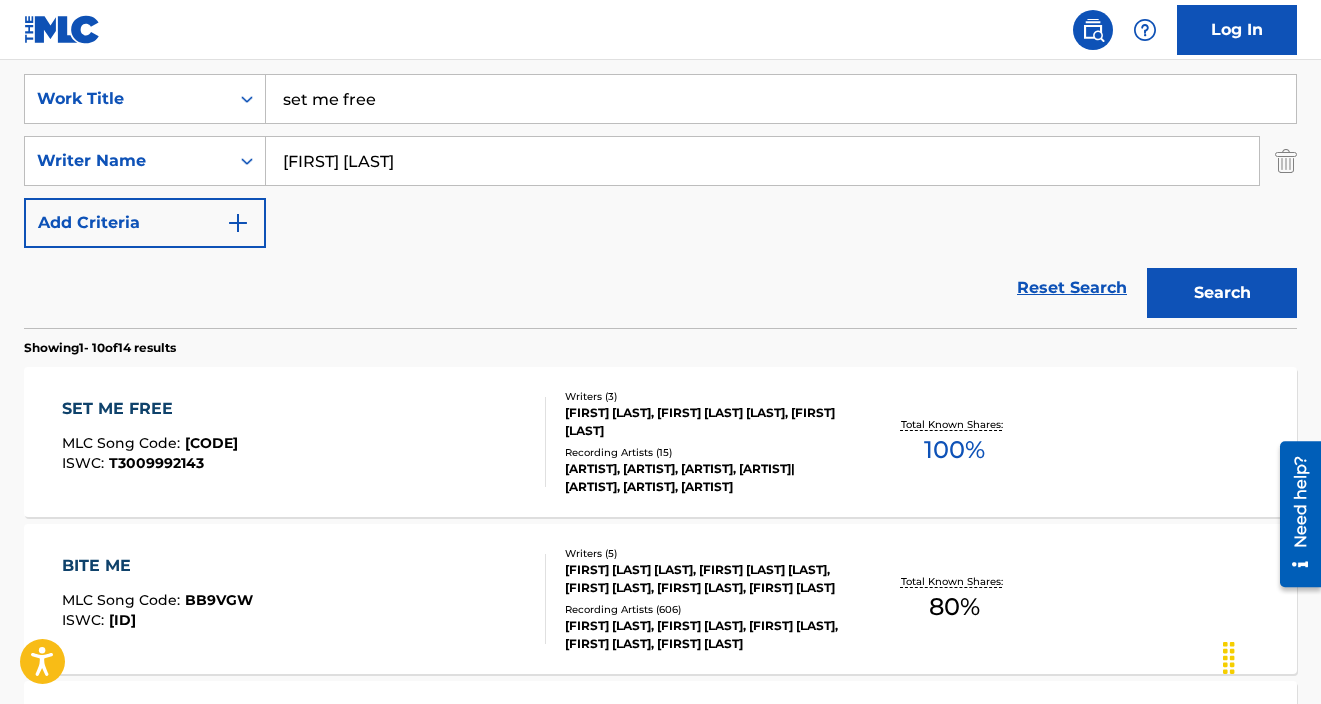 scroll, scrollTop: 374, scrollLeft: 0, axis: vertical 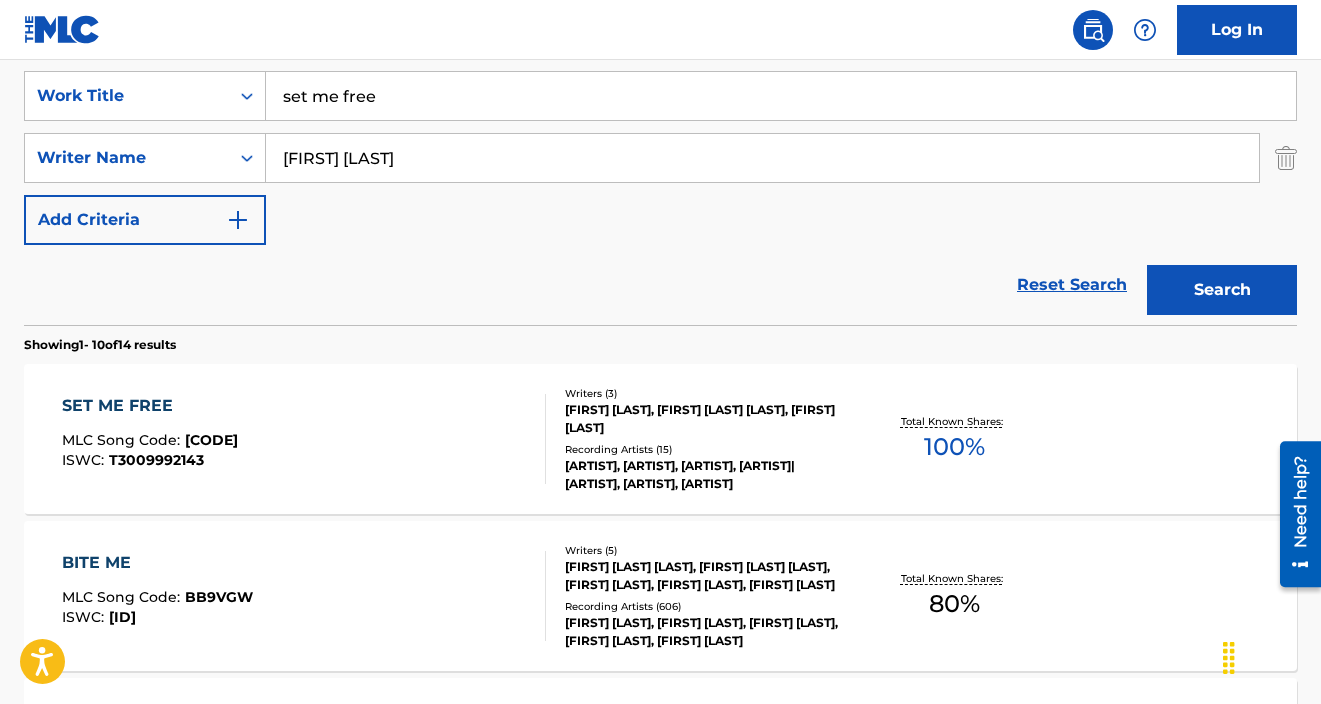 click on "SET ME FREE MLC Song Code : [ID] ISWC : [ID]" at bounding box center (304, 439) 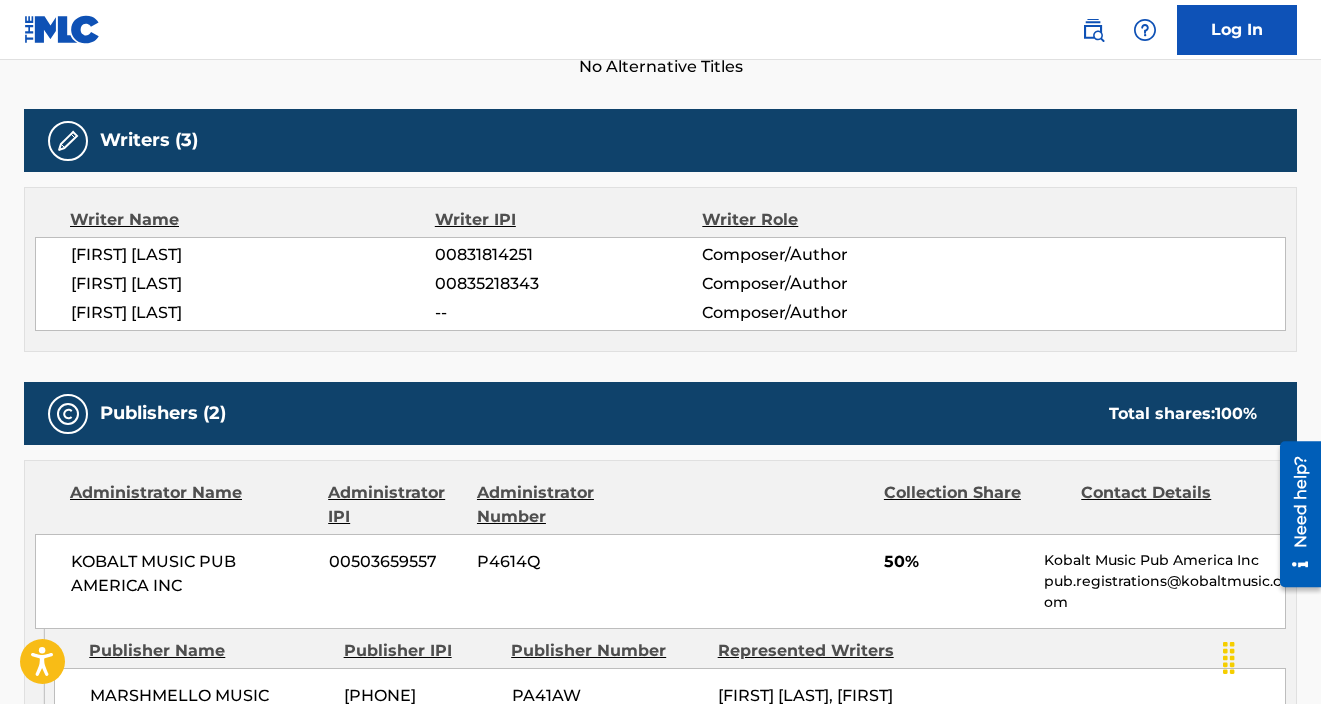 scroll, scrollTop: 594, scrollLeft: 0, axis: vertical 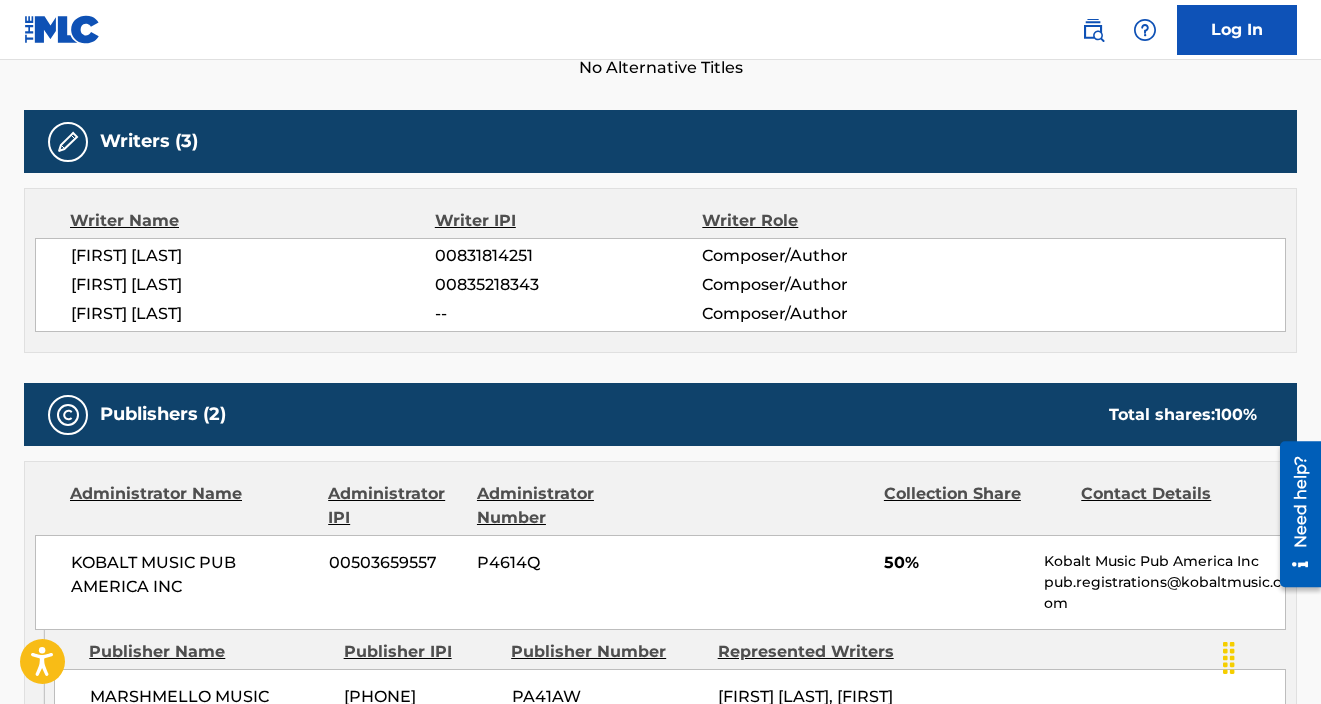 click on "00835218343" at bounding box center (568, 285) 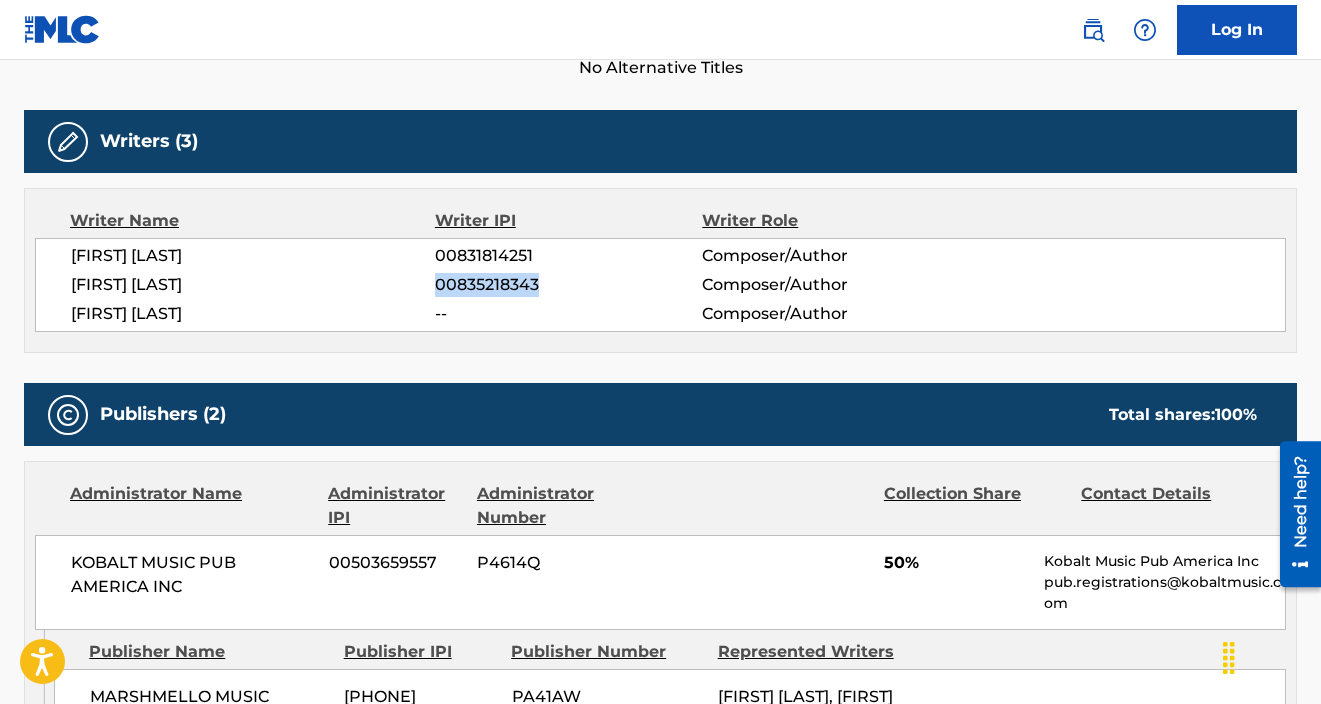 click on "00835218343" at bounding box center (568, 285) 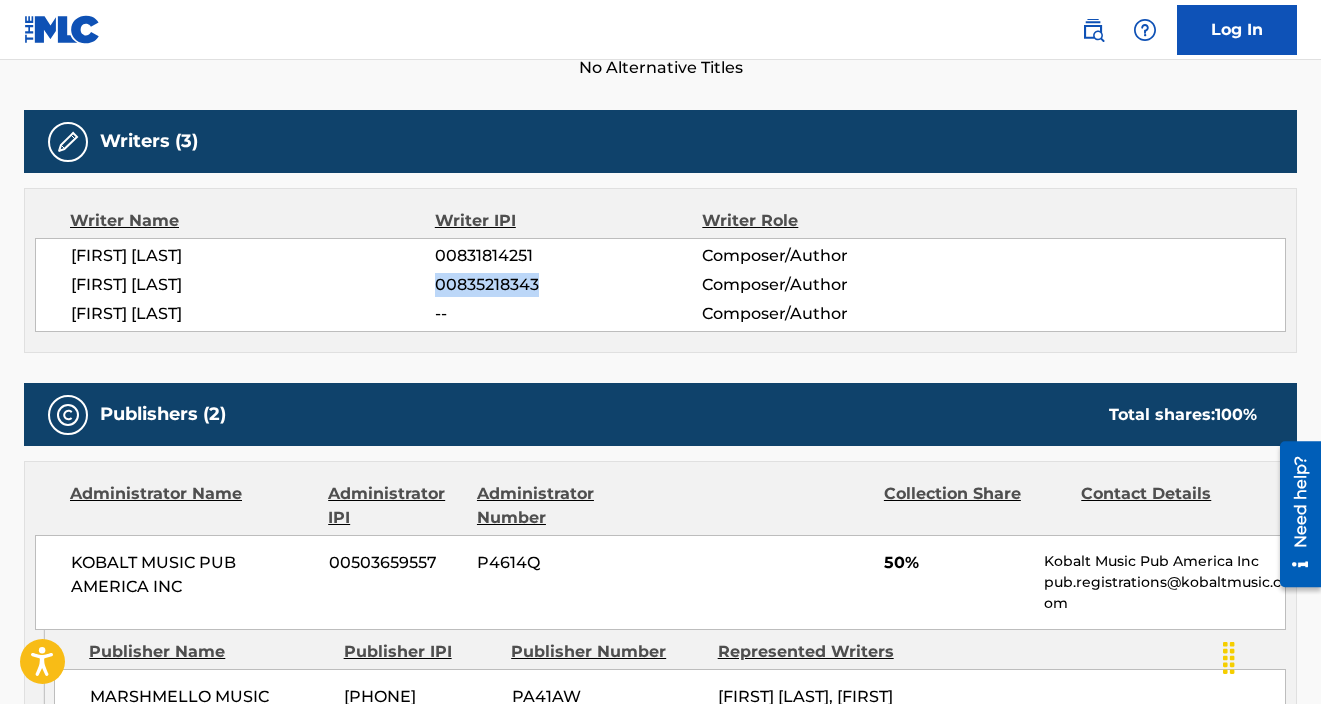 click on "00835218343" at bounding box center (568, 285) 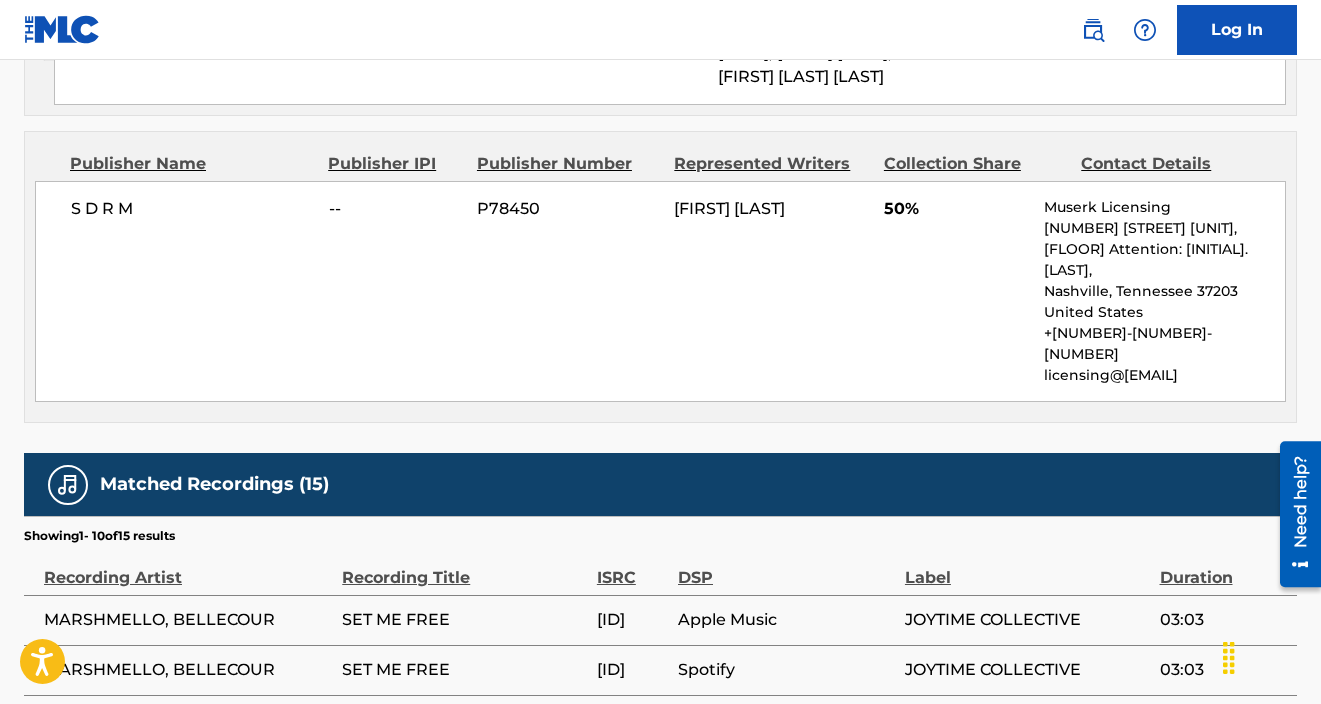 scroll, scrollTop: 999, scrollLeft: 0, axis: vertical 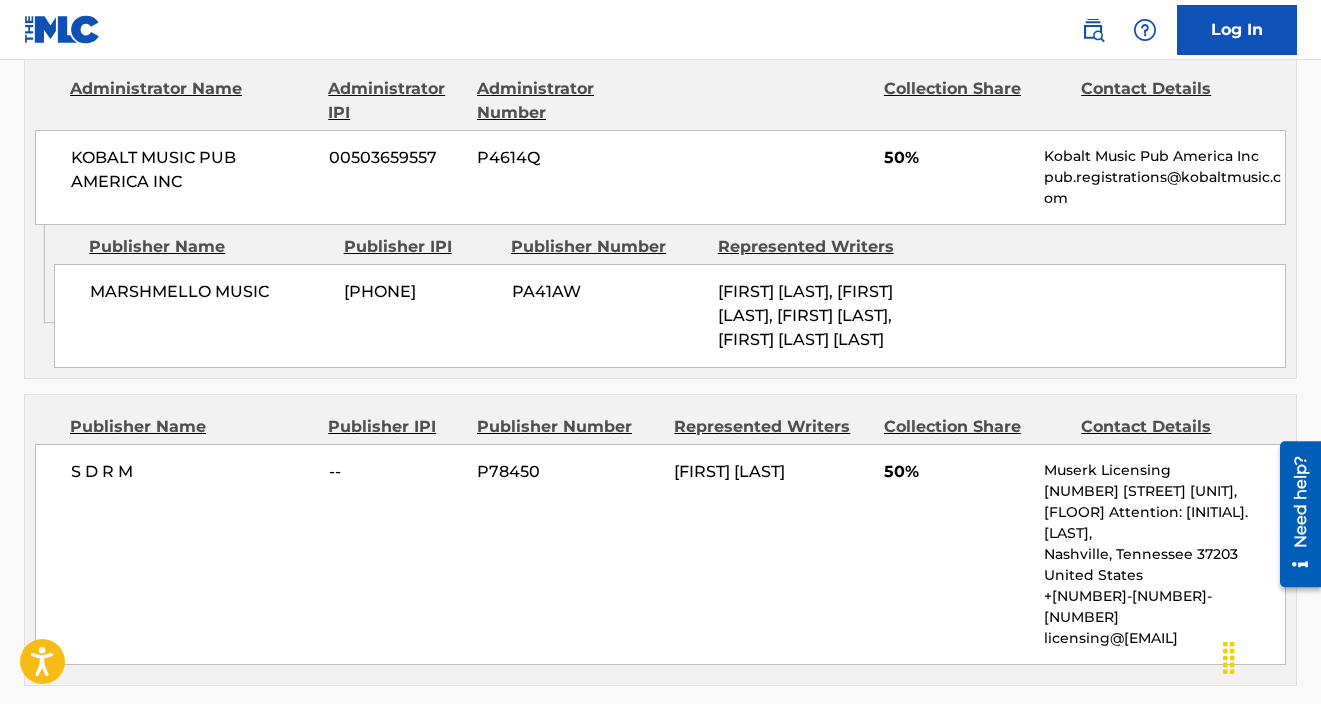 click on "P78450" at bounding box center (568, 472) 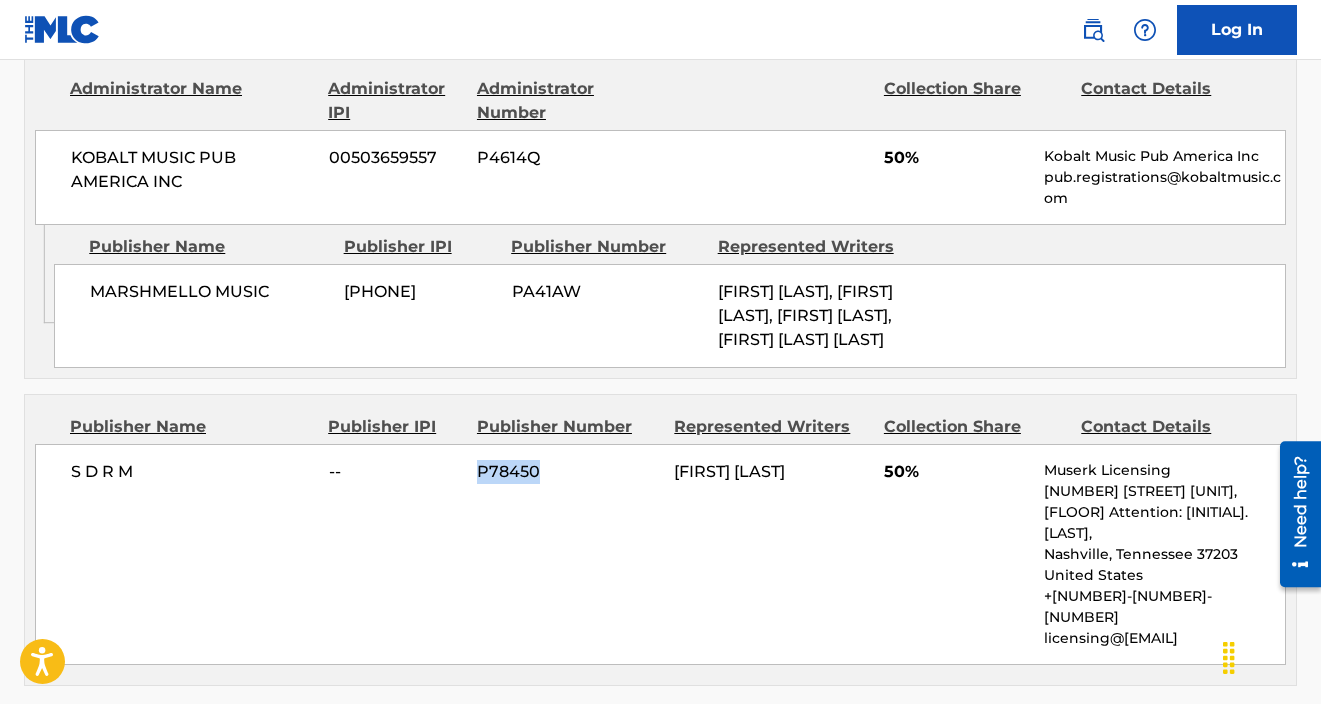 click on "P78450" at bounding box center (568, 472) 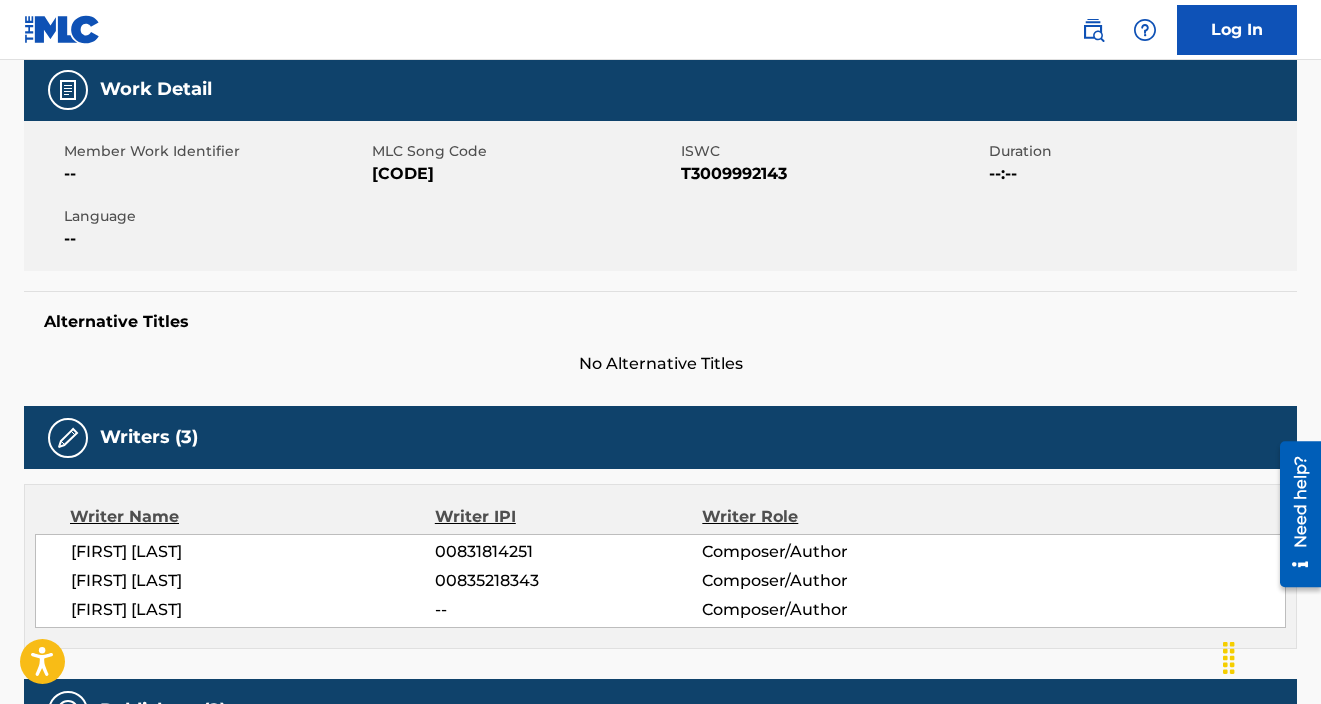 scroll, scrollTop: 0, scrollLeft: 0, axis: both 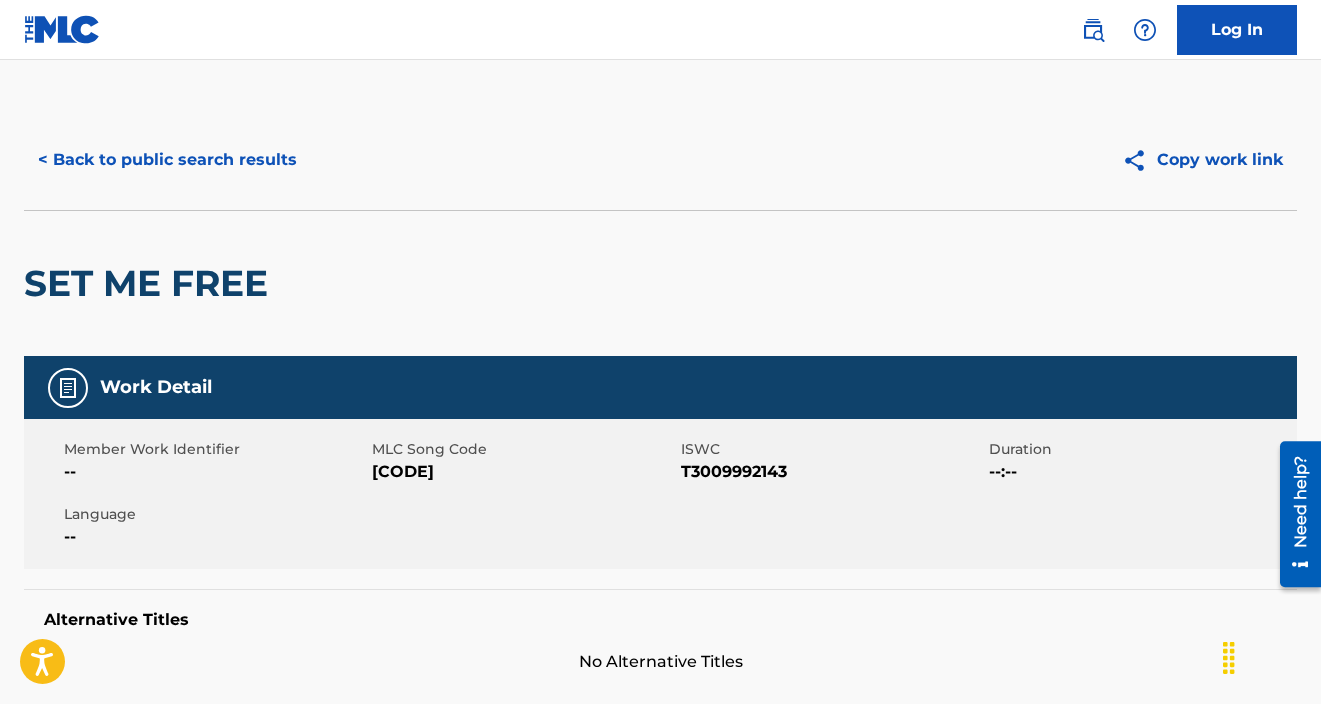click on "< Back to public search results" at bounding box center [167, 160] 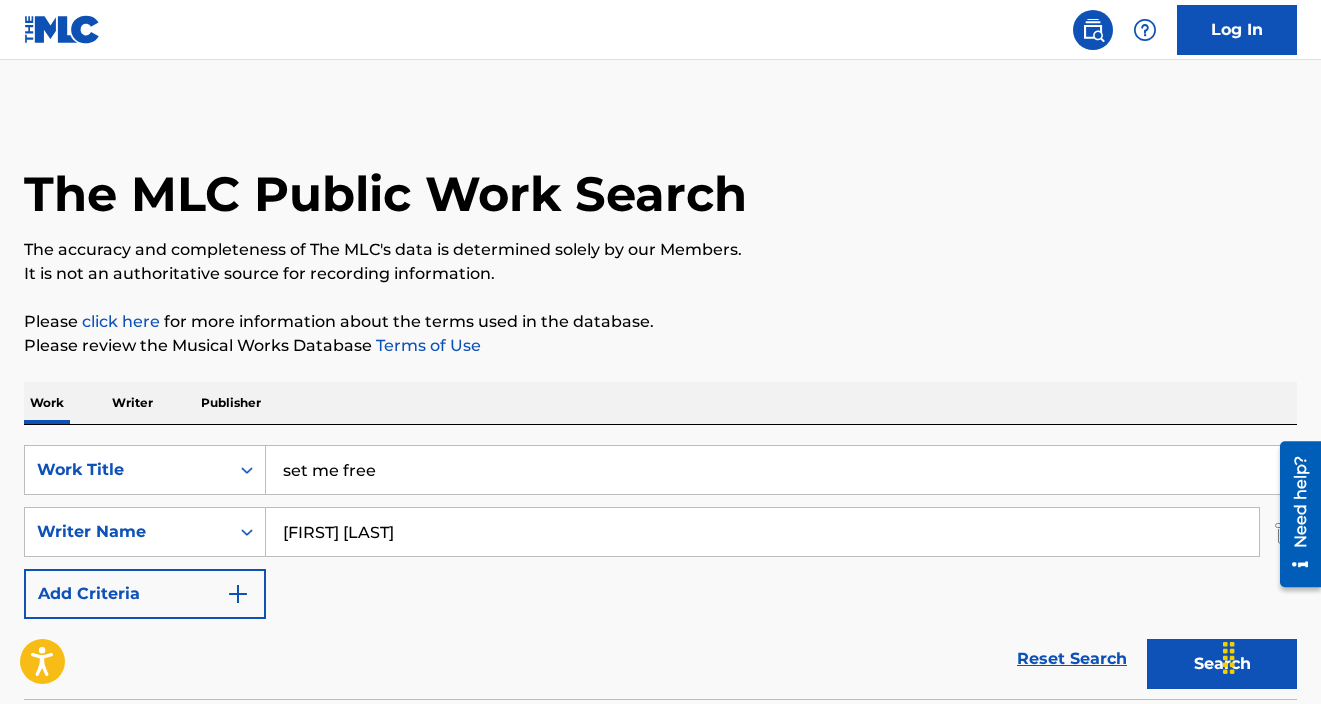 scroll, scrollTop: 374, scrollLeft: 0, axis: vertical 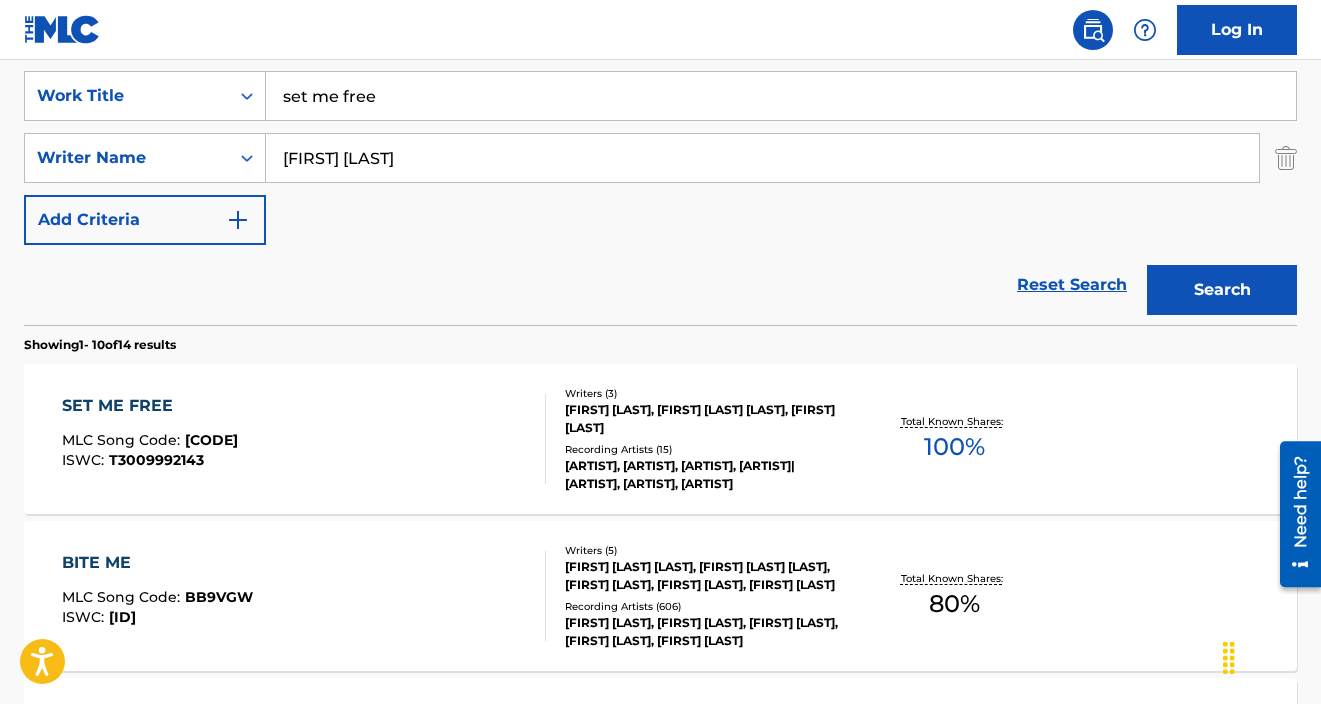 click on "set me free" at bounding box center [781, 96] 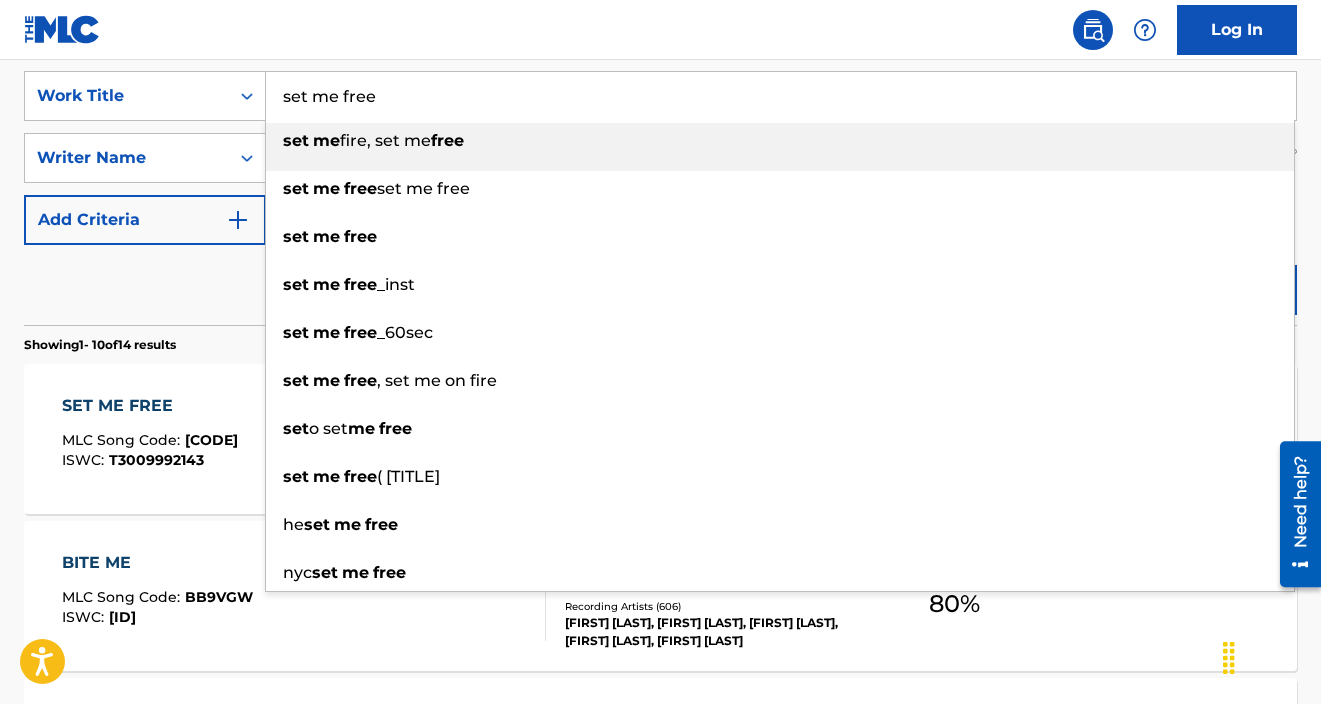 click on "set me free" at bounding box center (781, 96) 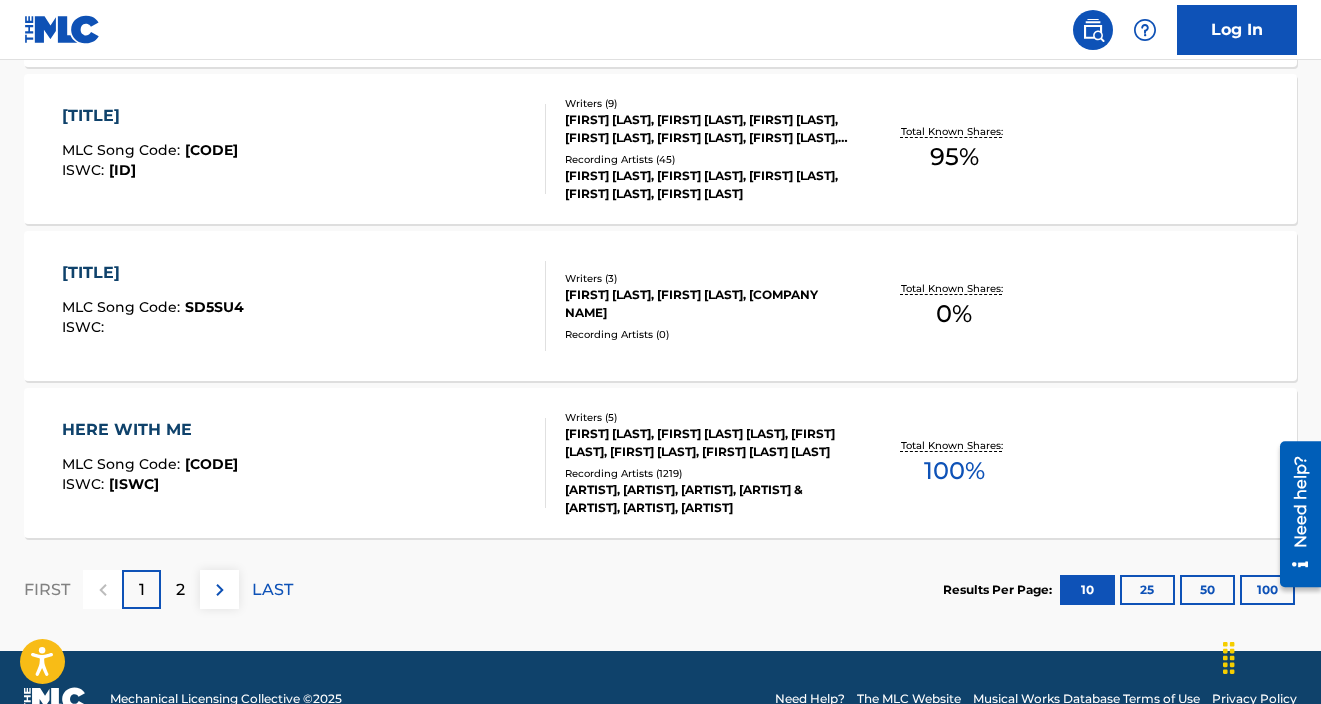 scroll, scrollTop: 1806, scrollLeft: 0, axis: vertical 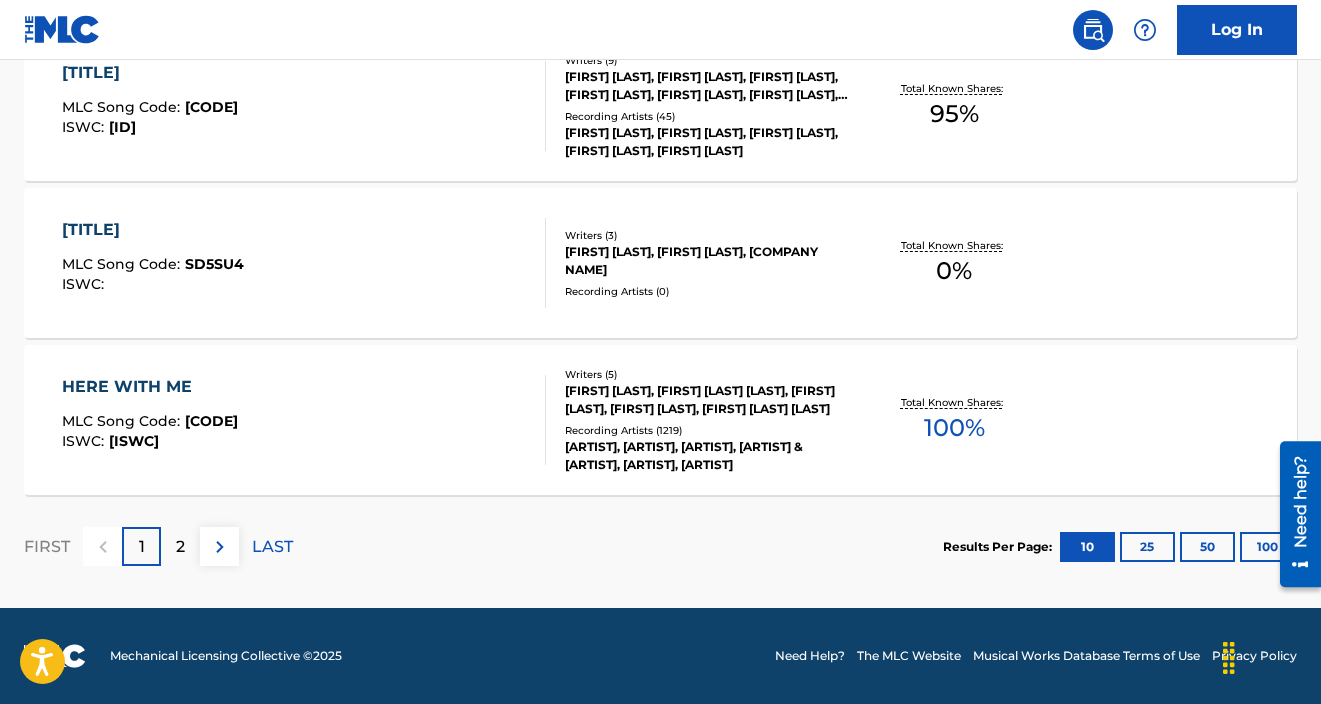 type on "lets get down" 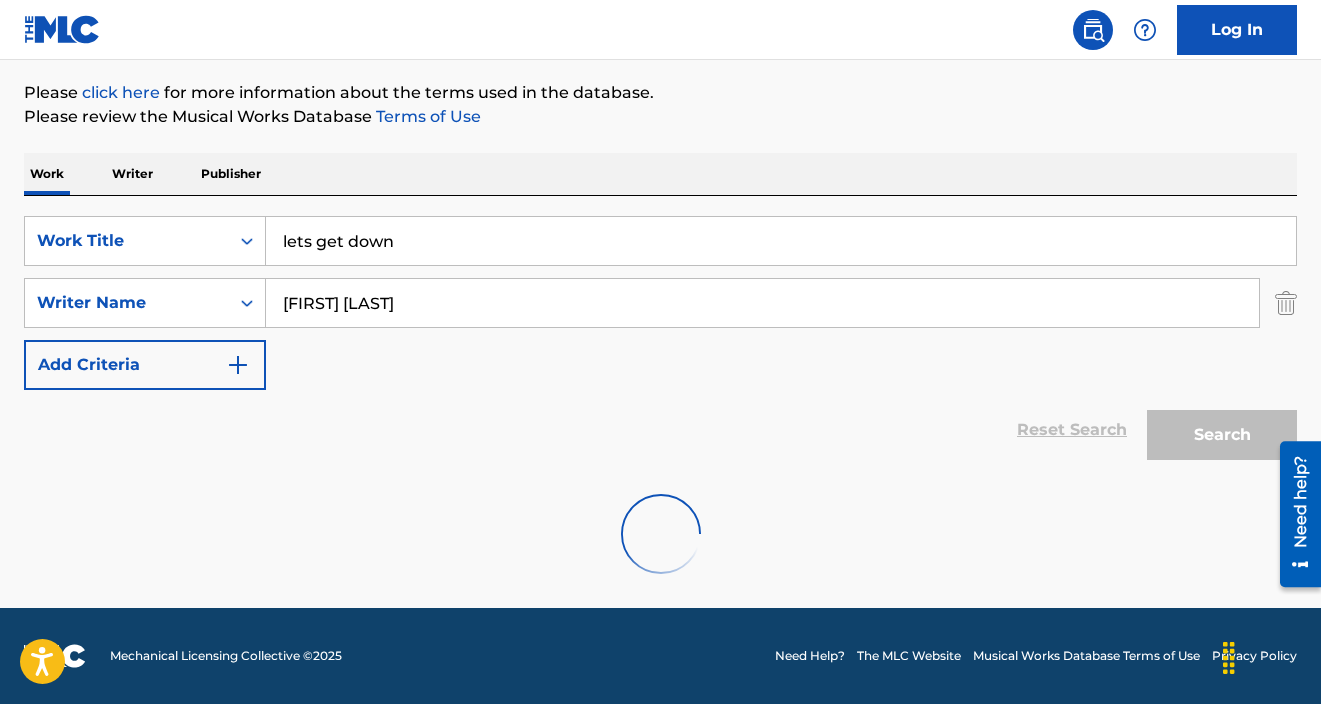 scroll, scrollTop: 864, scrollLeft: 0, axis: vertical 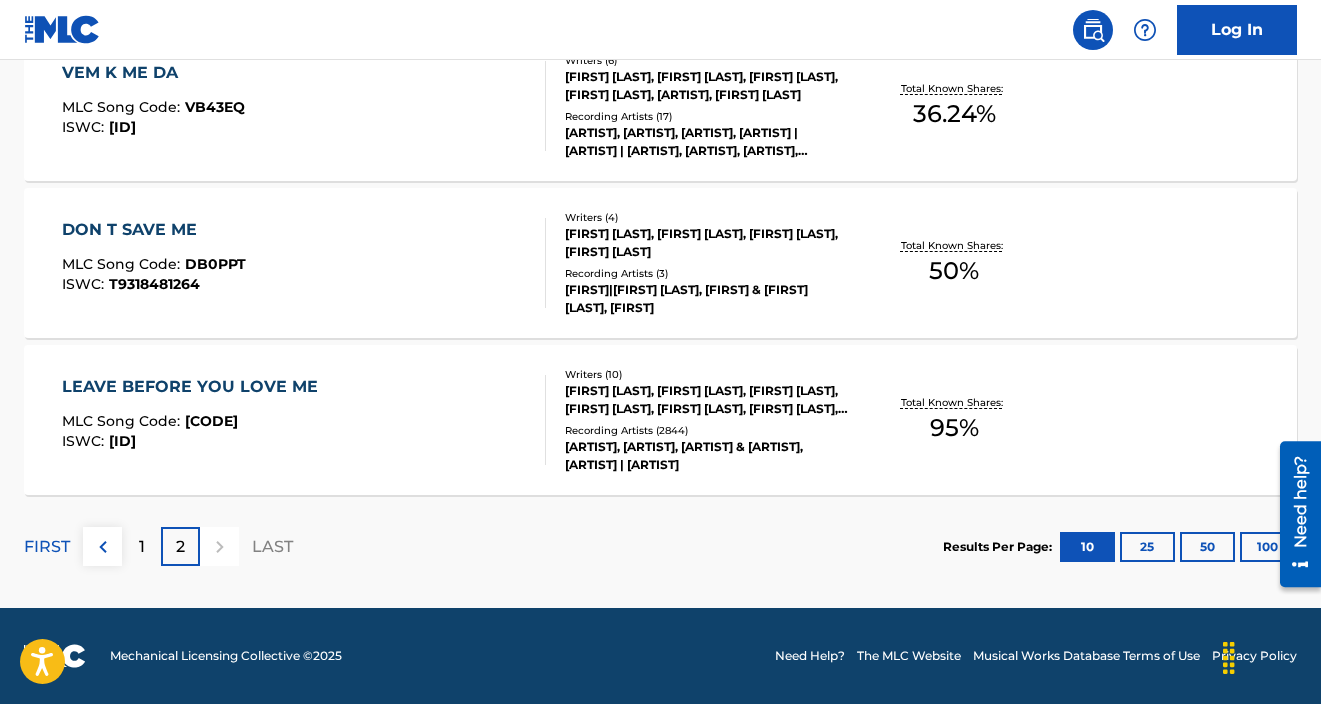 click on "1" at bounding box center (141, 546) 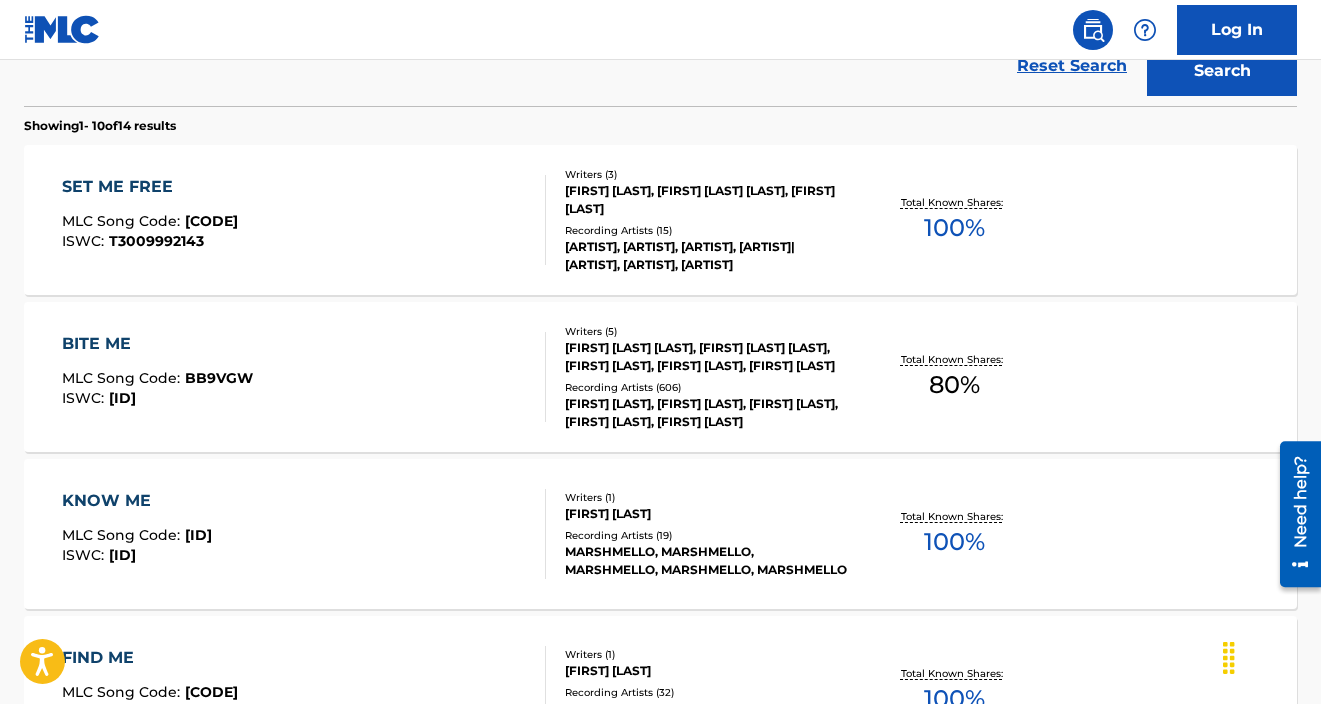 scroll, scrollTop: 0, scrollLeft: 0, axis: both 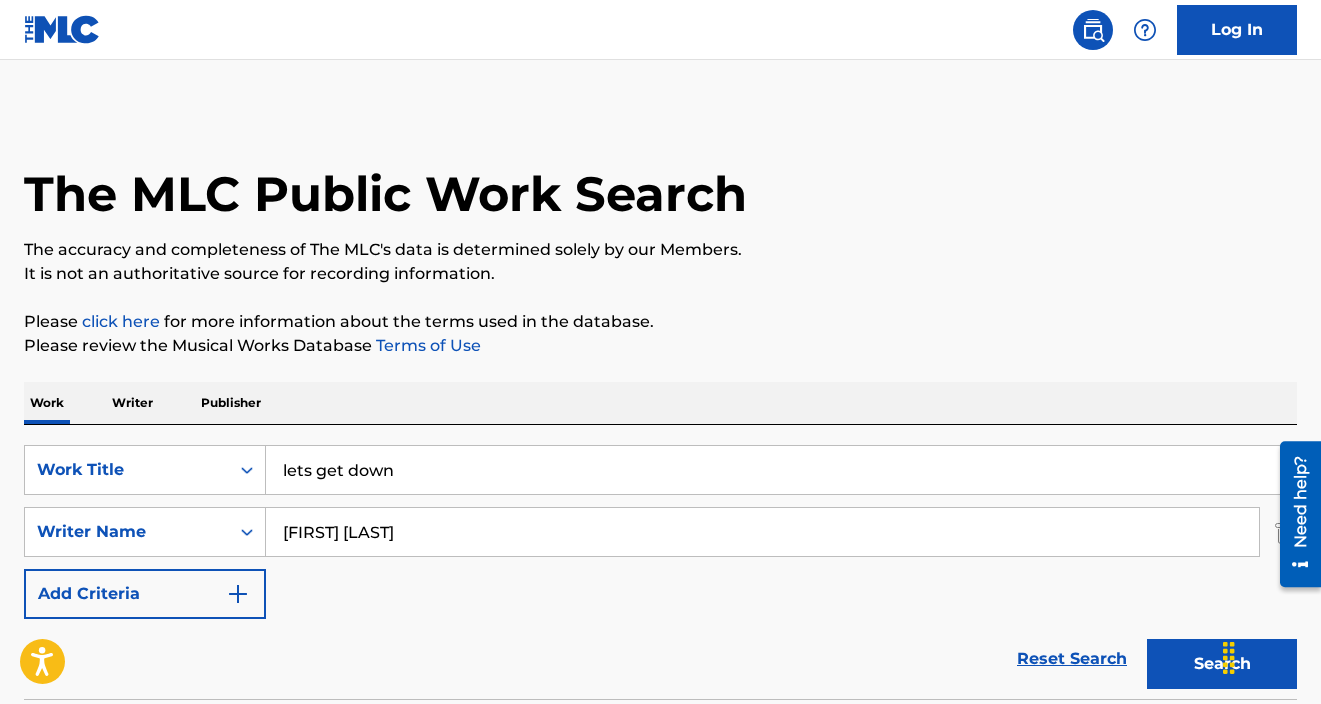 click on "Writer" at bounding box center (132, 403) 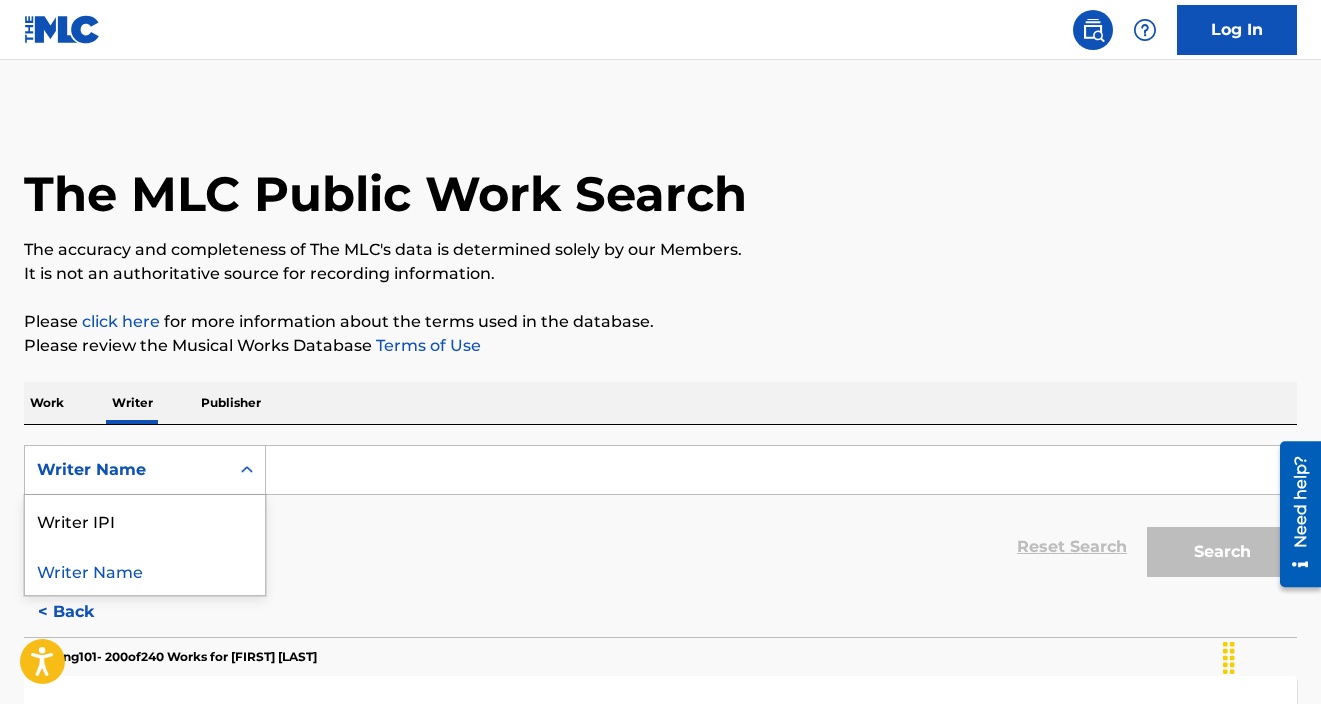 click at bounding box center (247, 470) 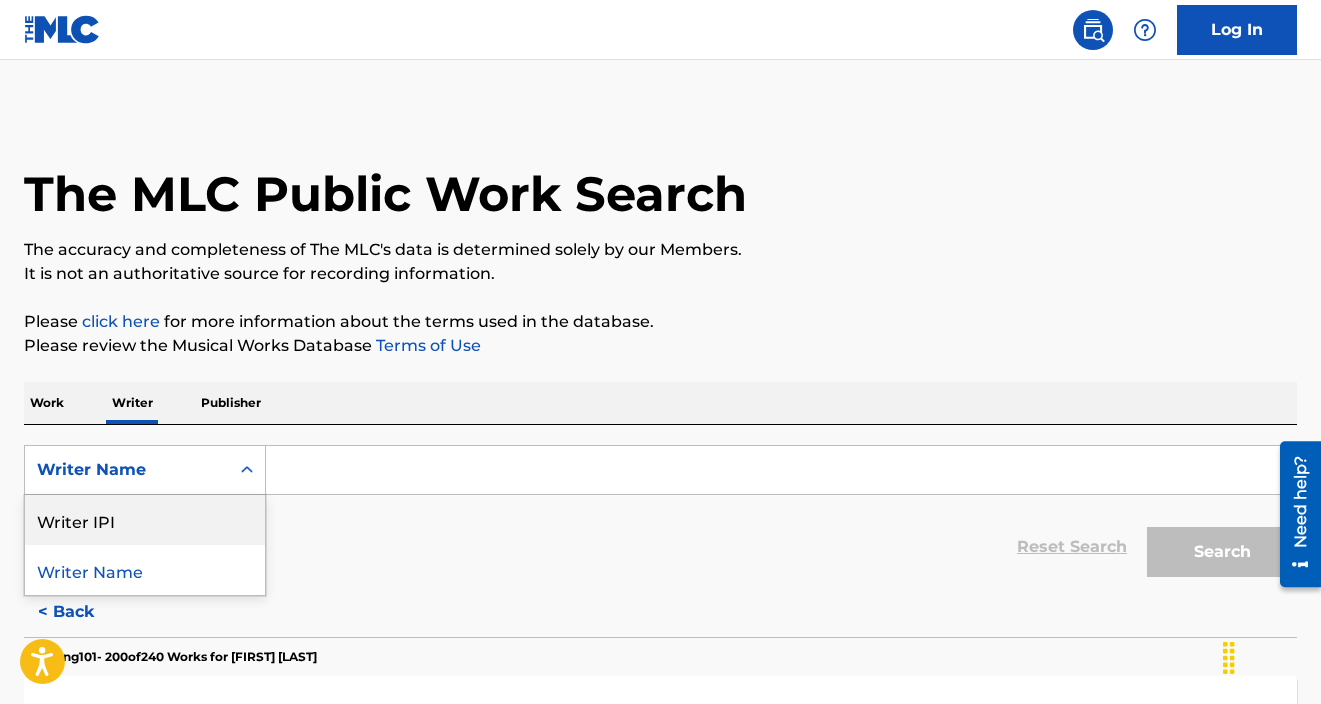 click on "Writer IPI" at bounding box center (145, 520) 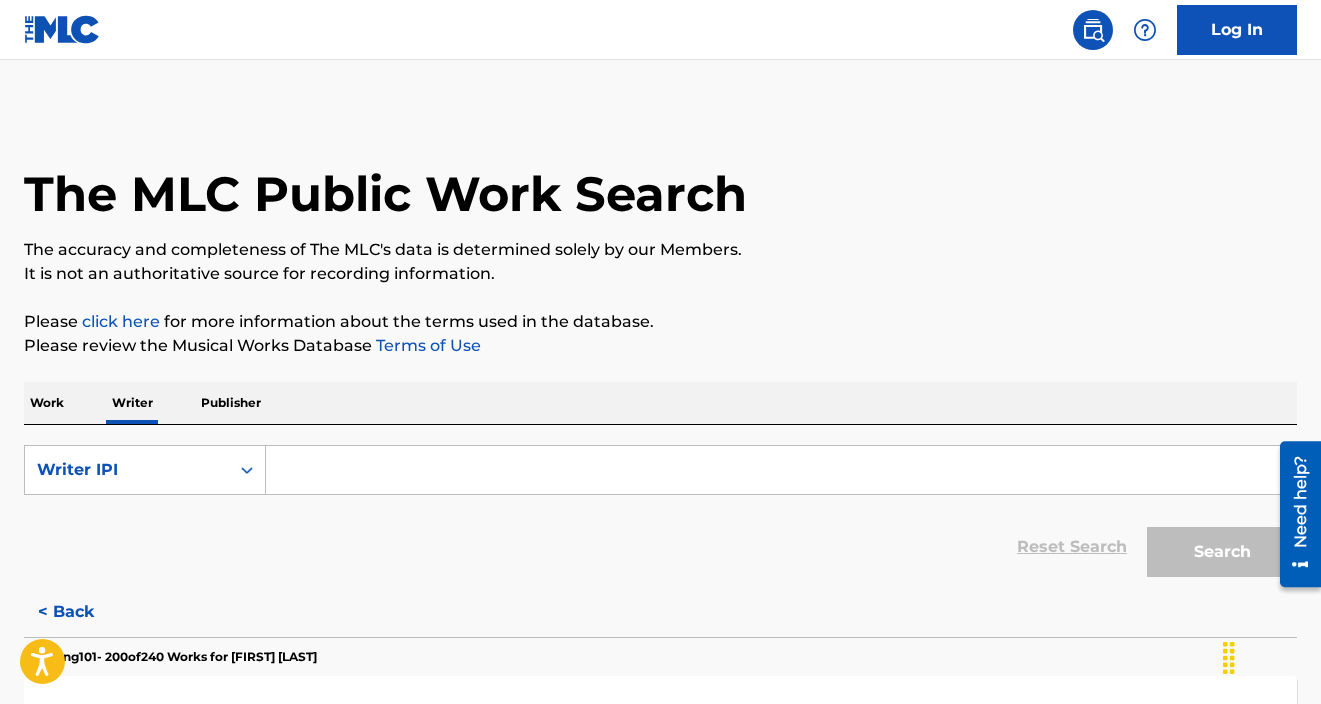 click at bounding box center (781, 470) 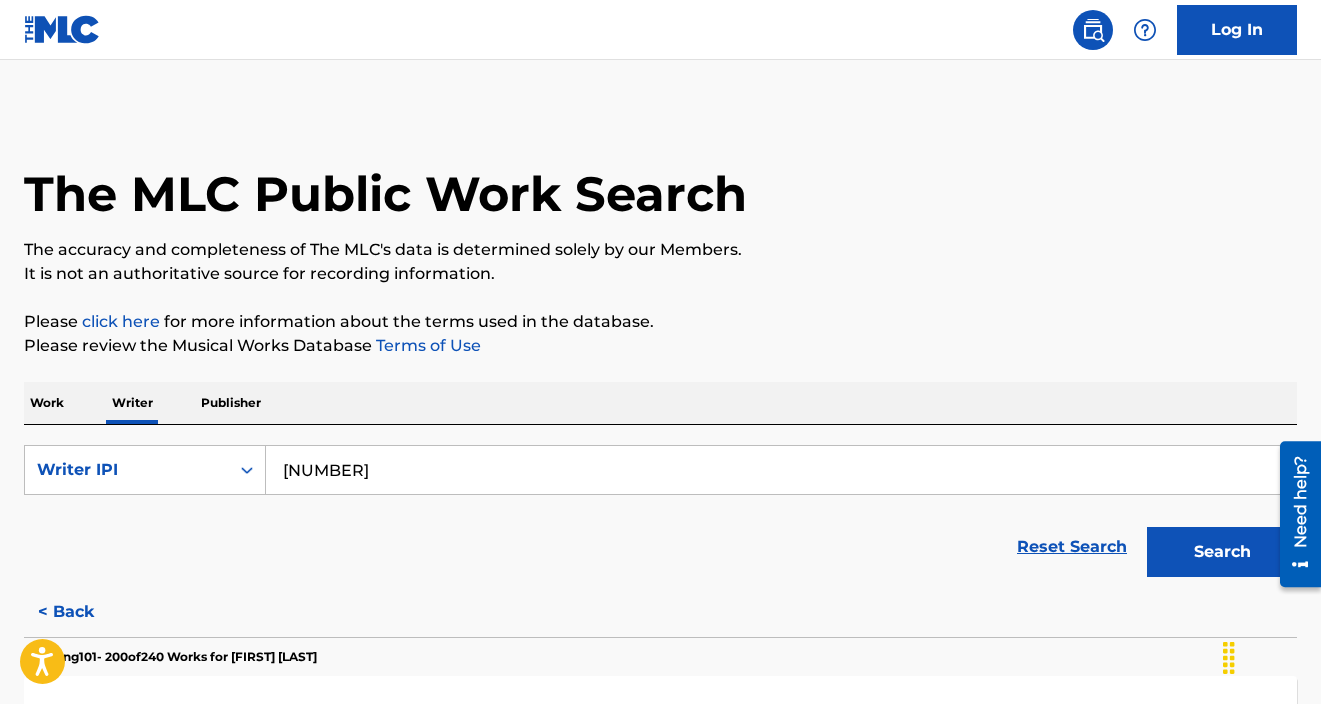 type on "[NUMBER]" 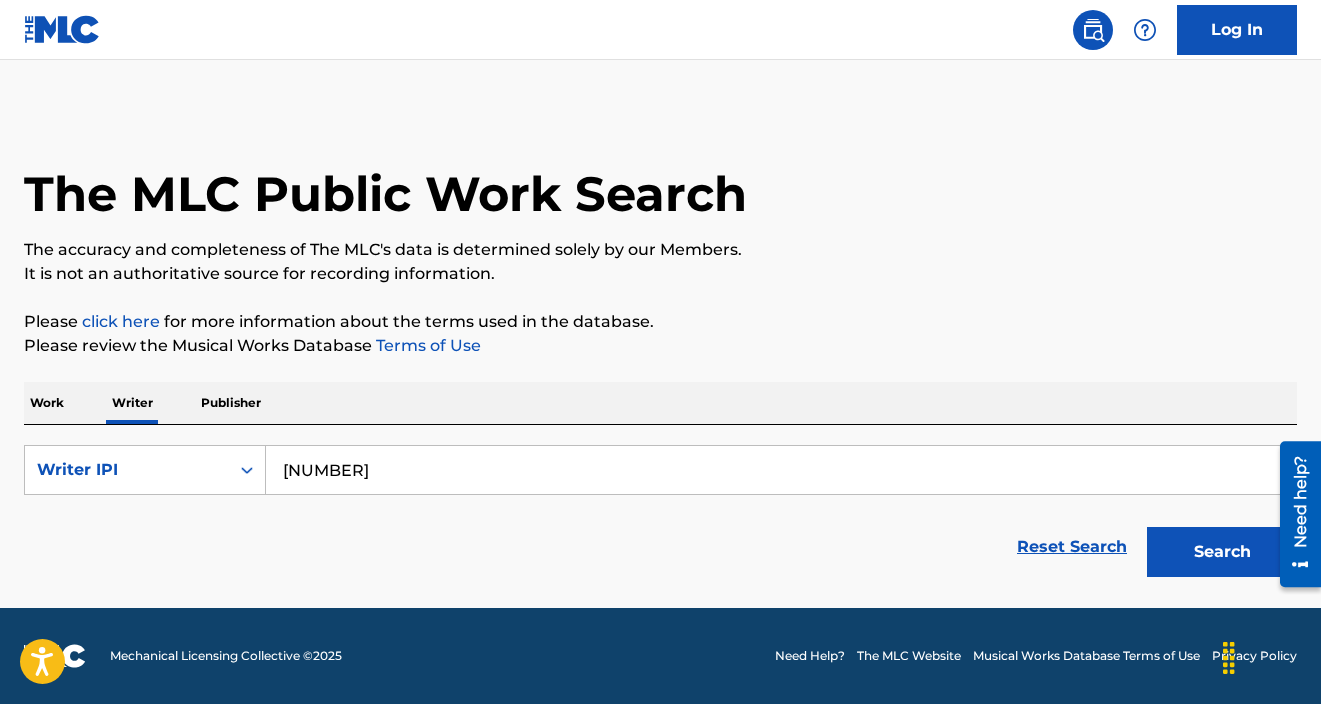 click on "Search" at bounding box center [1222, 552] 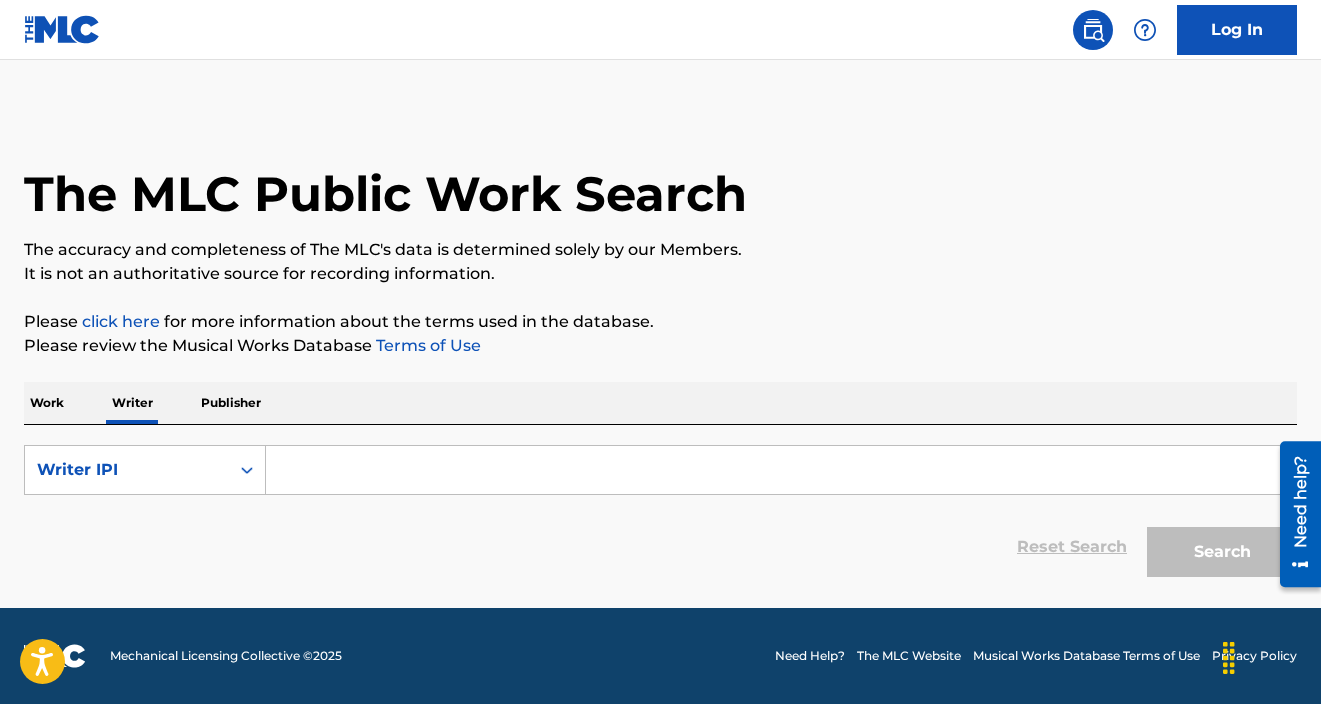 type 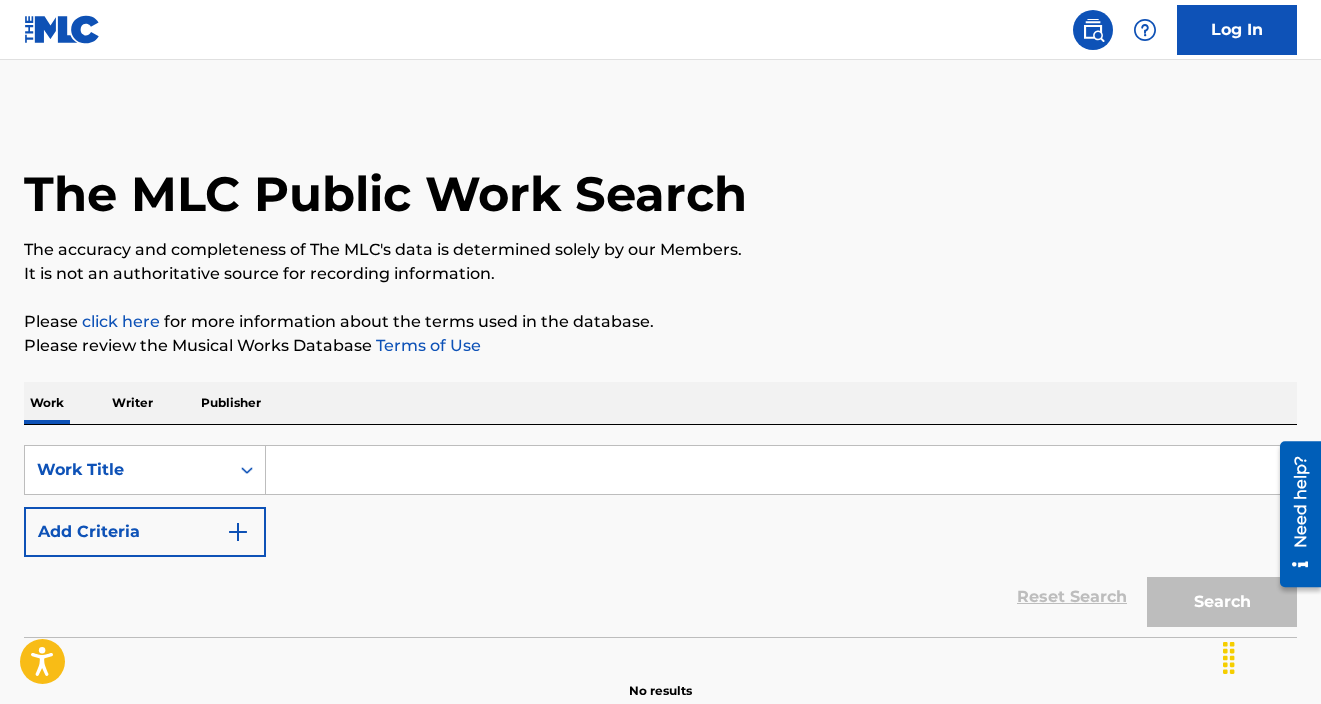 click at bounding box center [781, 470] 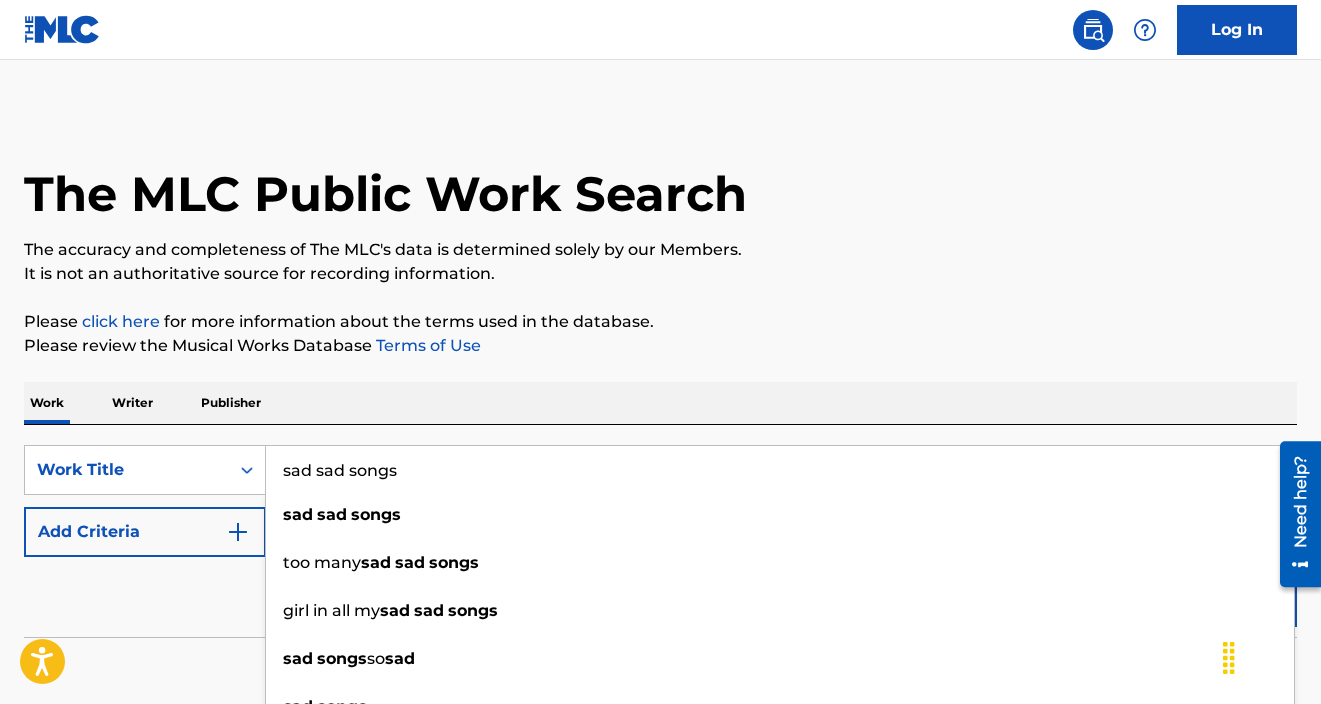 click on "sad sad songs" at bounding box center (781, 470) 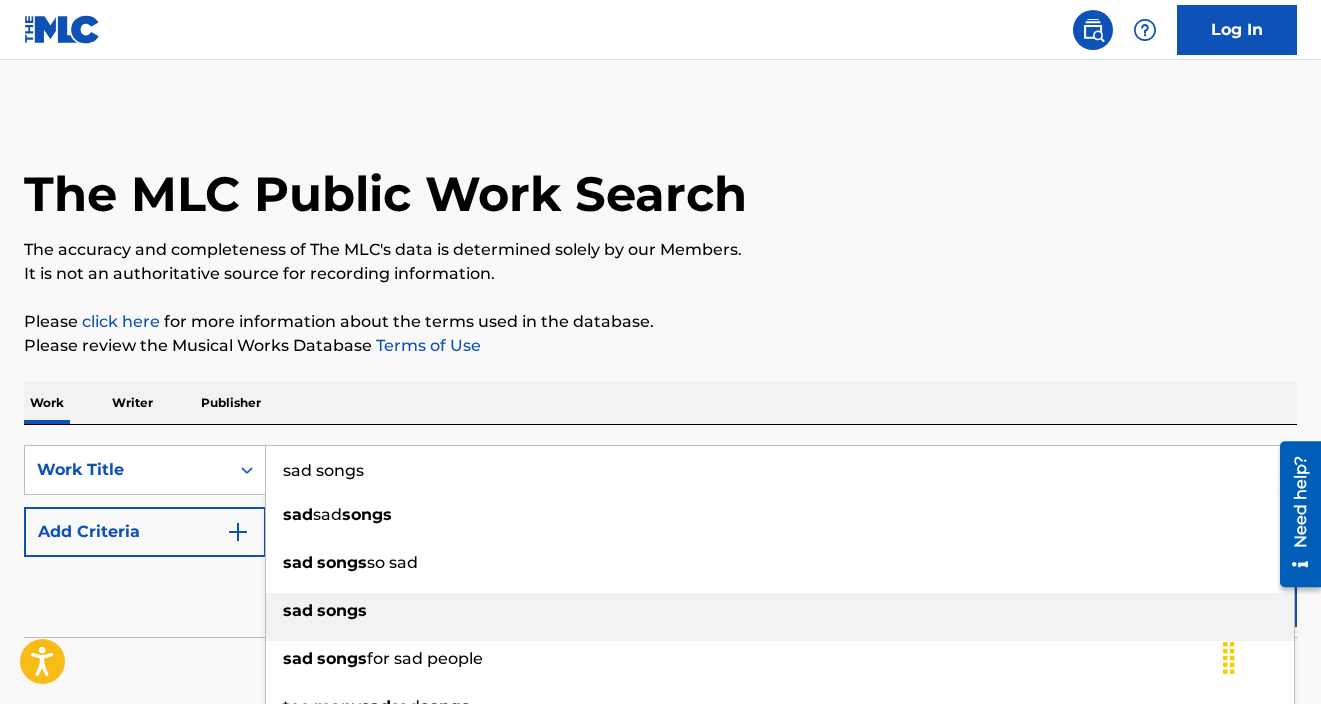 type on "sad songs" 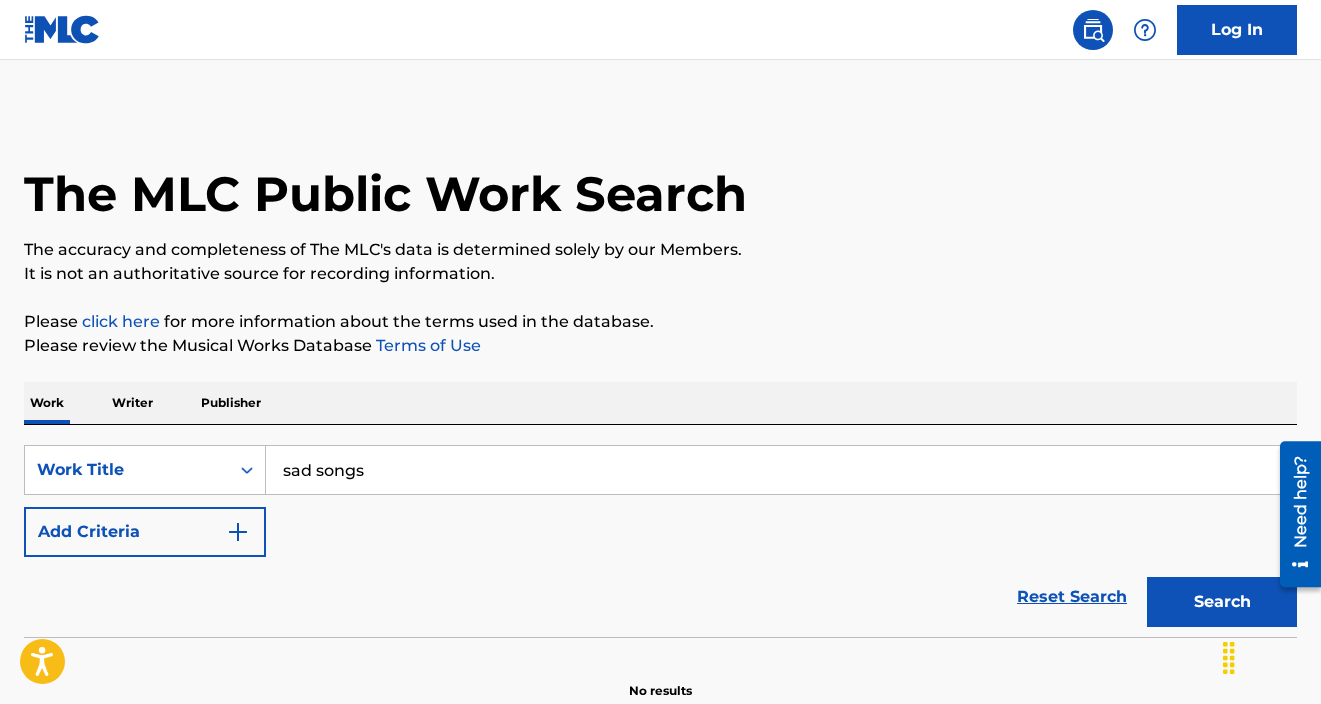 click on "Search" at bounding box center [1222, 602] 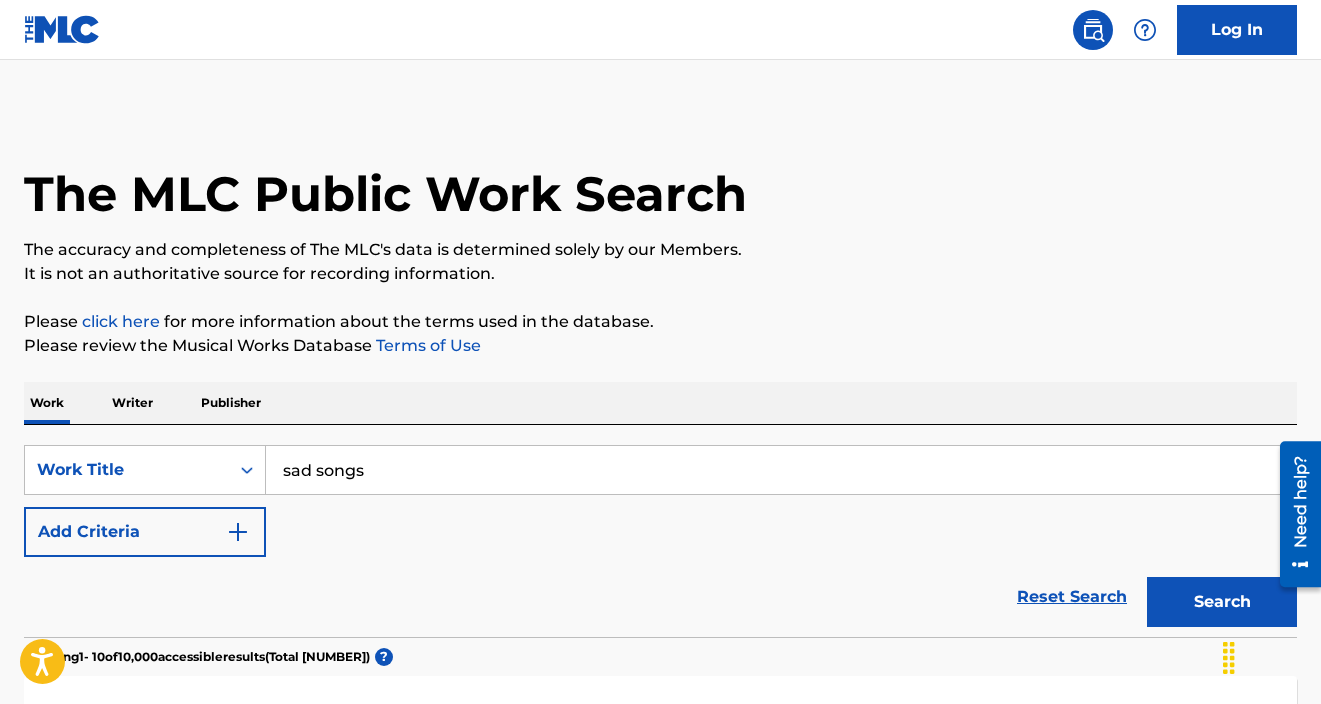 click at bounding box center (238, 532) 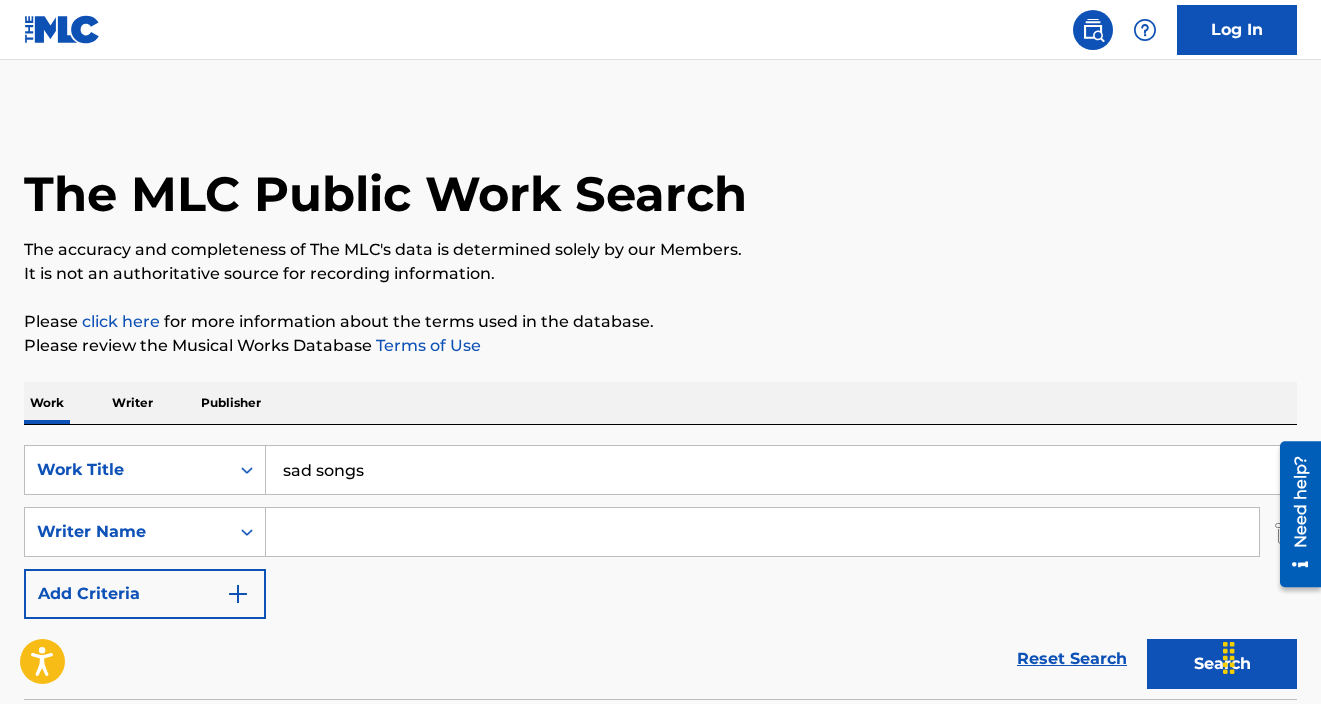 click at bounding box center [762, 532] 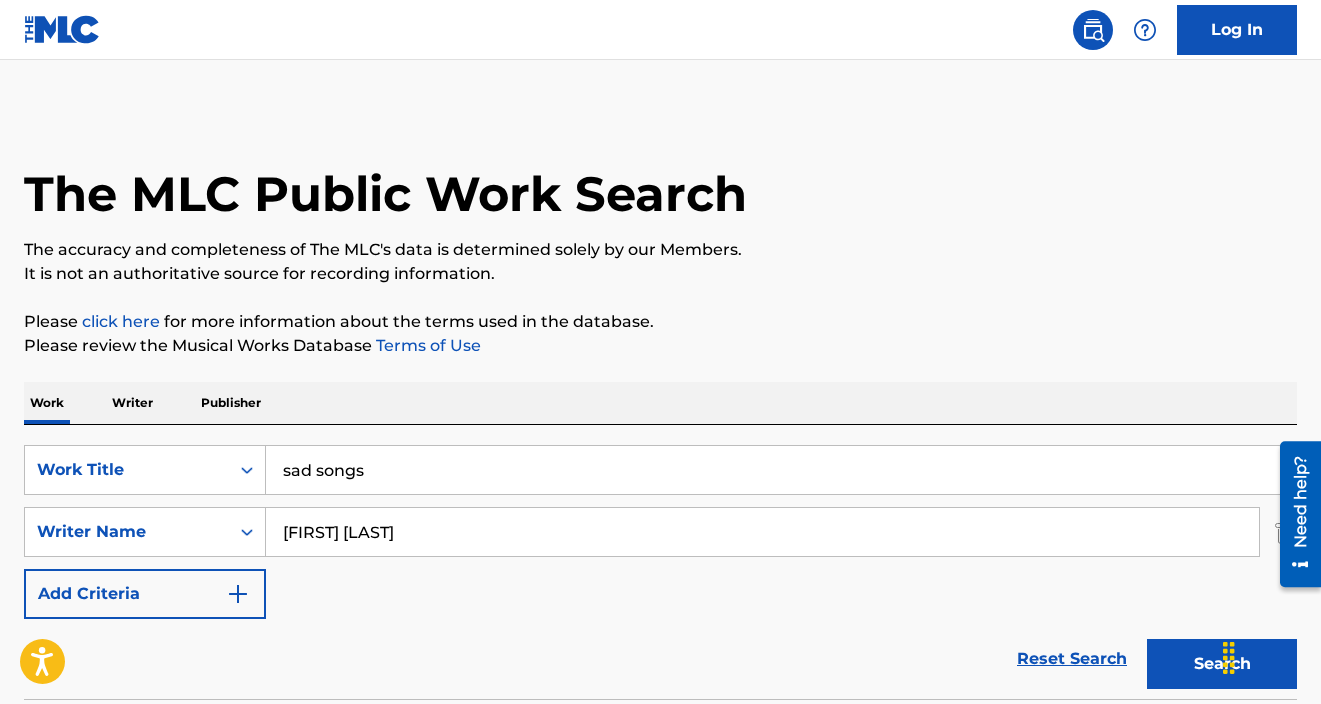 click on "Search" at bounding box center (1222, 664) 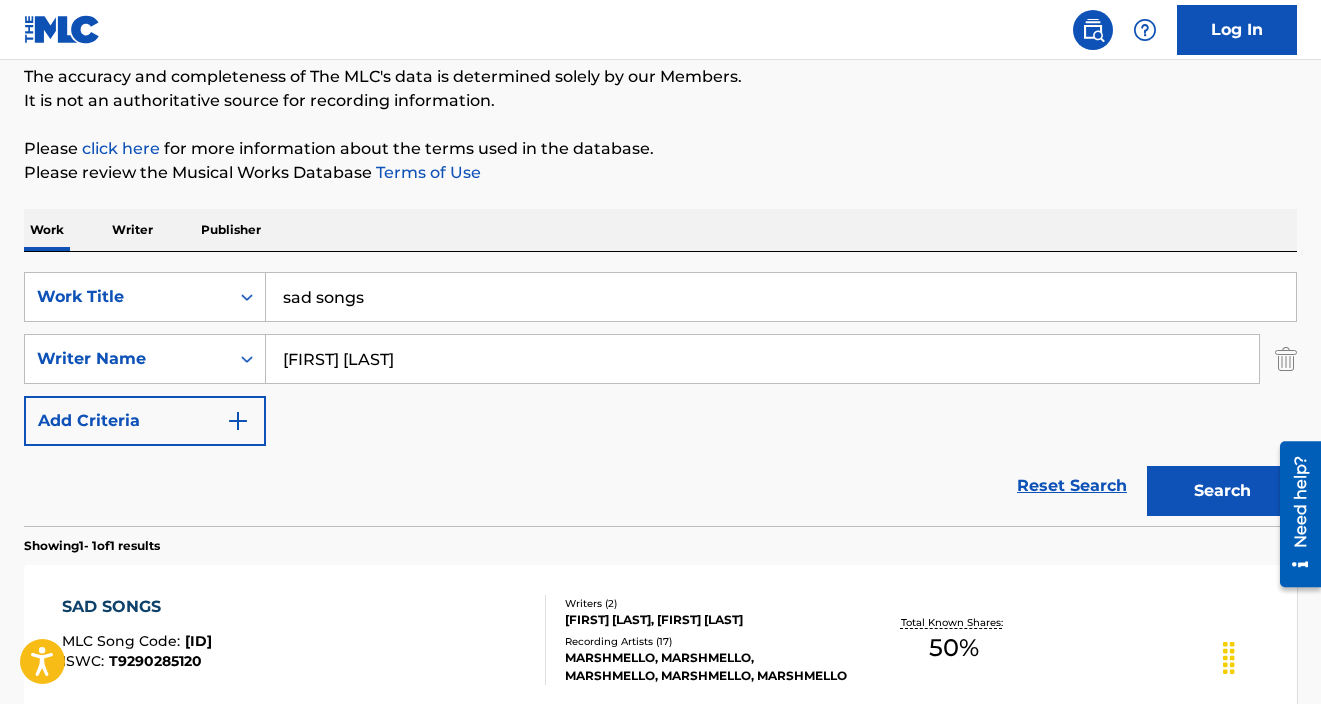 scroll, scrollTop: 384, scrollLeft: 0, axis: vertical 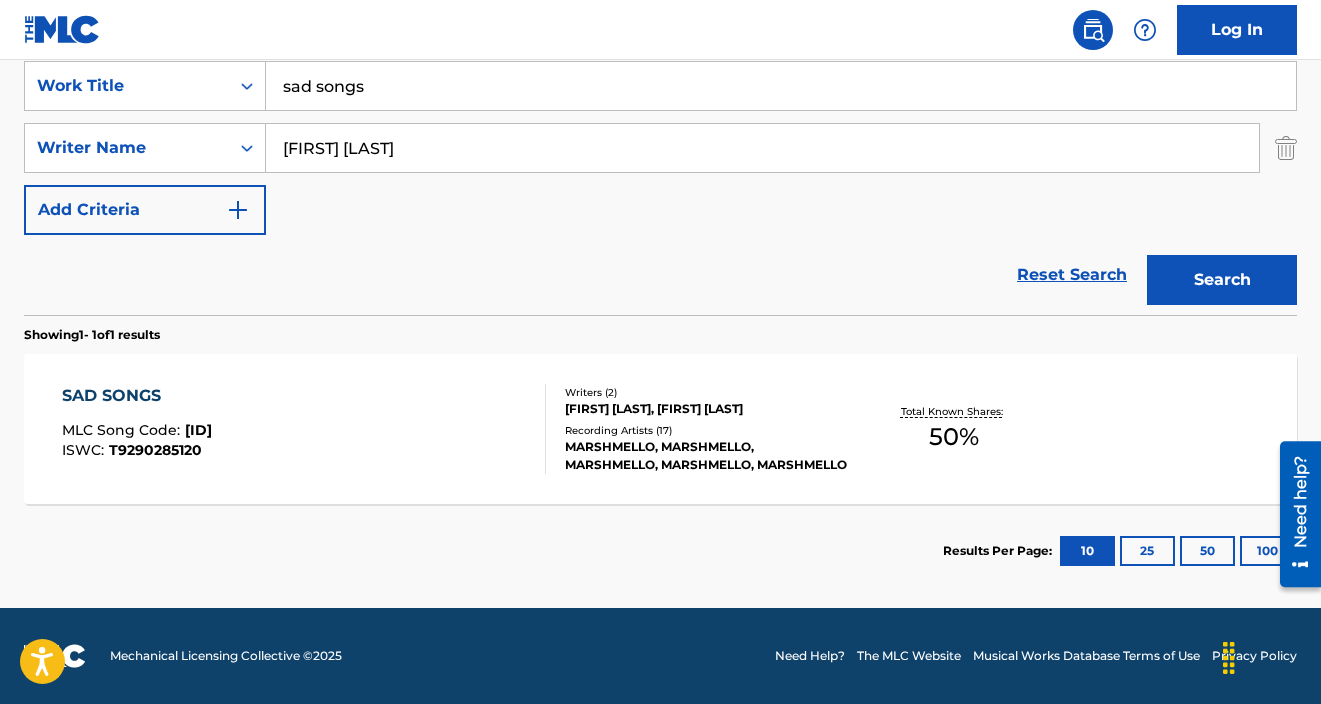 click on "[ARTIST] [SONG CODE] : [CODE] [ISWC] : [ISWC]" at bounding box center [304, 429] 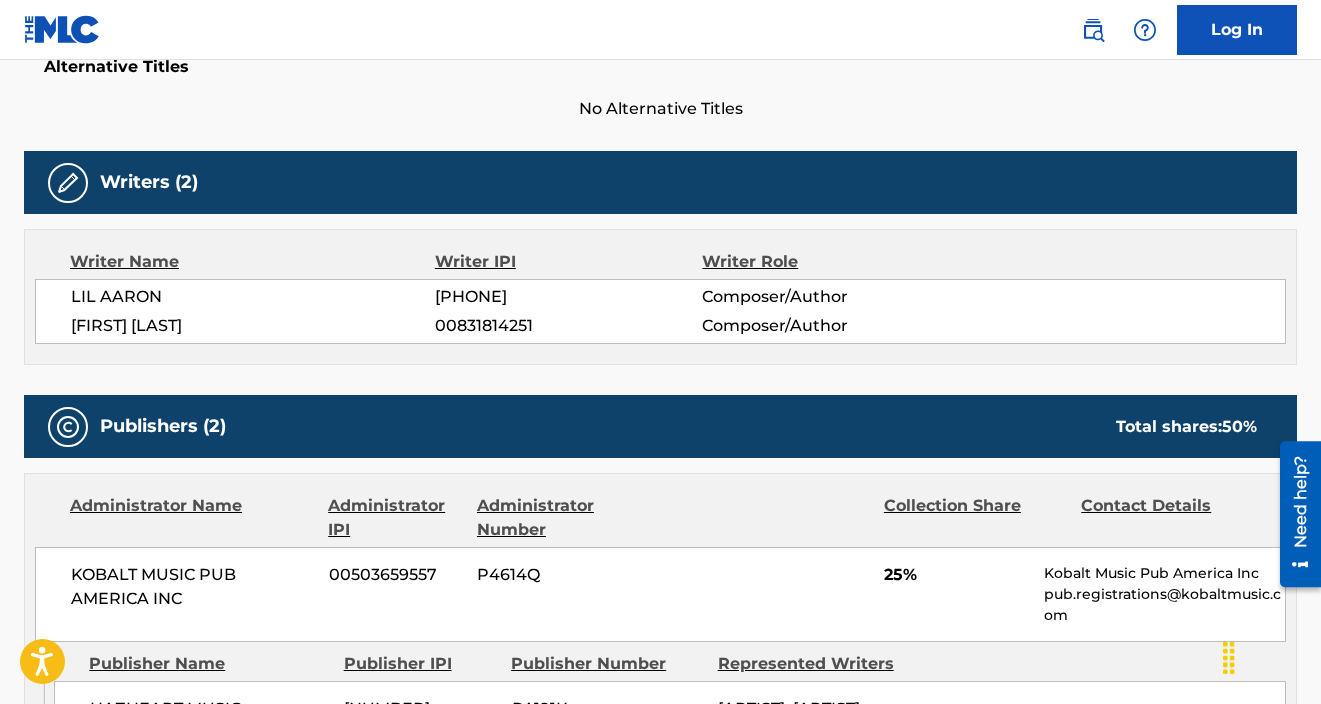 scroll, scrollTop: 547, scrollLeft: 0, axis: vertical 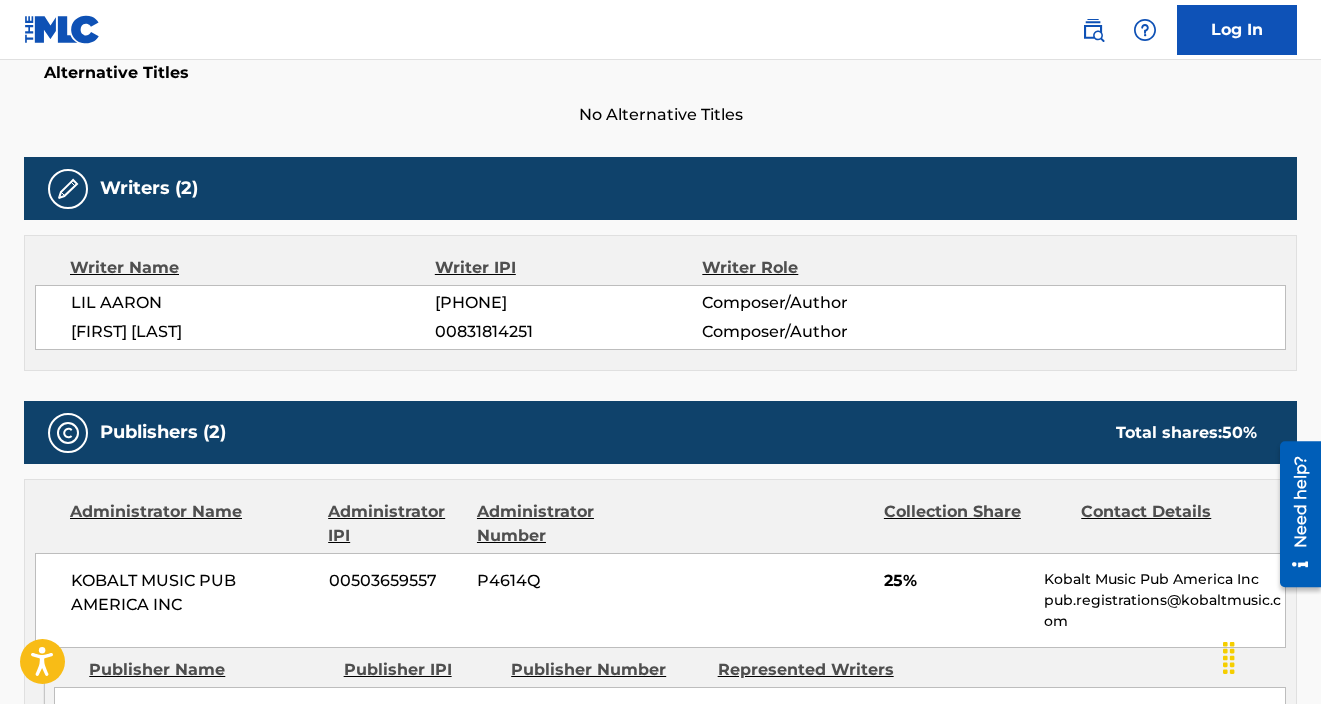 click on "[PHONE]" at bounding box center [568, 303] 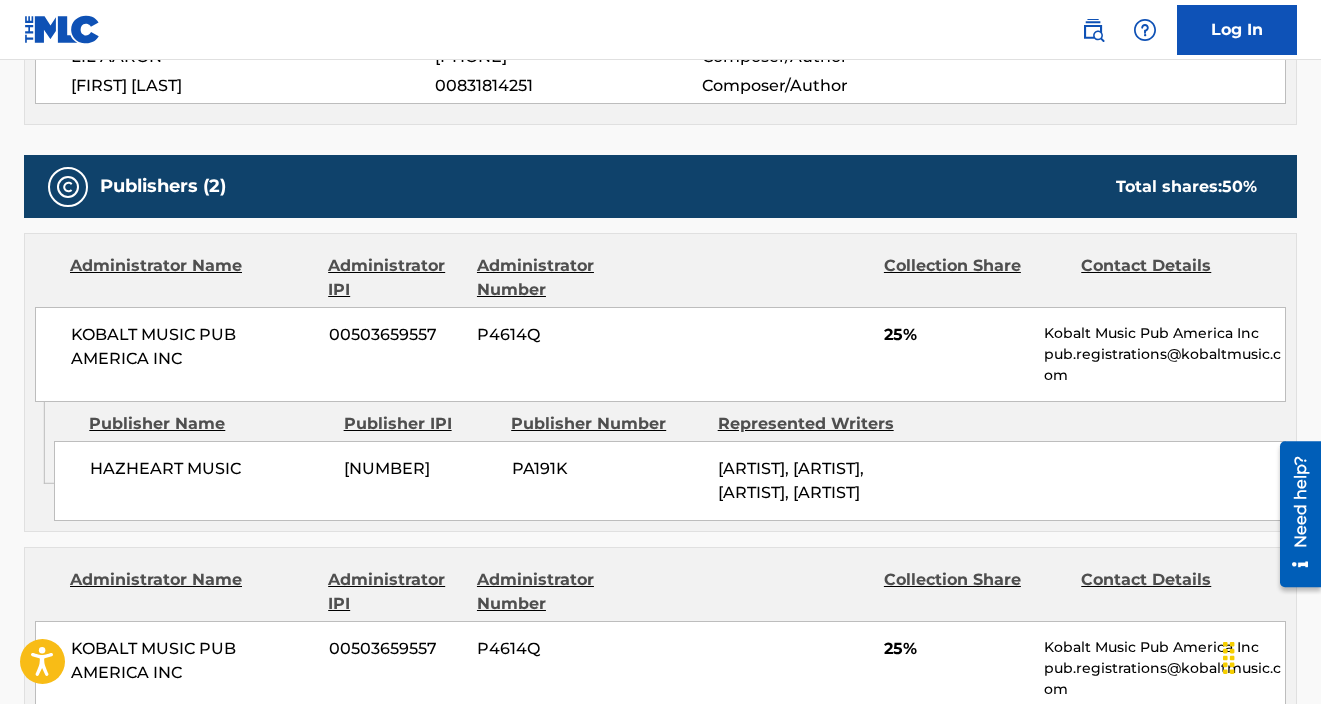 scroll, scrollTop: 811, scrollLeft: 0, axis: vertical 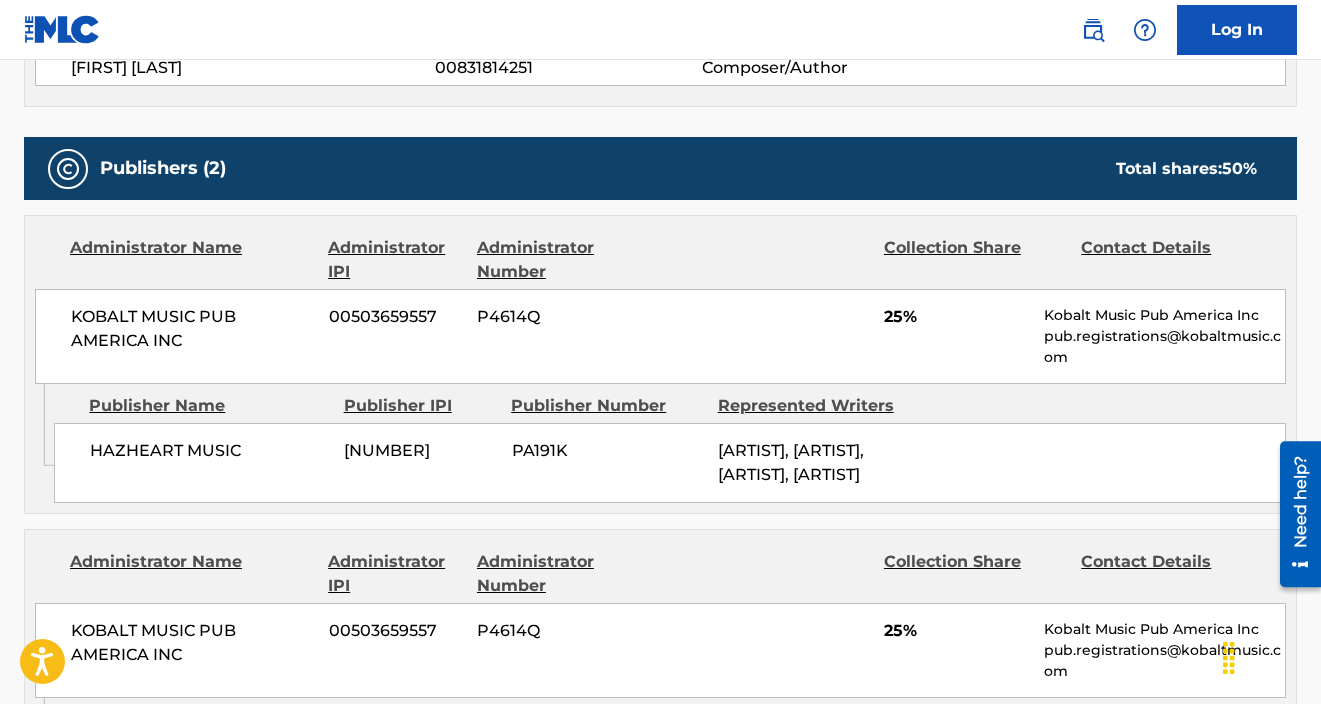 click on "[NUMBER]" at bounding box center (420, 451) 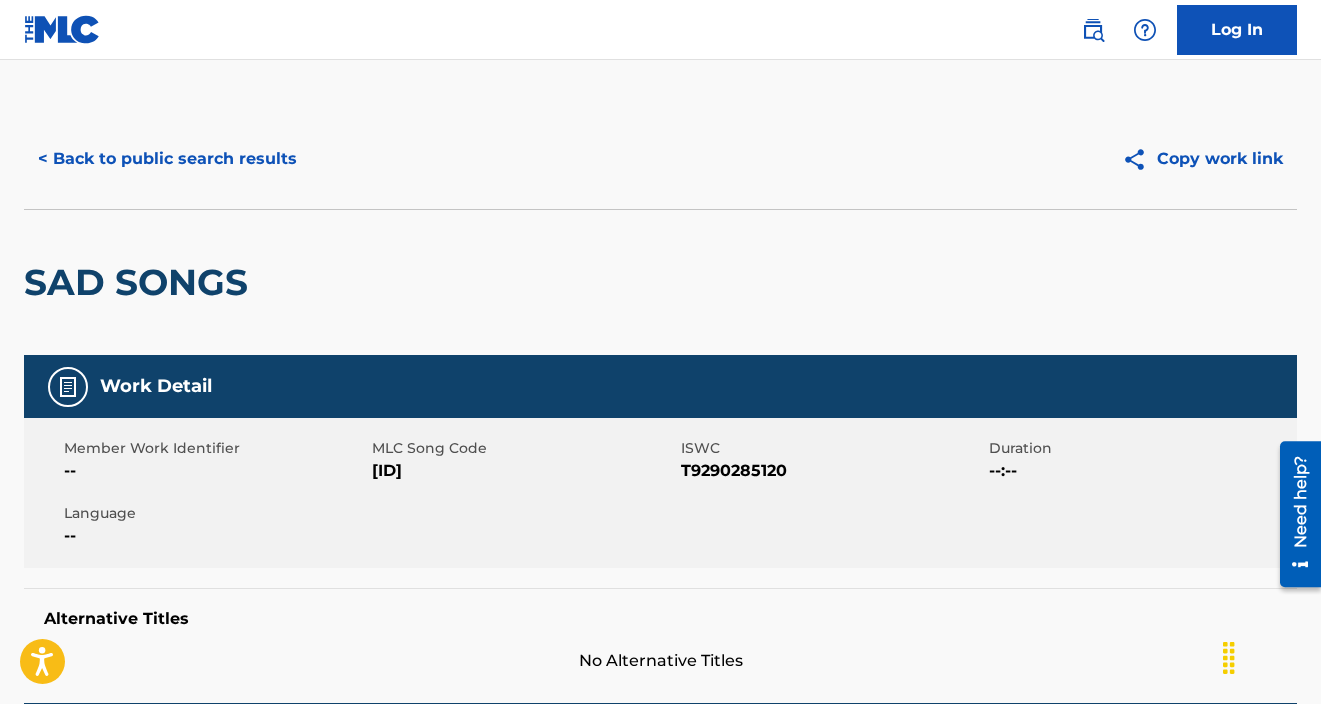scroll, scrollTop: 0, scrollLeft: 0, axis: both 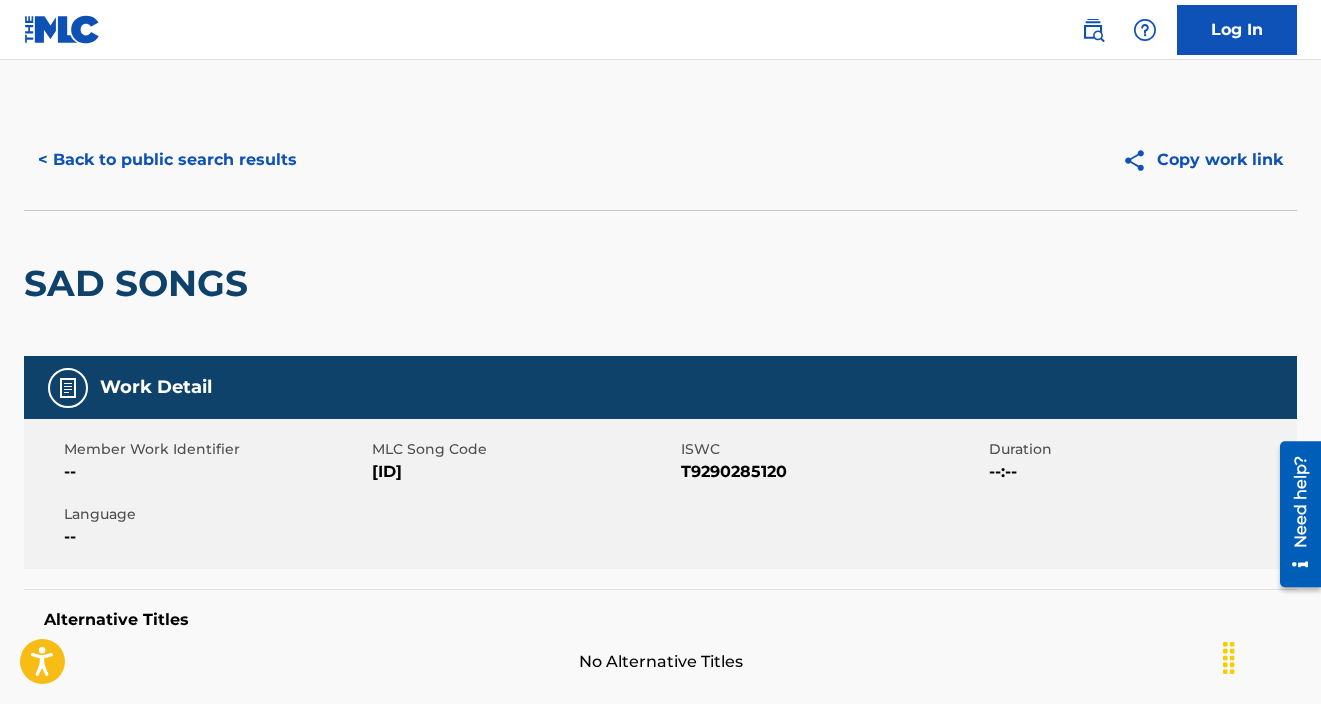 click on "< Back to public search results" at bounding box center (167, 160) 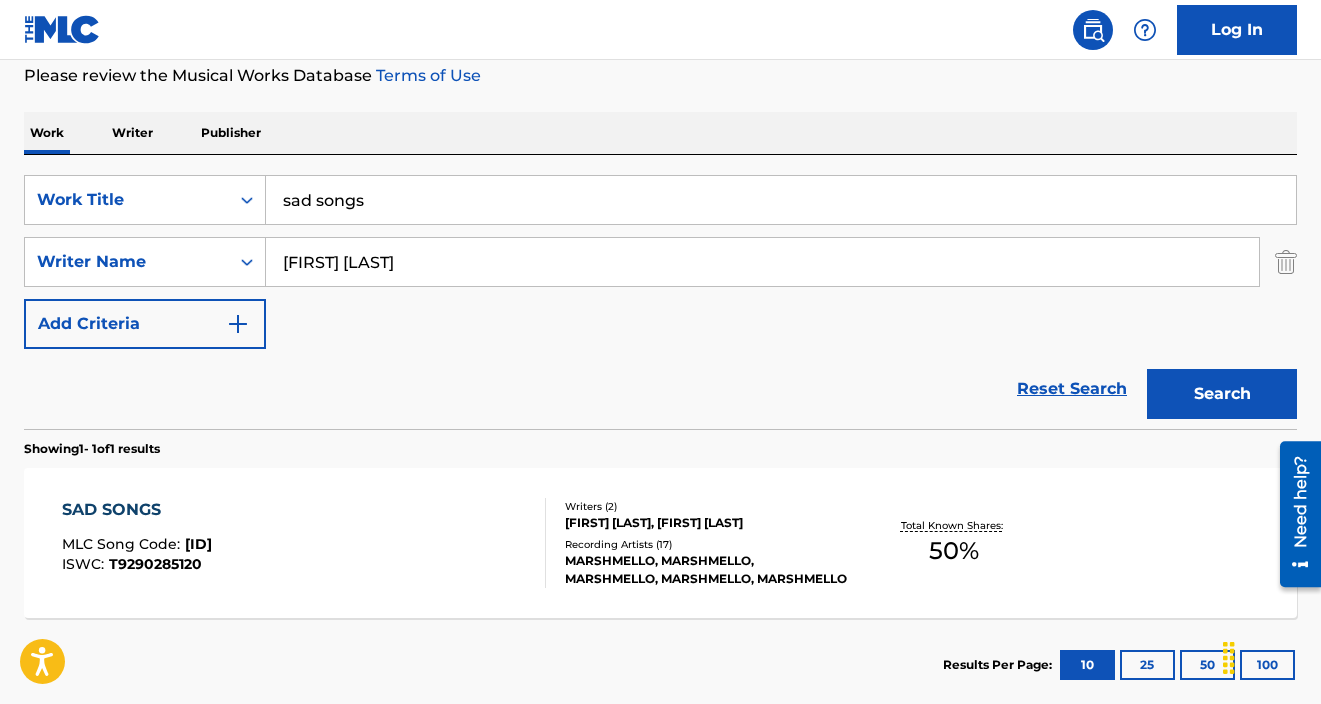 click on "Writer" at bounding box center (132, 133) 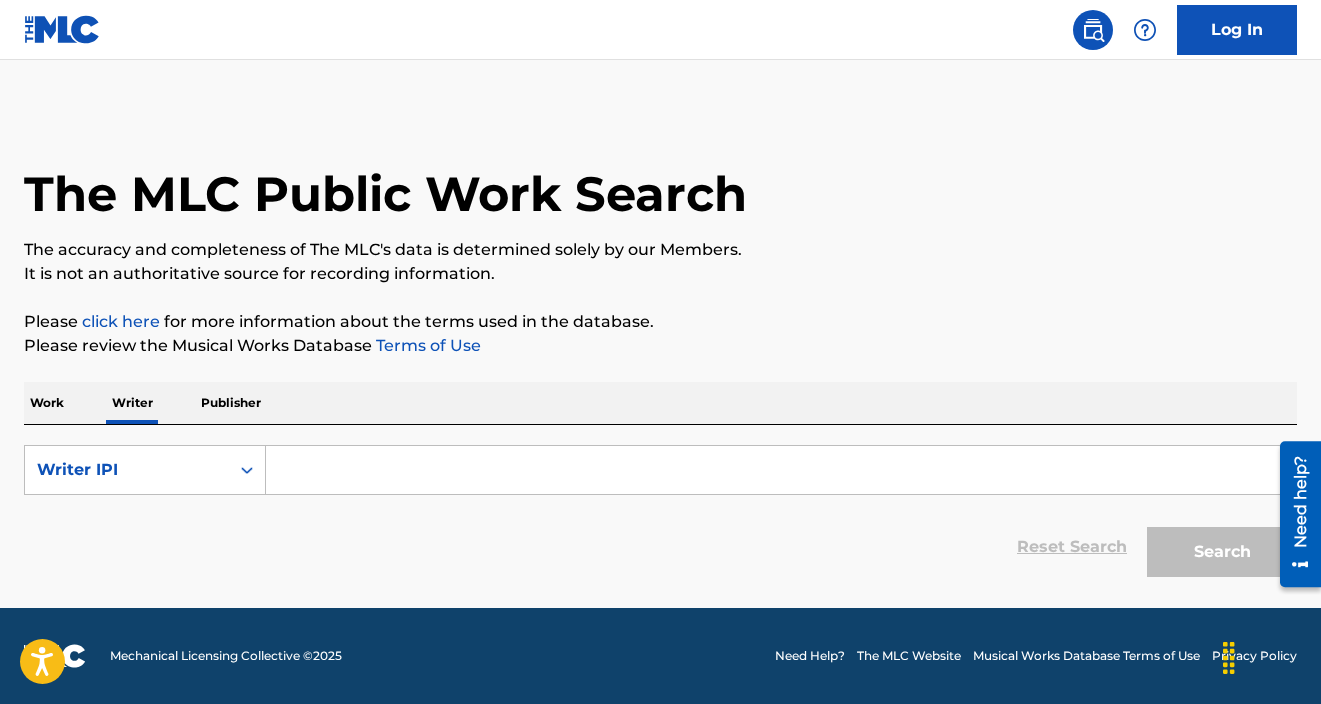 click at bounding box center (781, 470) 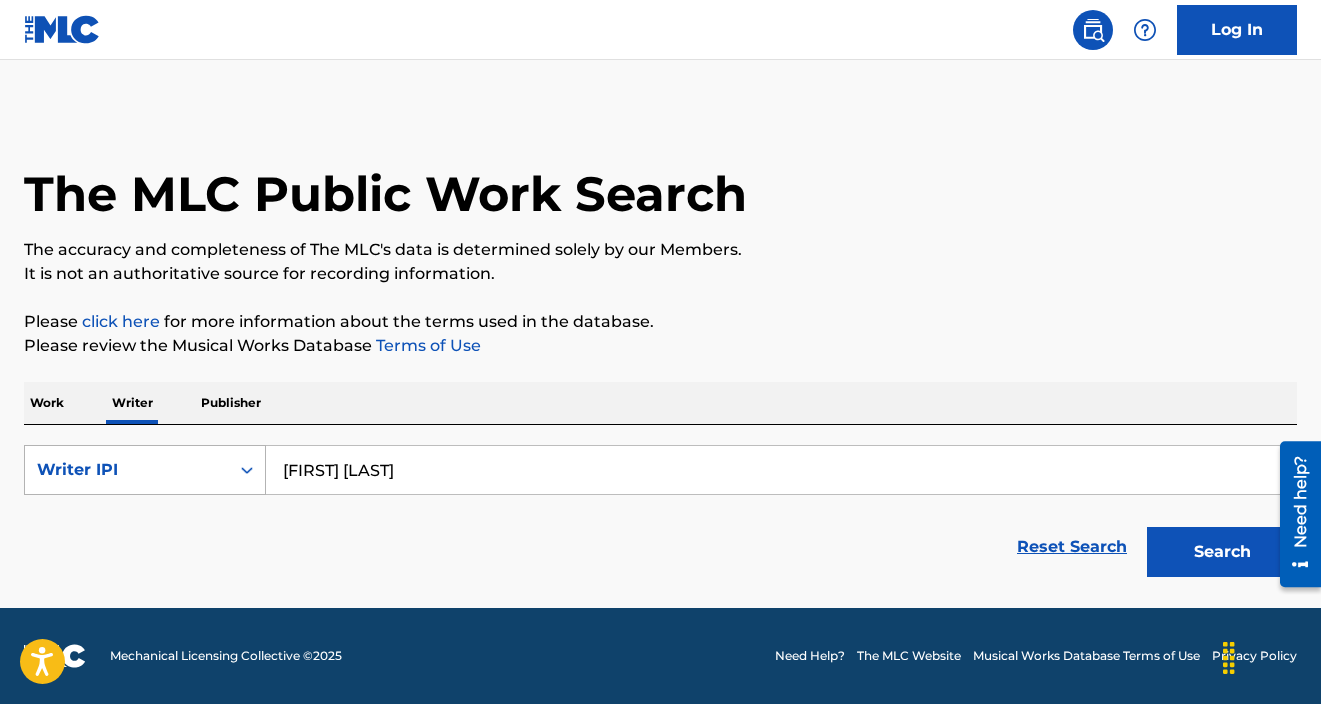 type on "[FIRST] [LAST]" 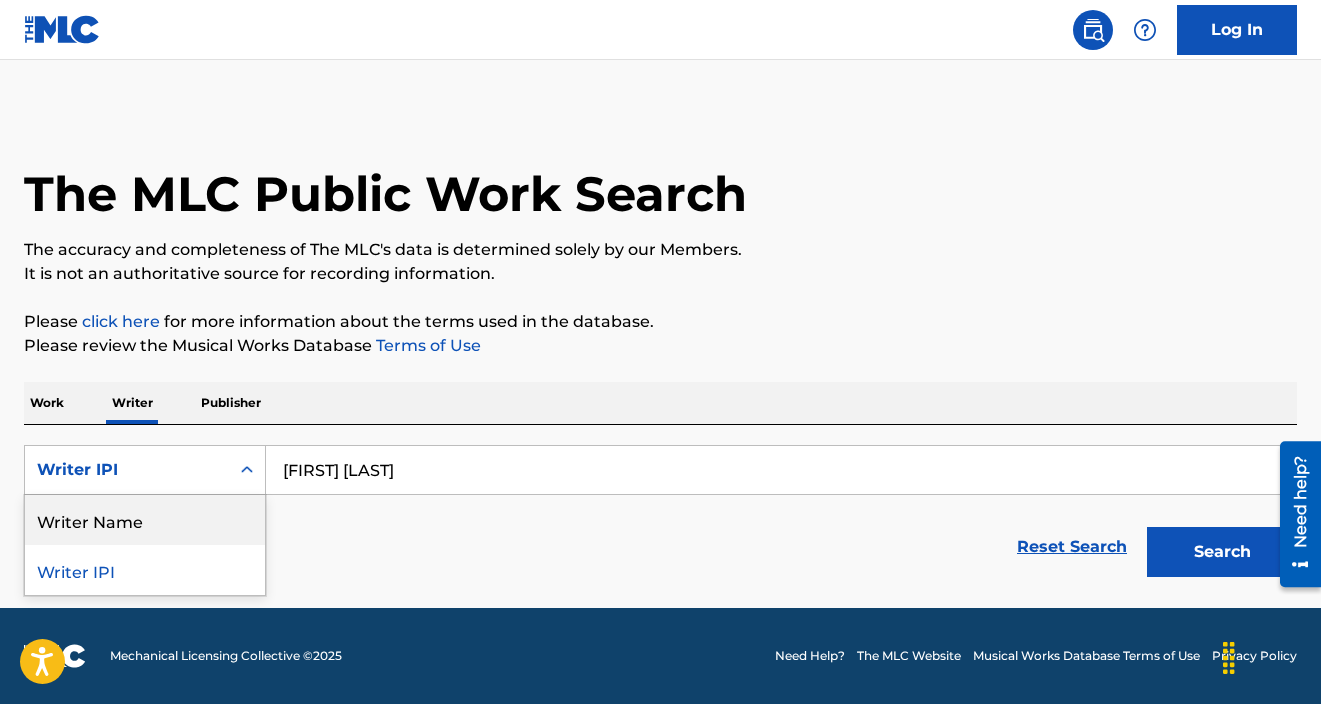 click on "Writer Name" at bounding box center [145, 520] 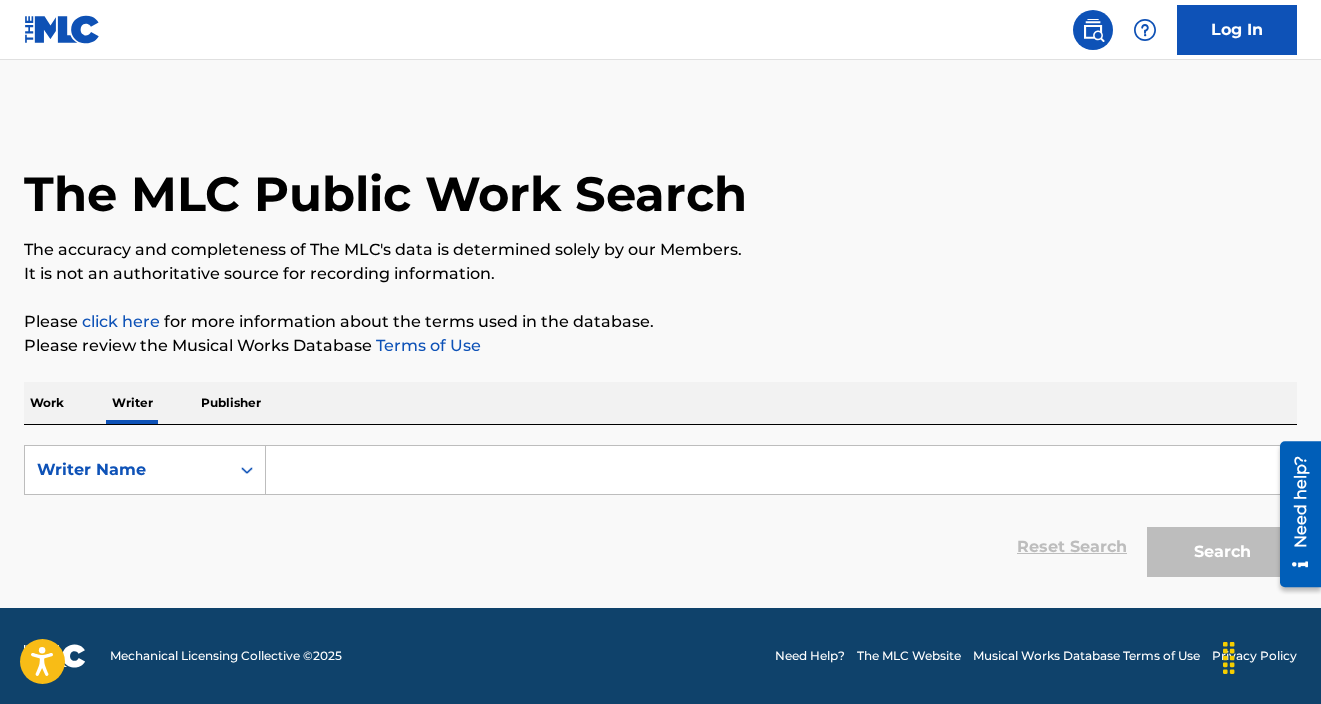 click at bounding box center (781, 470) 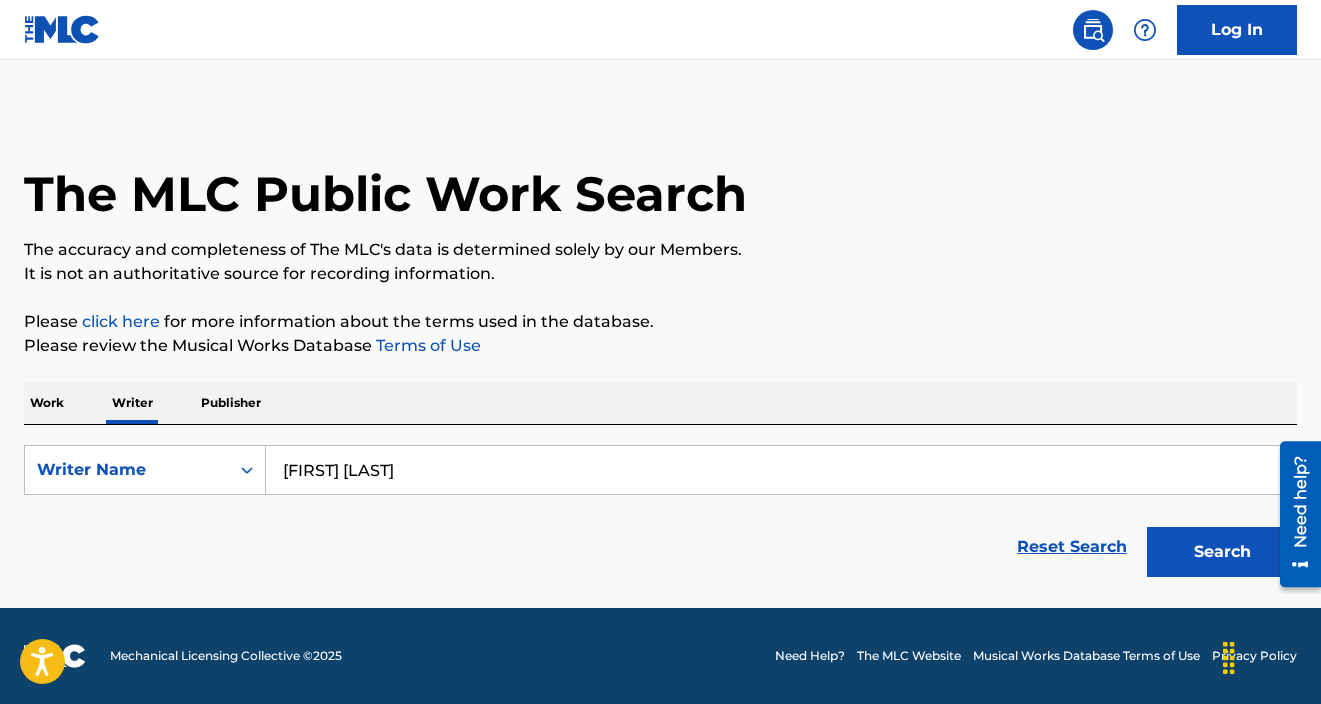 click on "Search" at bounding box center (1222, 552) 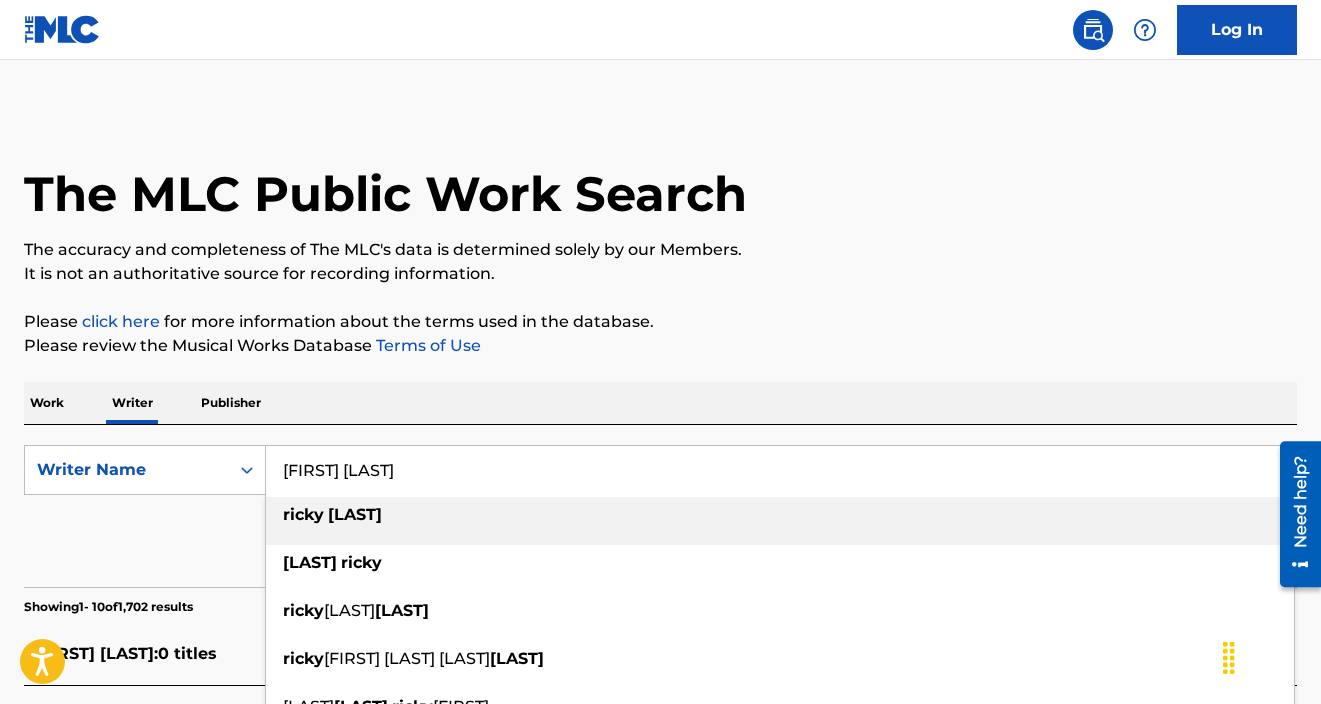 click on "ricky [LAST] [LAST]" at bounding box center (780, 515) 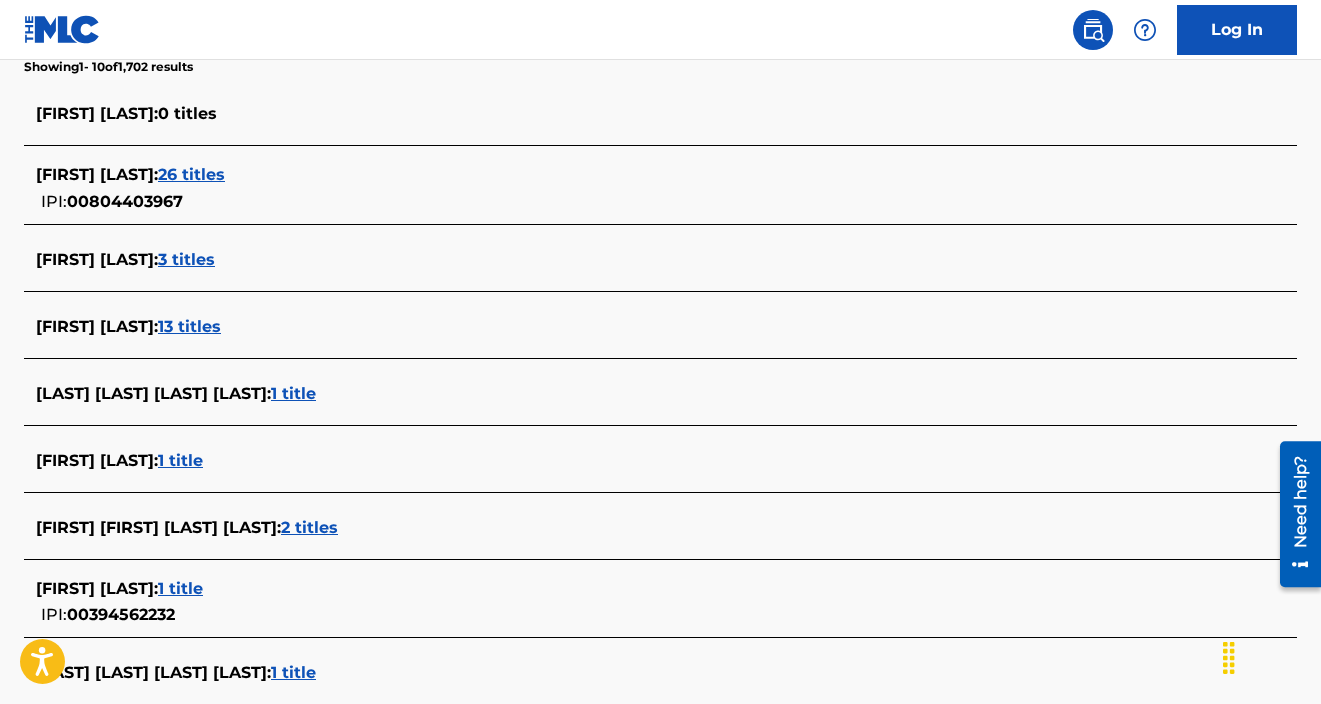scroll, scrollTop: 571, scrollLeft: 0, axis: vertical 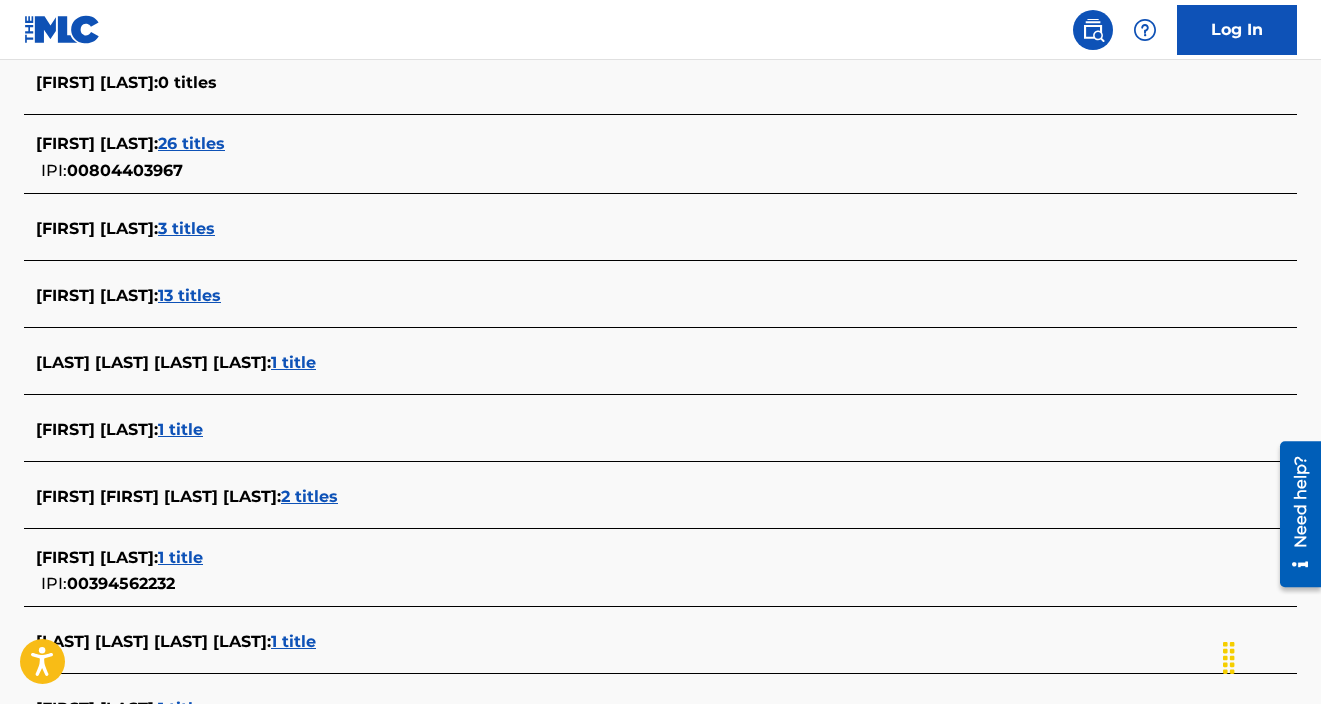 click on "13 titles" at bounding box center (189, 295) 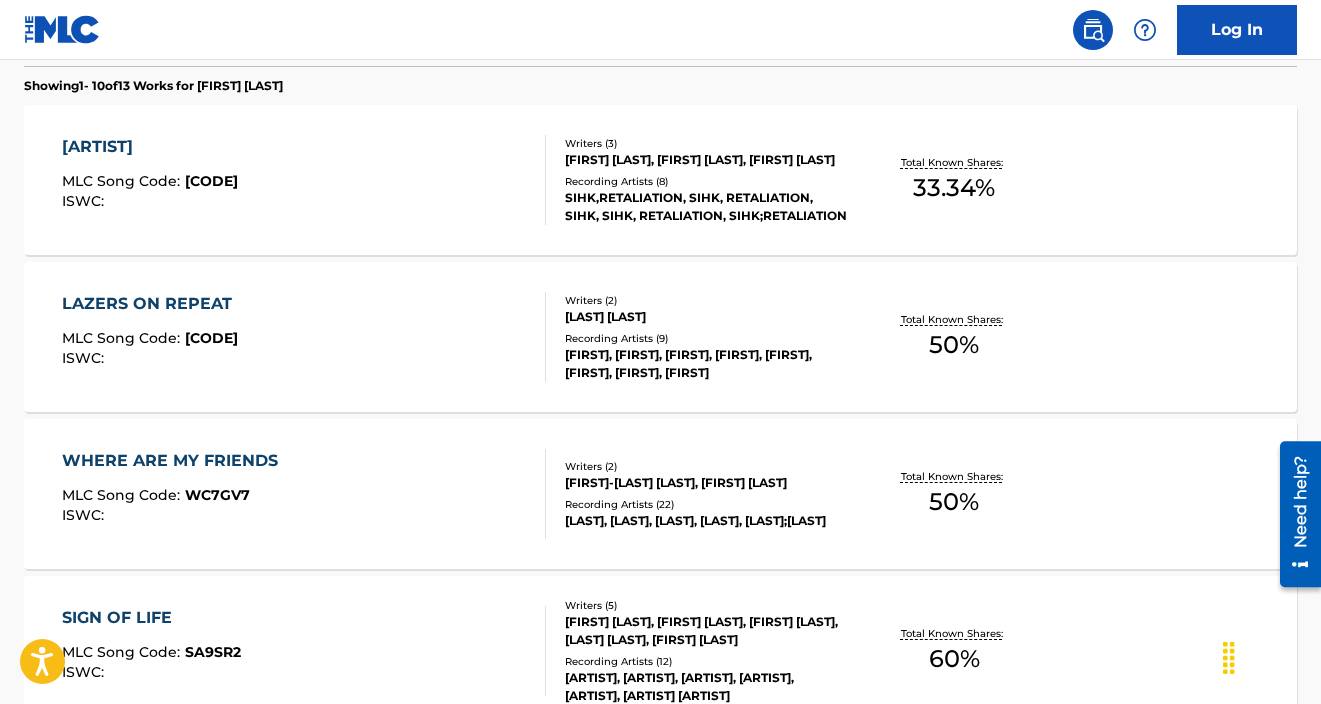 click on "SAMURAI MLC Song Code : [ID] ISWC :" at bounding box center (304, 180) 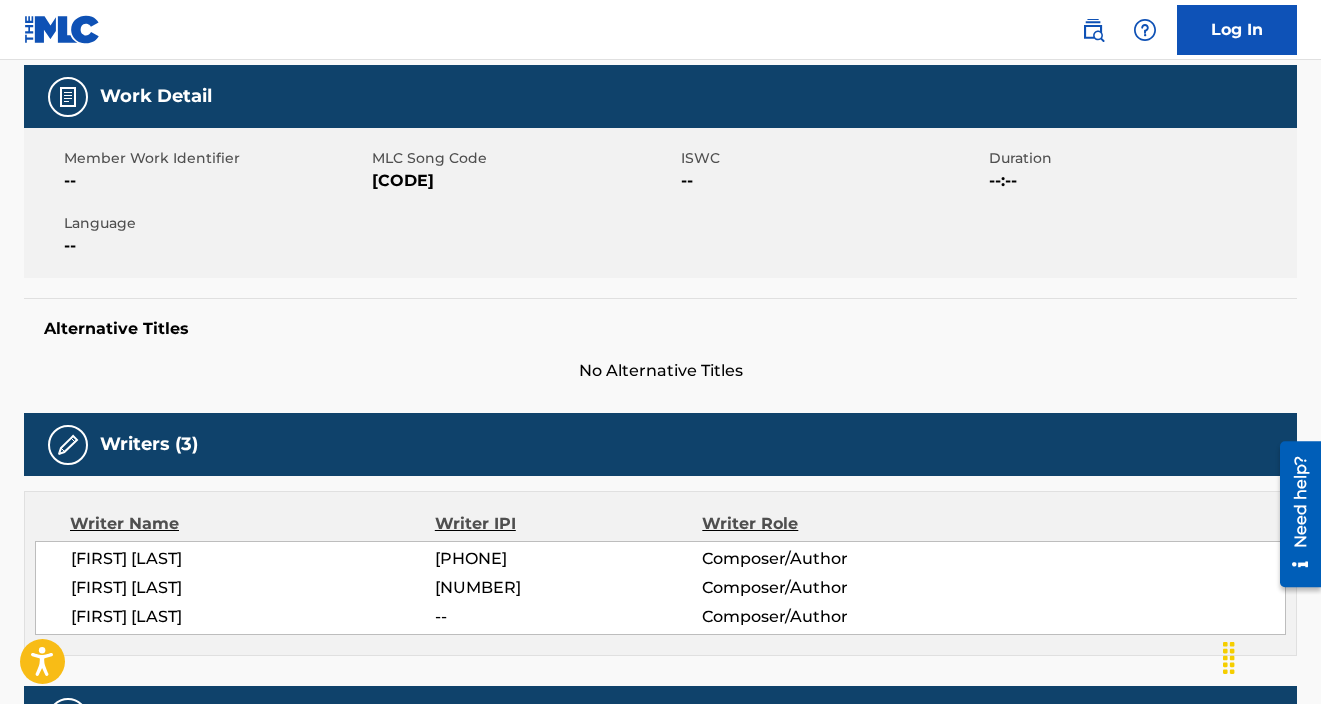 scroll, scrollTop: 0, scrollLeft: 0, axis: both 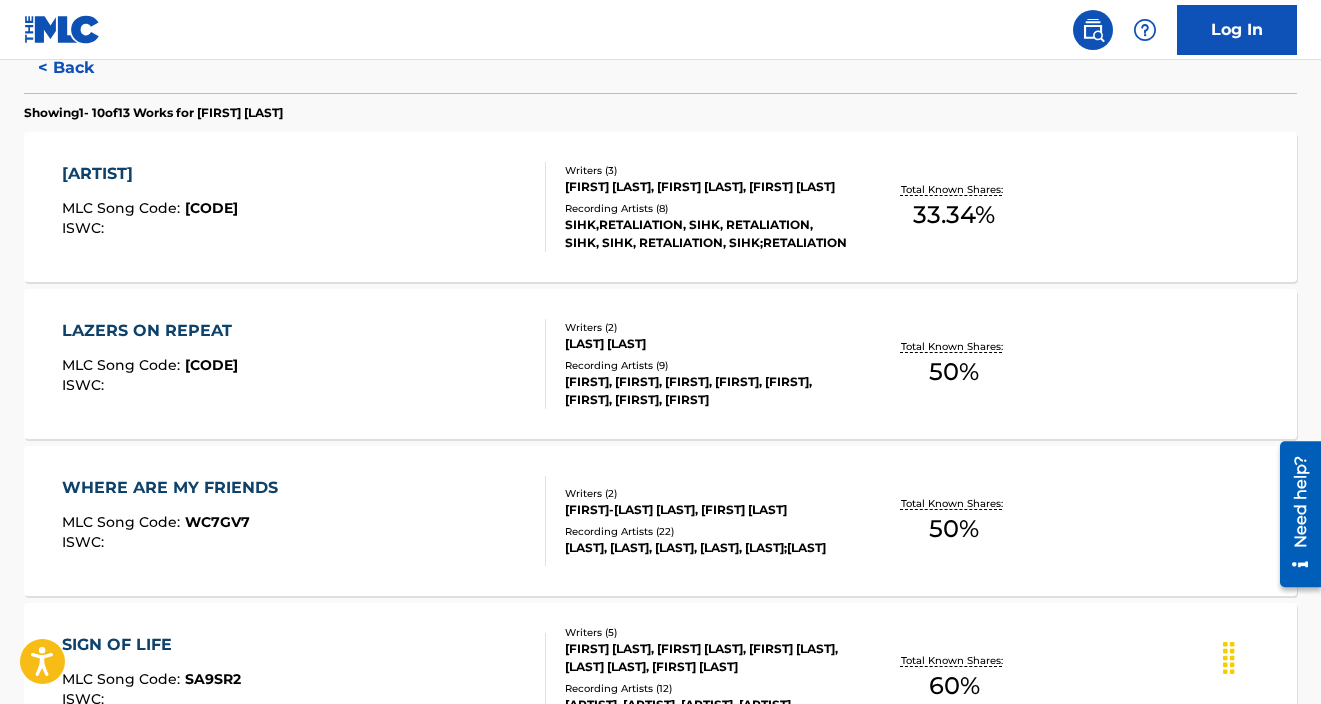 click on "MLC Song Code : [CODE] ISWC :" at bounding box center [304, 521] 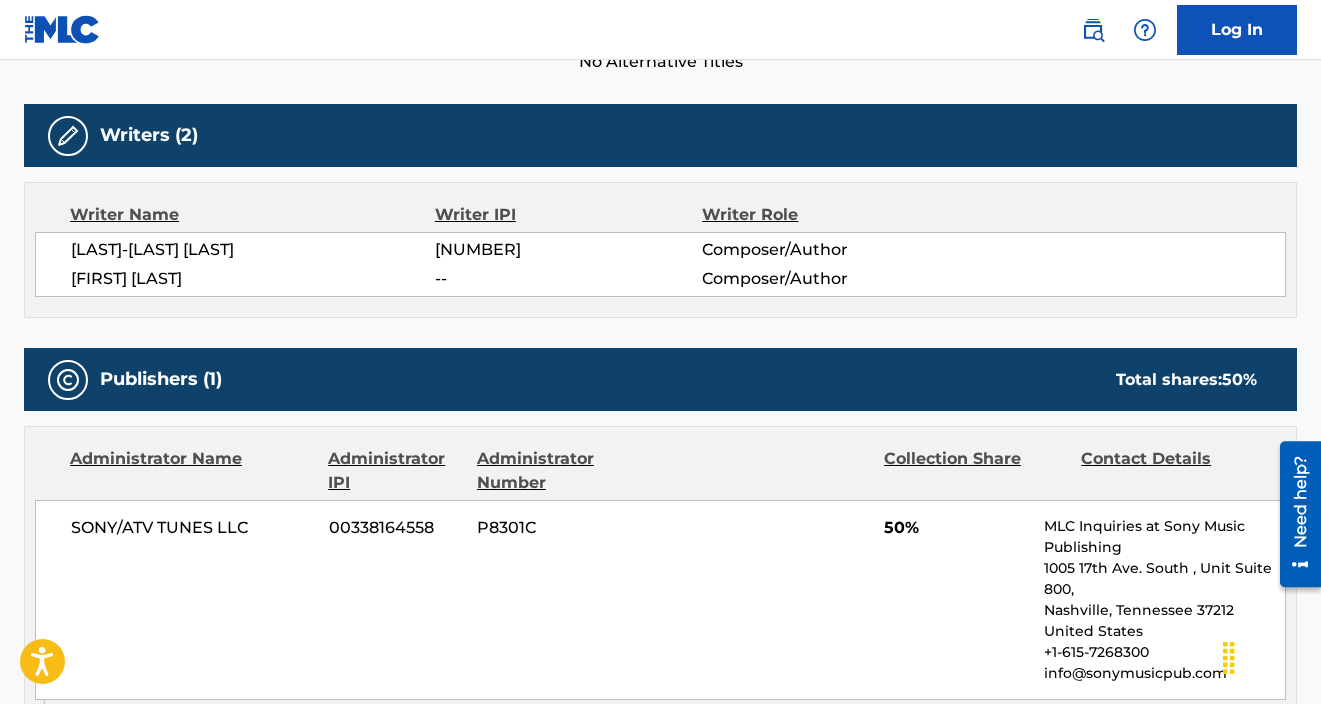 scroll, scrollTop: 598, scrollLeft: 0, axis: vertical 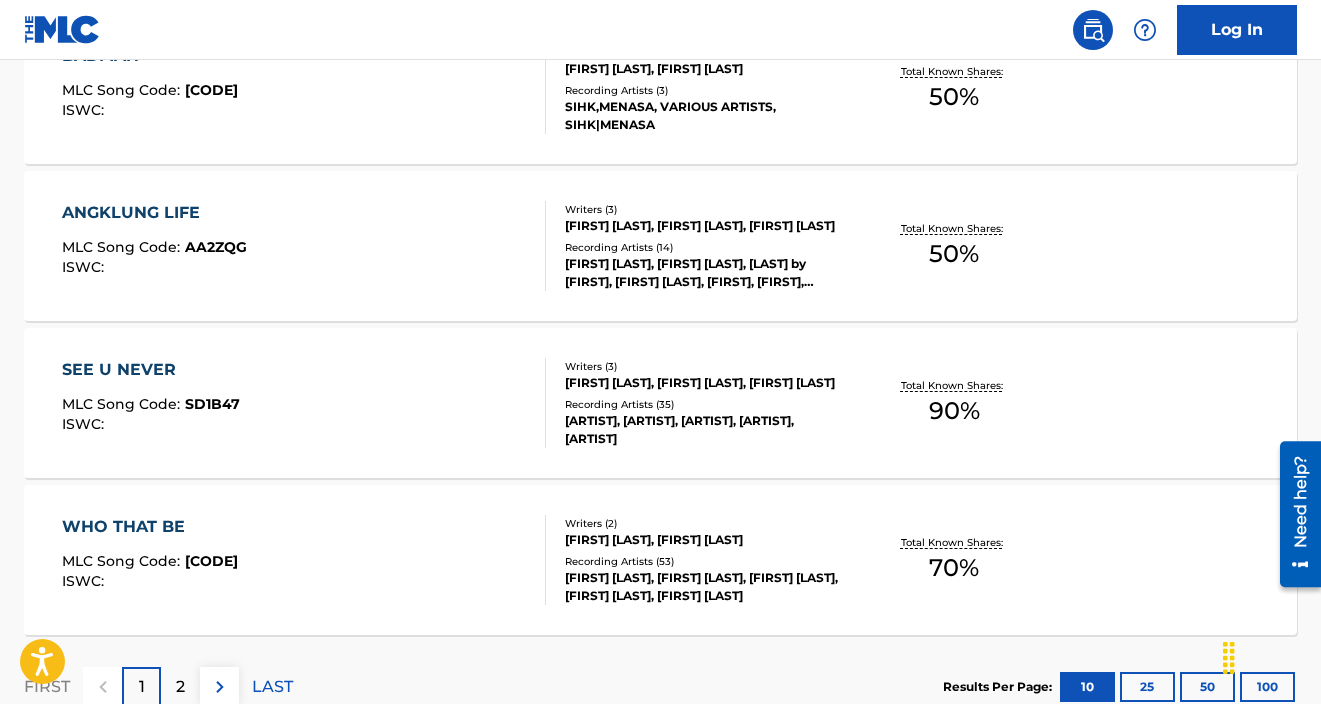 click on "[SONG CODE] : [CODE] [ISWC] :" at bounding box center (304, 403) 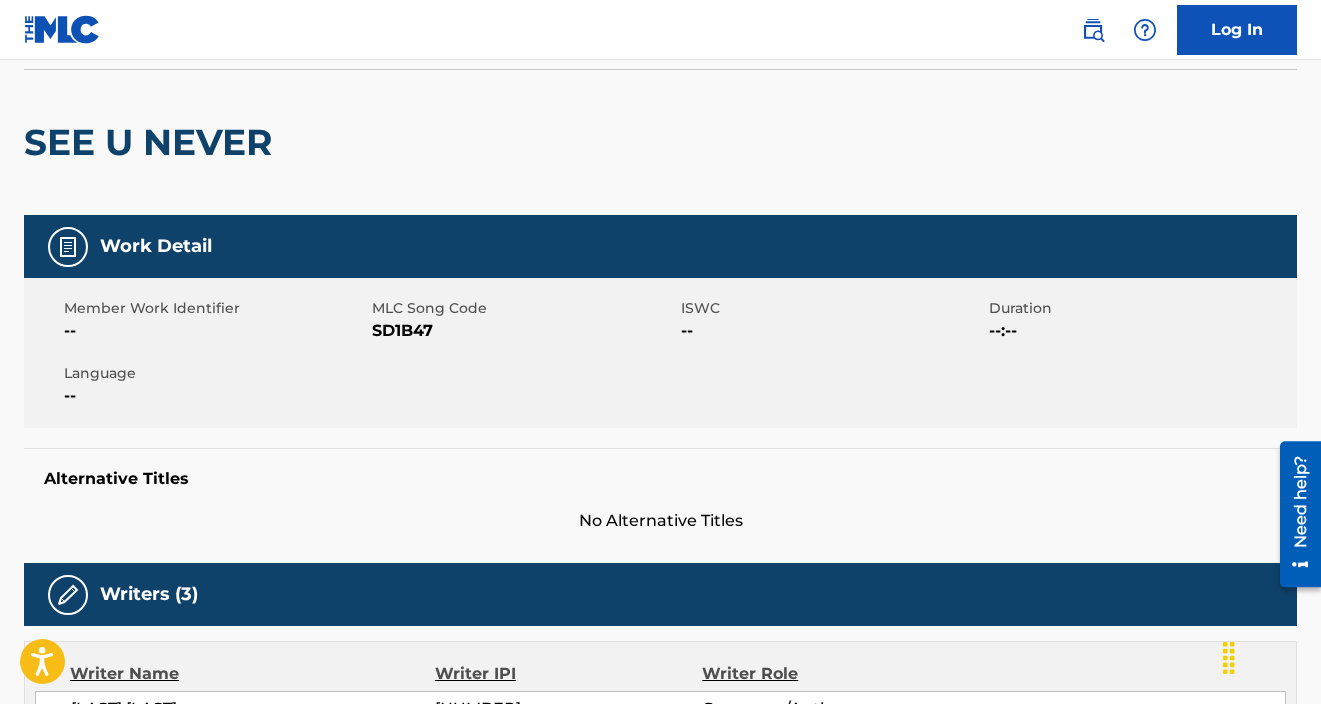 scroll, scrollTop: 111, scrollLeft: 0, axis: vertical 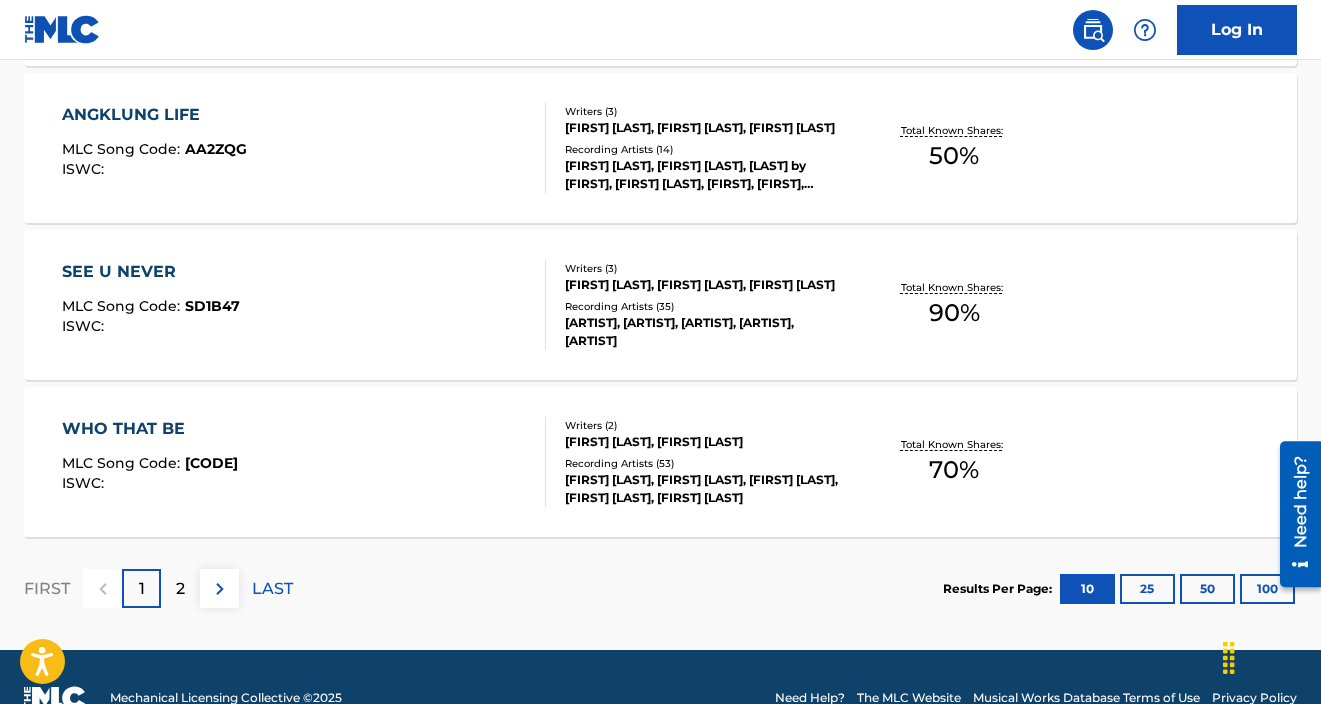 click on "WHO THAT BE MLC Song Code : WB872Q ISWC :" at bounding box center [304, 462] 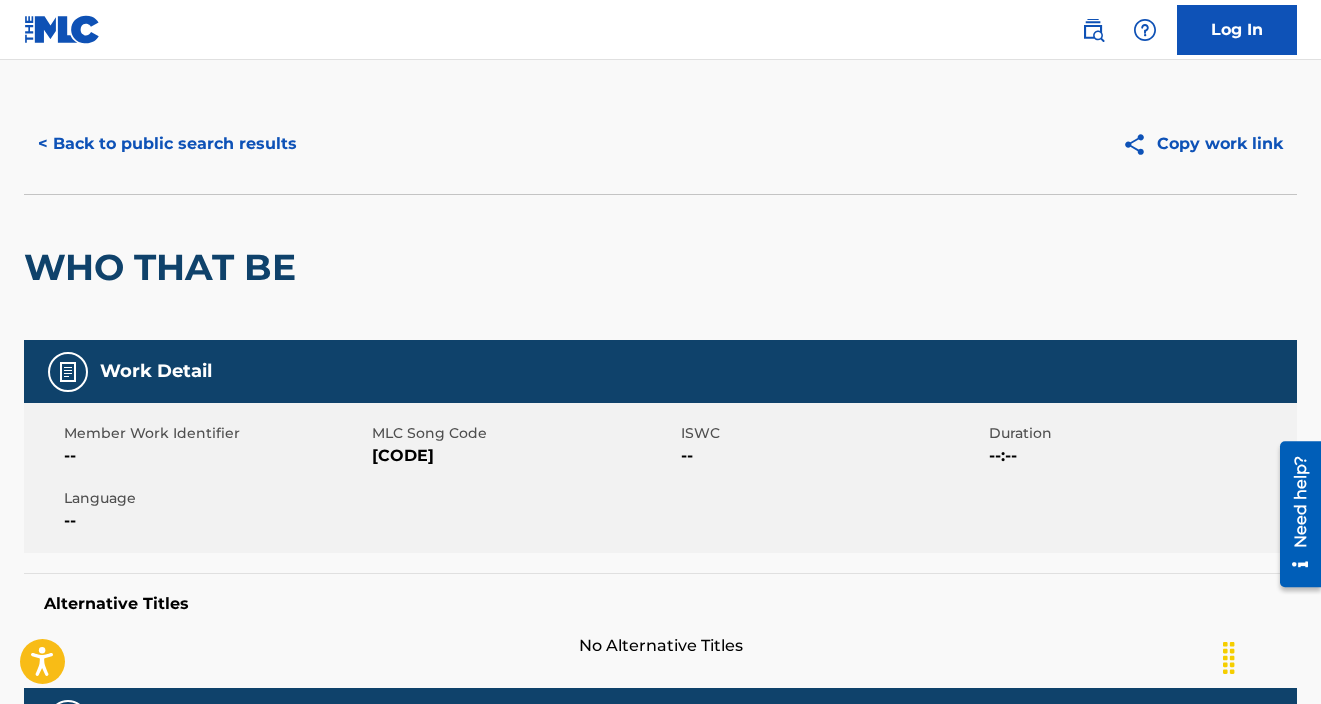 scroll, scrollTop: 0, scrollLeft: 0, axis: both 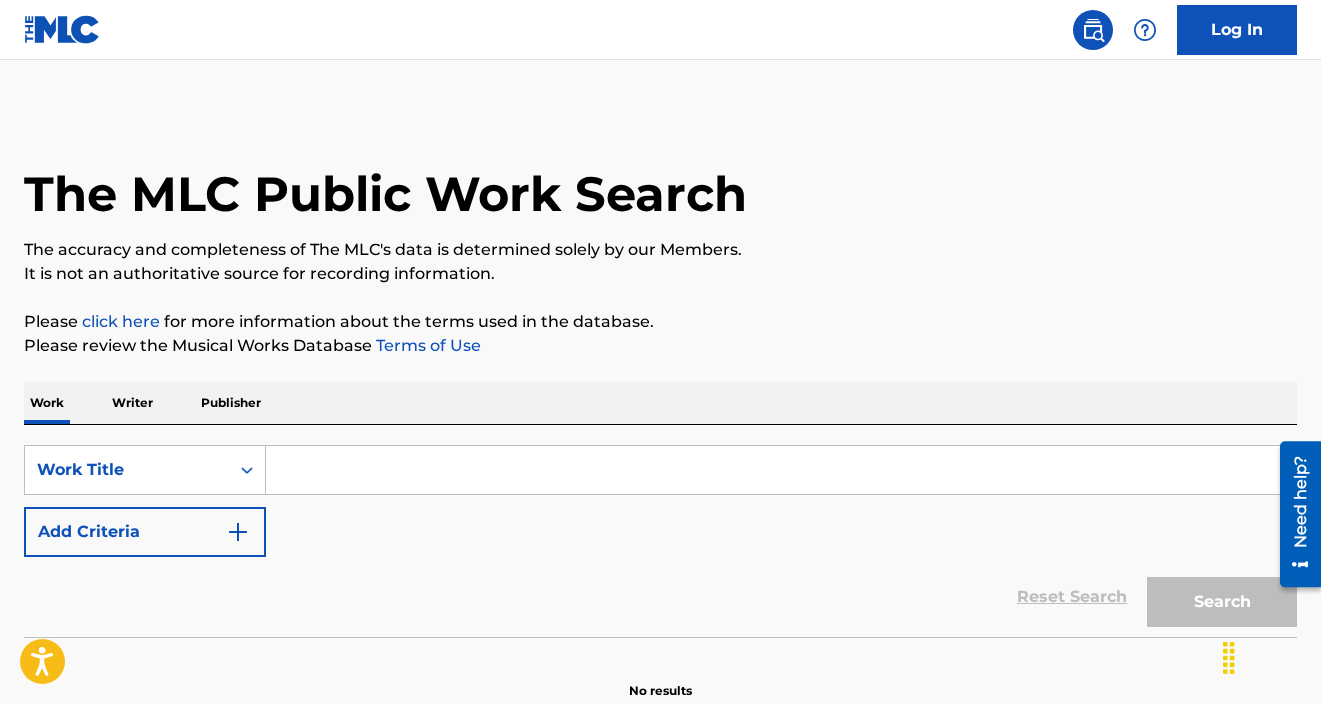 click at bounding box center (781, 470) 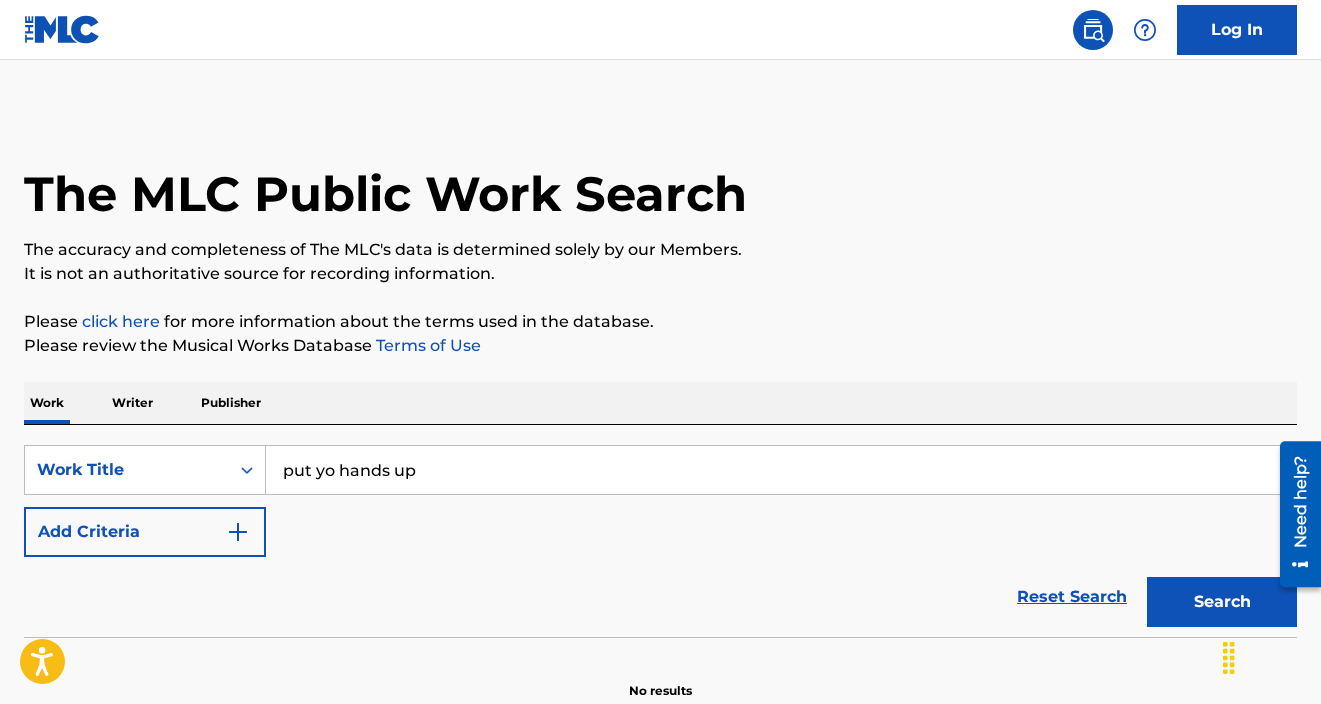type on "put yo hands up" 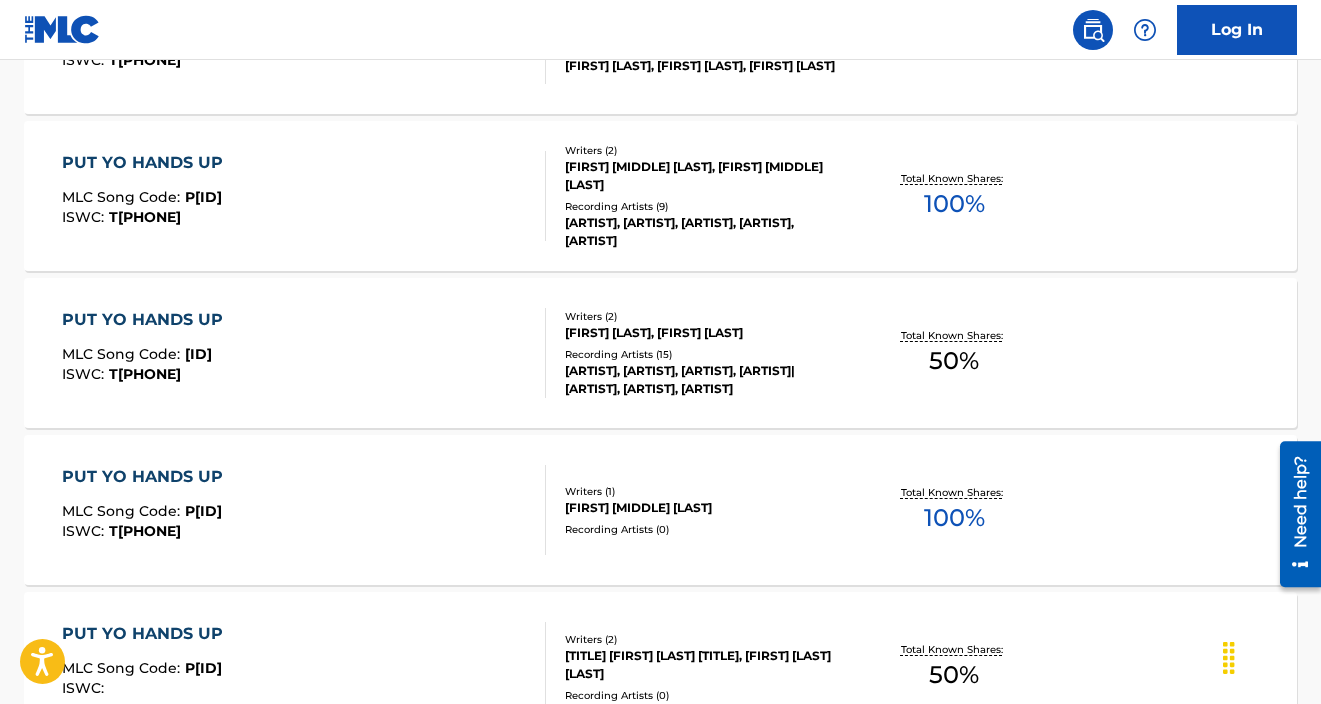 scroll, scrollTop: 717, scrollLeft: 0, axis: vertical 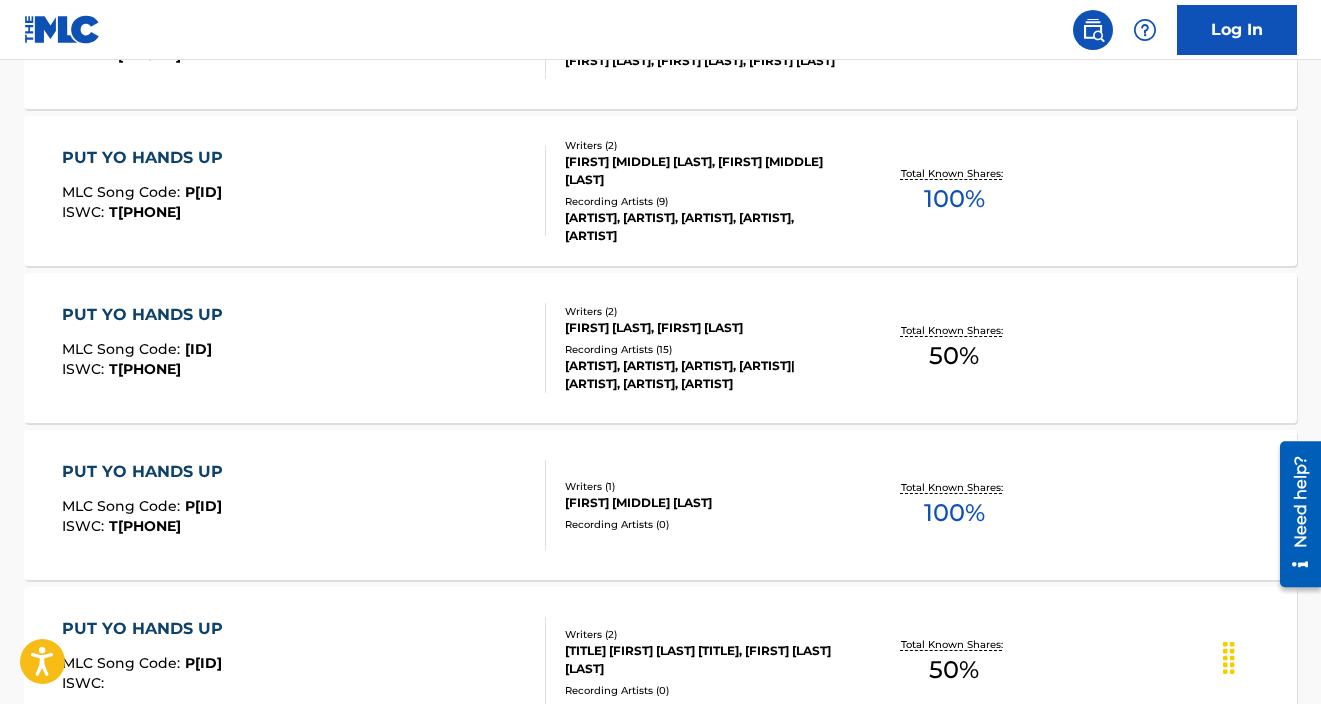 click on "PUT YO HANDS UP MLC Song Code : [ID] ISWC : T[PHONE]" at bounding box center (304, 348) 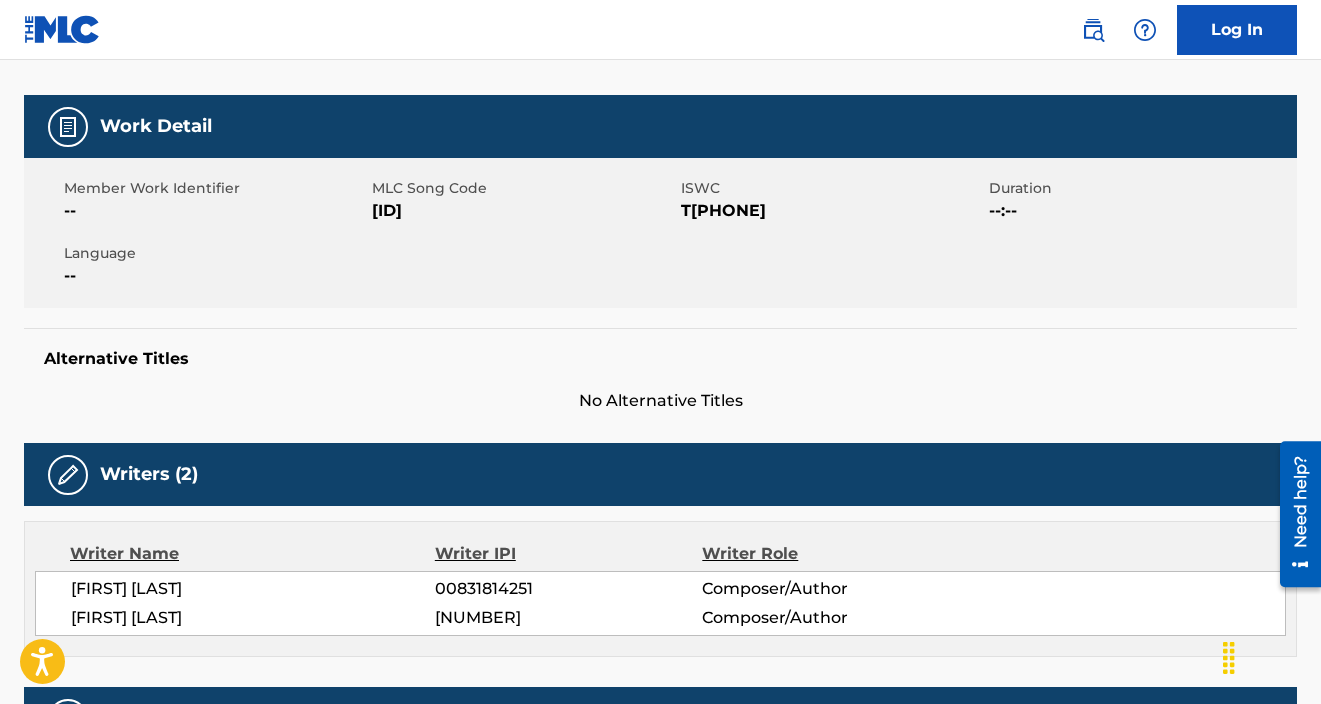 scroll, scrollTop: 0, scrollLeft: 0, axis: both 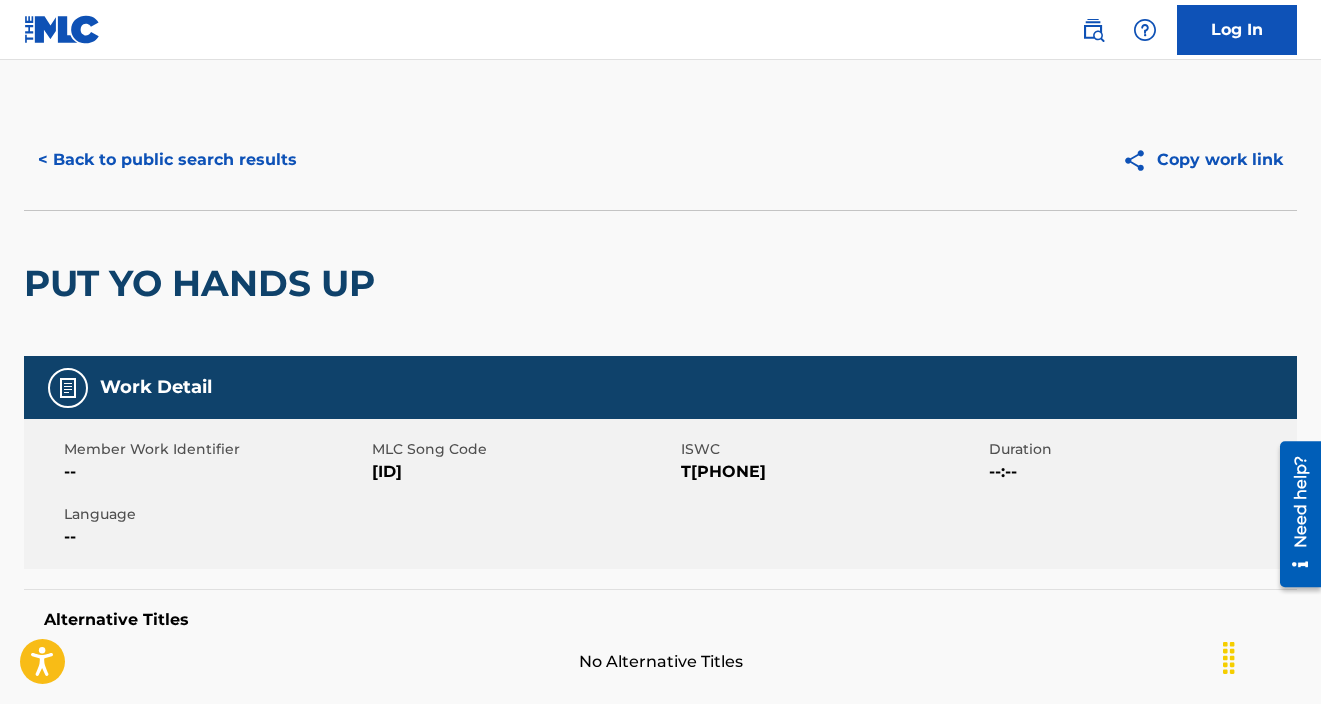 click on "< Back to public search results" at bounding box center [167, 160] 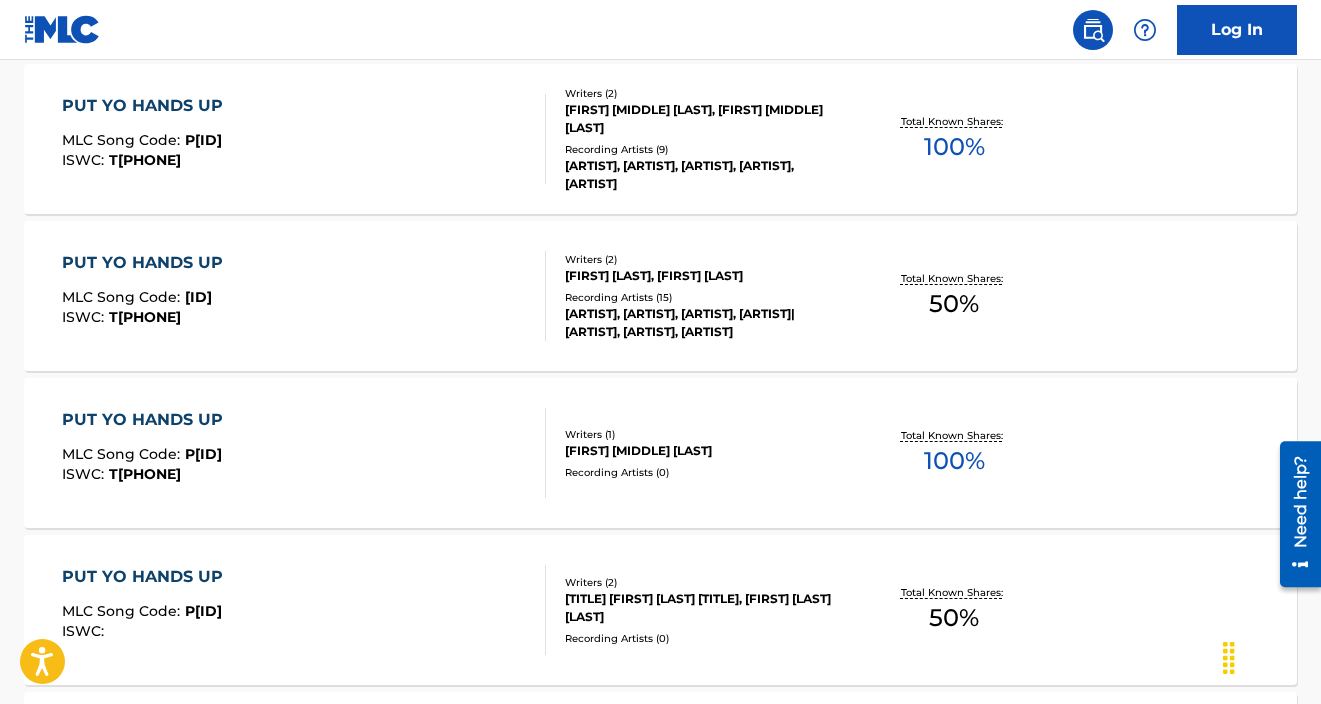 scroll, scrollTop: 0, scrollLeft: 0, axis: both 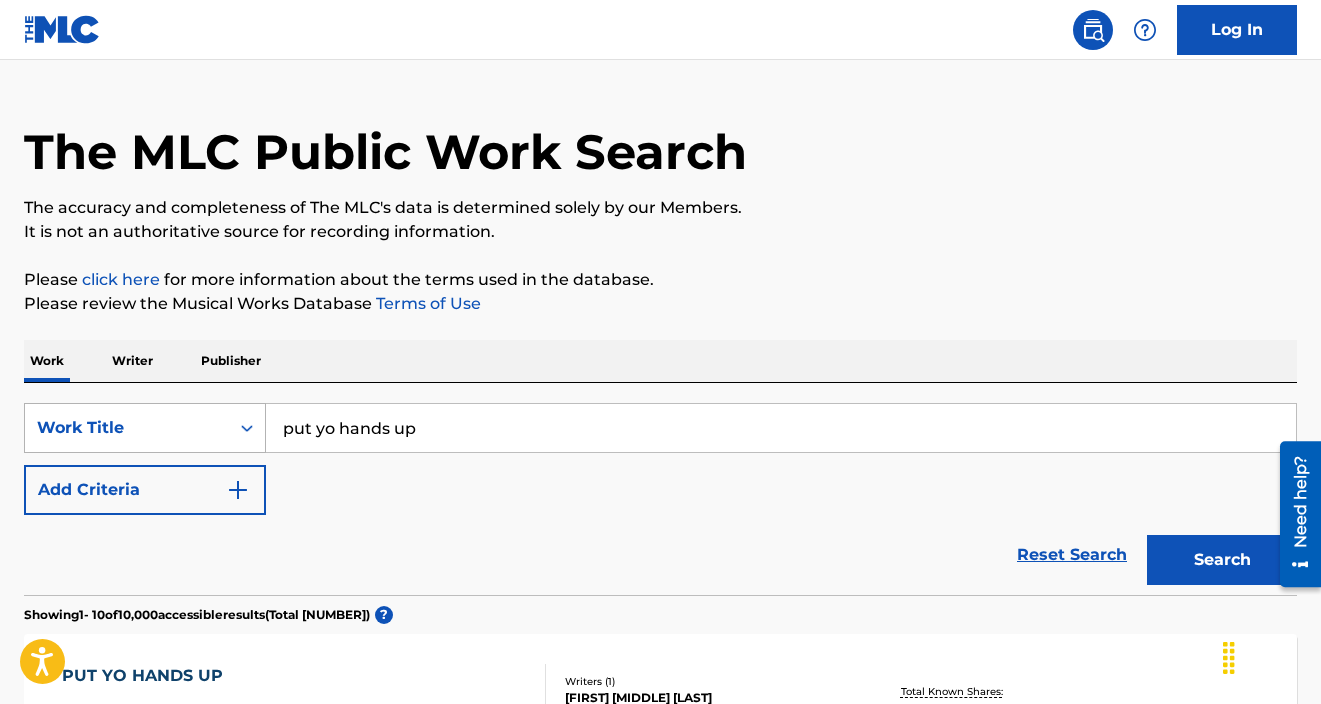 click on "Work Title" at bounding box center [145, 428] 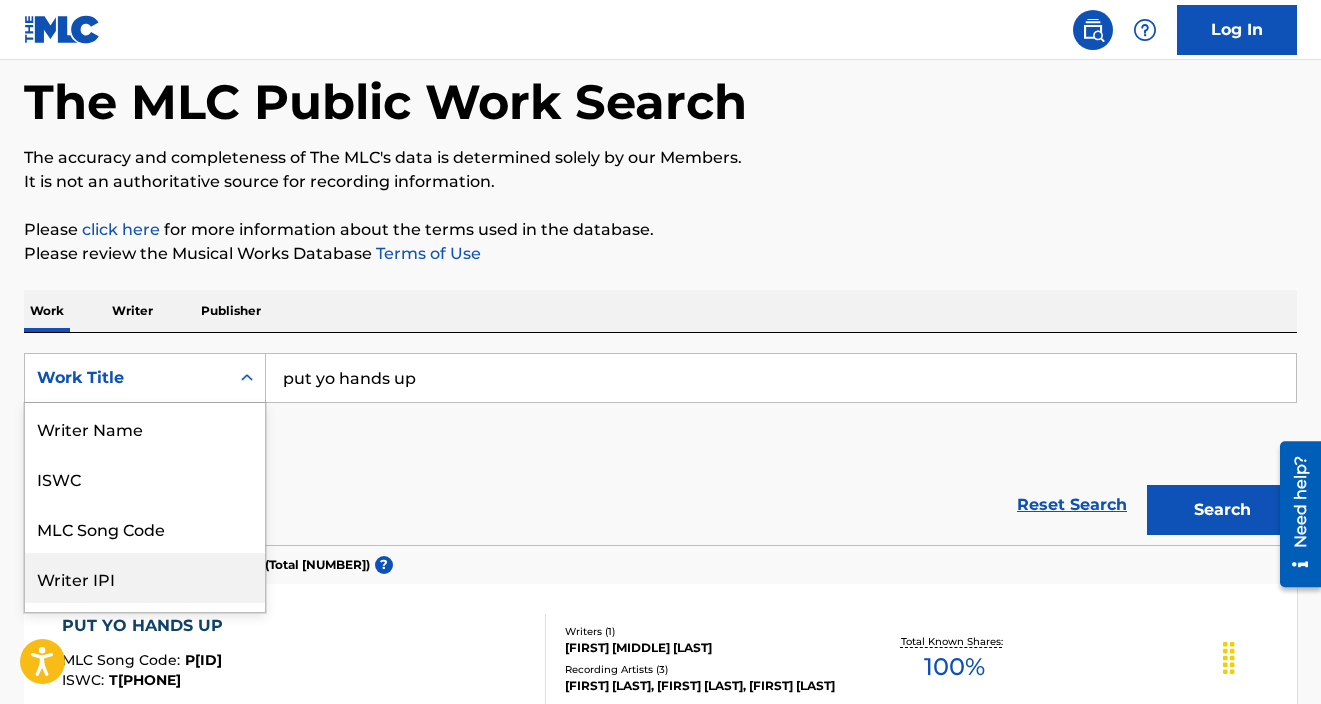 scroll, scrollTop: 100, scrollLeft: 0, axis: vertical 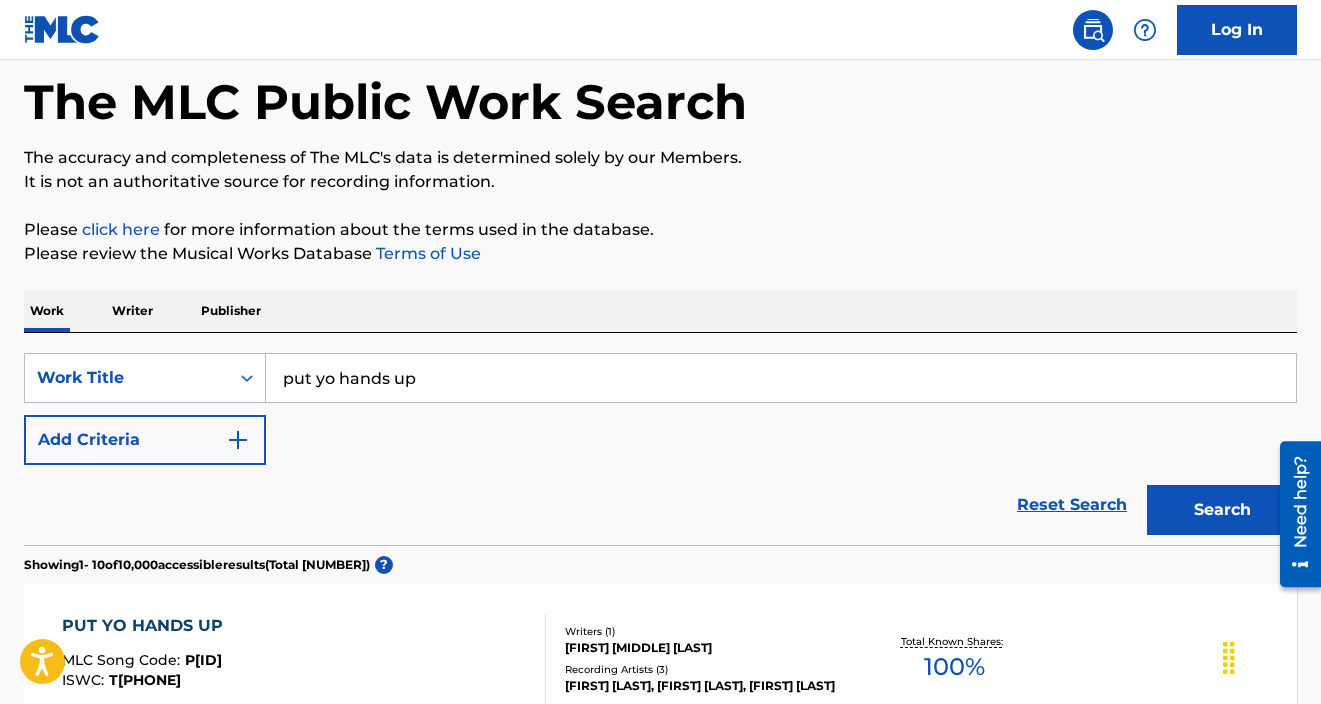 click on "Writer" at bounding box center [132, 311] 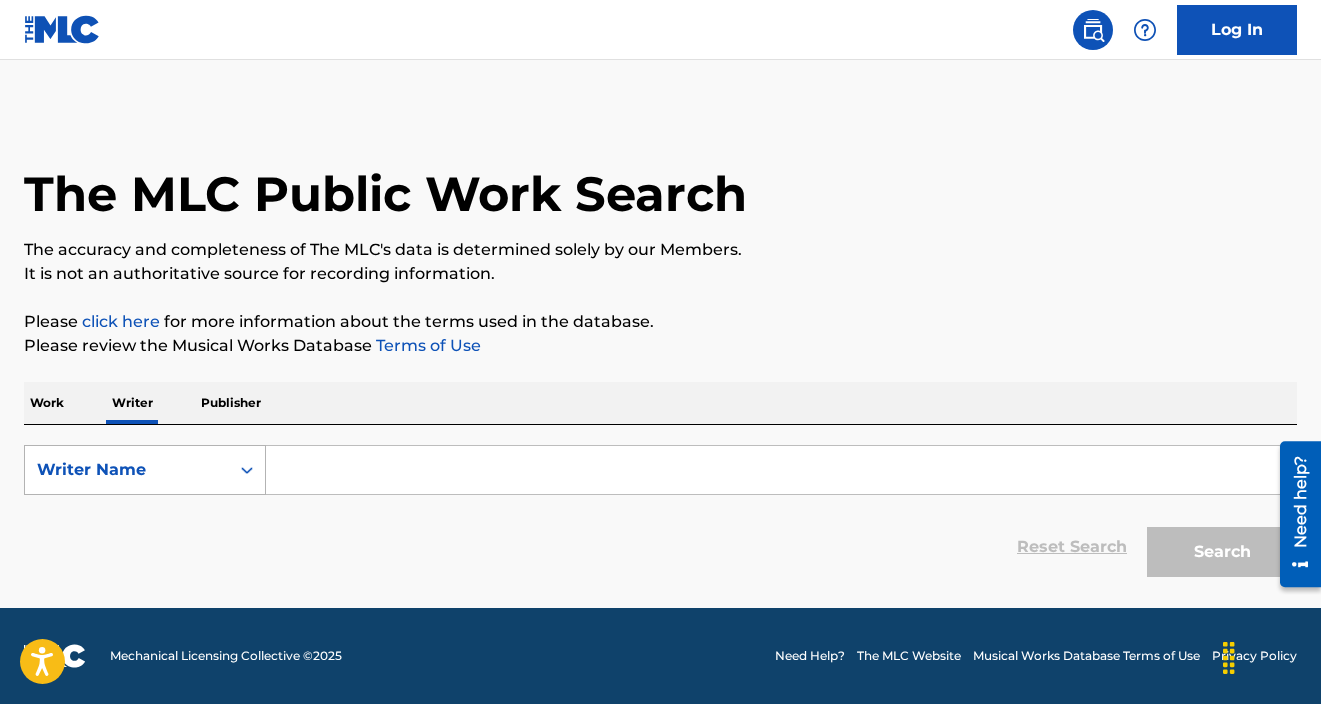 click on "Writer Name" at bounding box center [127, 470] 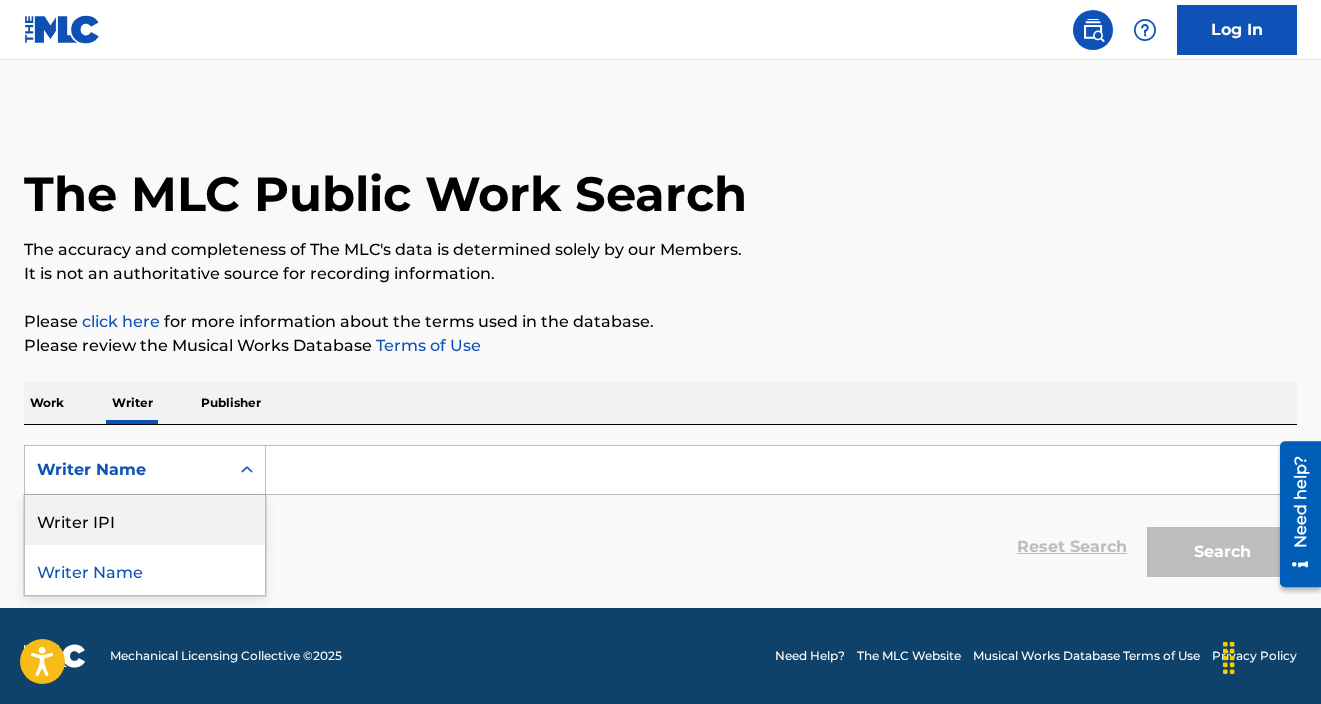 click on "Writer IPI" at bounding box center (145, 520) 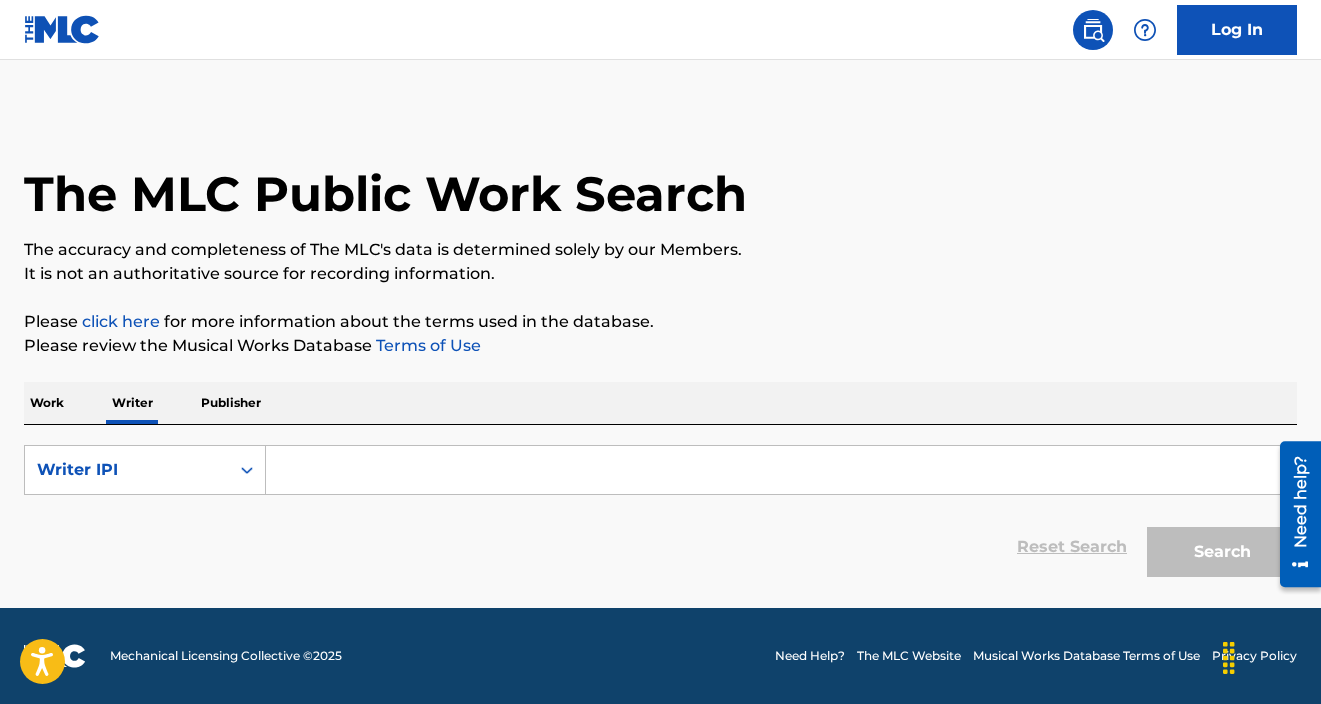 click at bounding box center [781, 470] 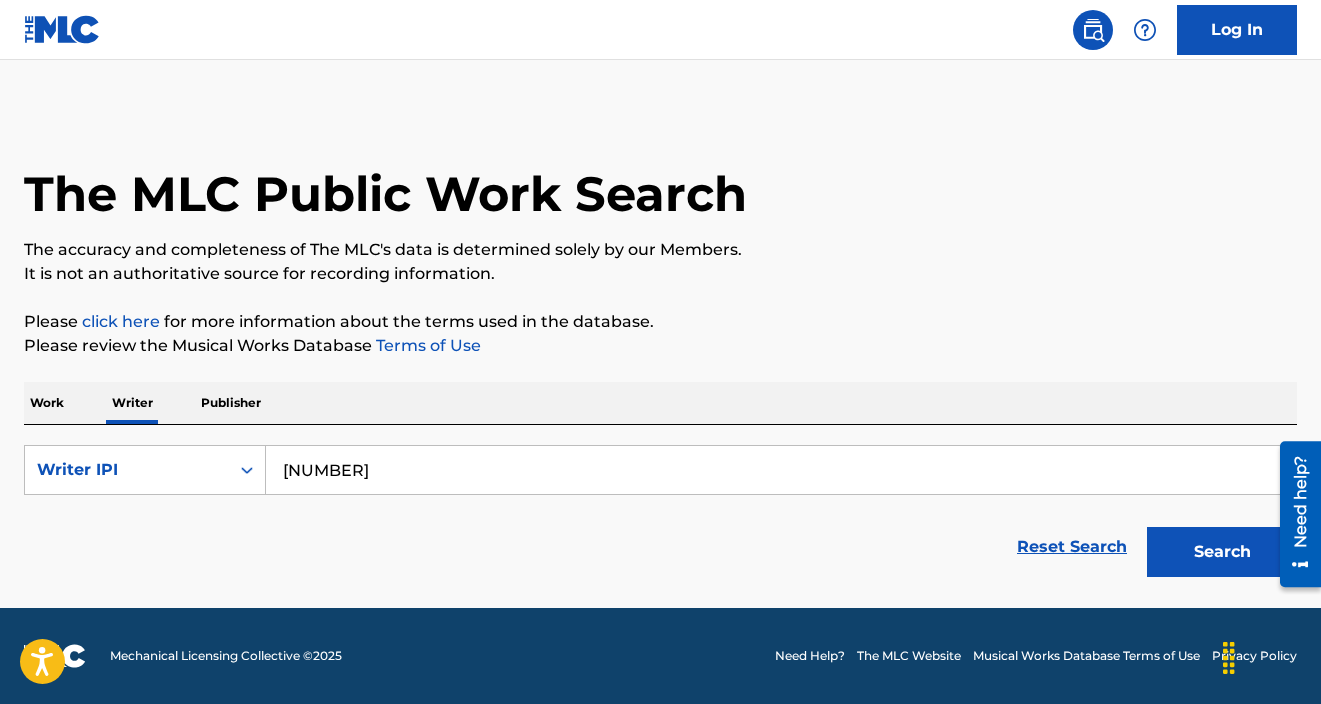 type on "772073244" 